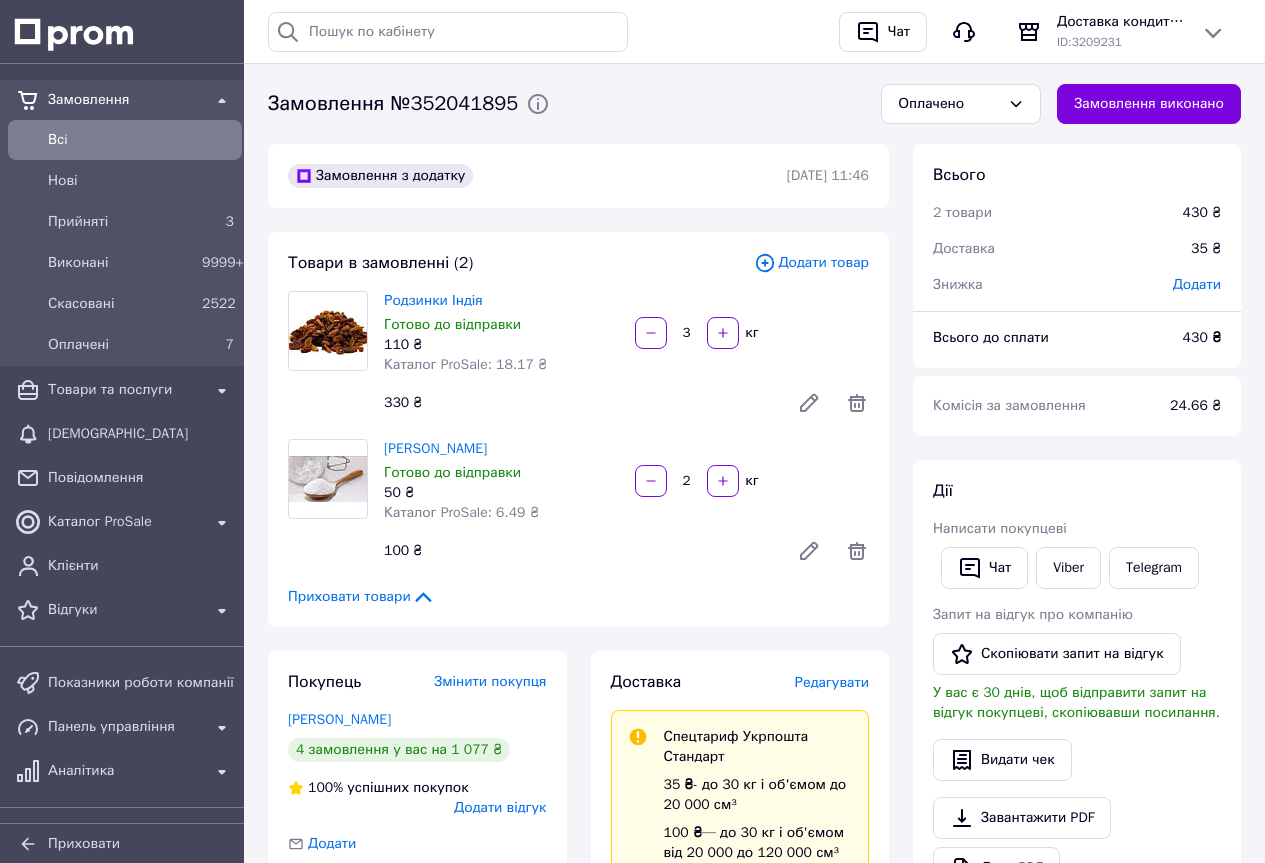 scroll, scrollTop: 400, scrollLeft: 0, axis: vertical 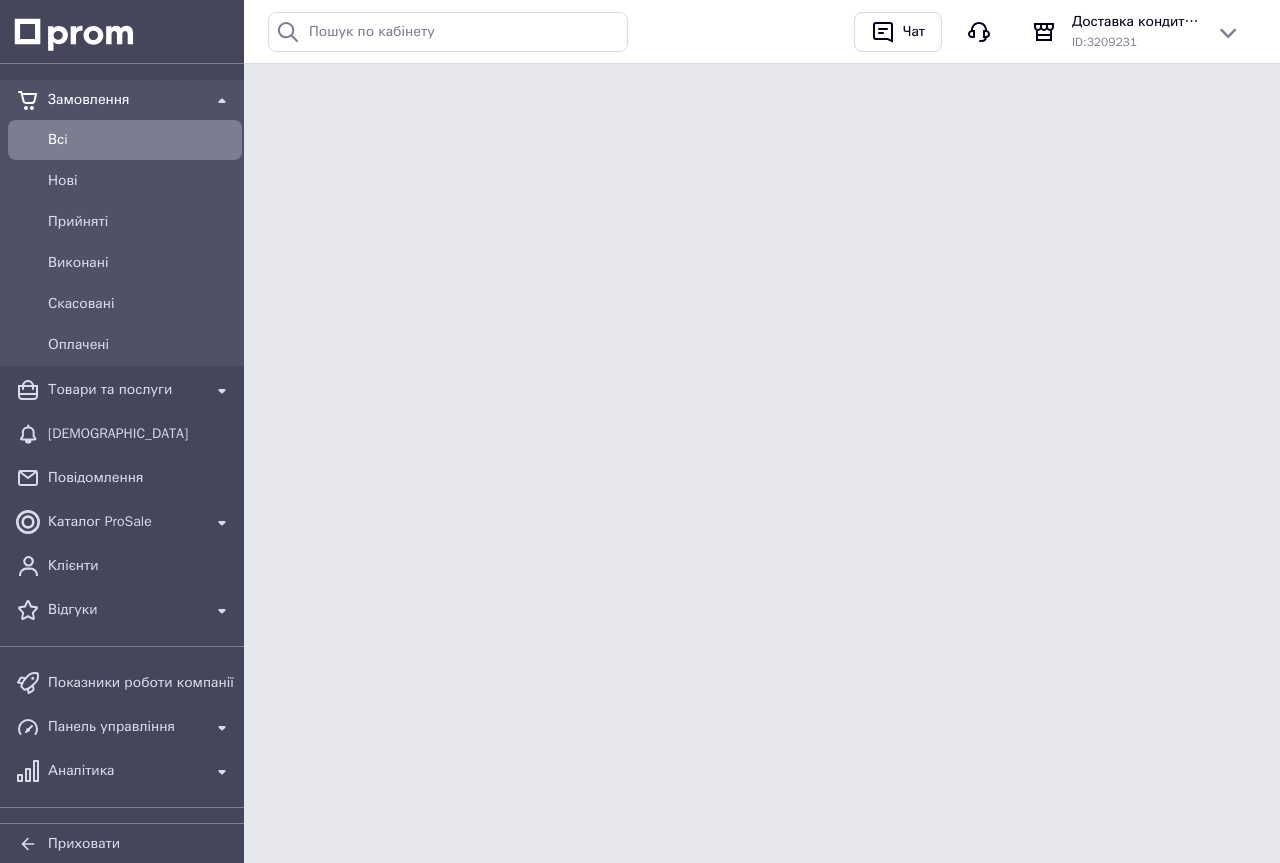 click on "Показники роботи компанії" at bounding box center (125, 683) 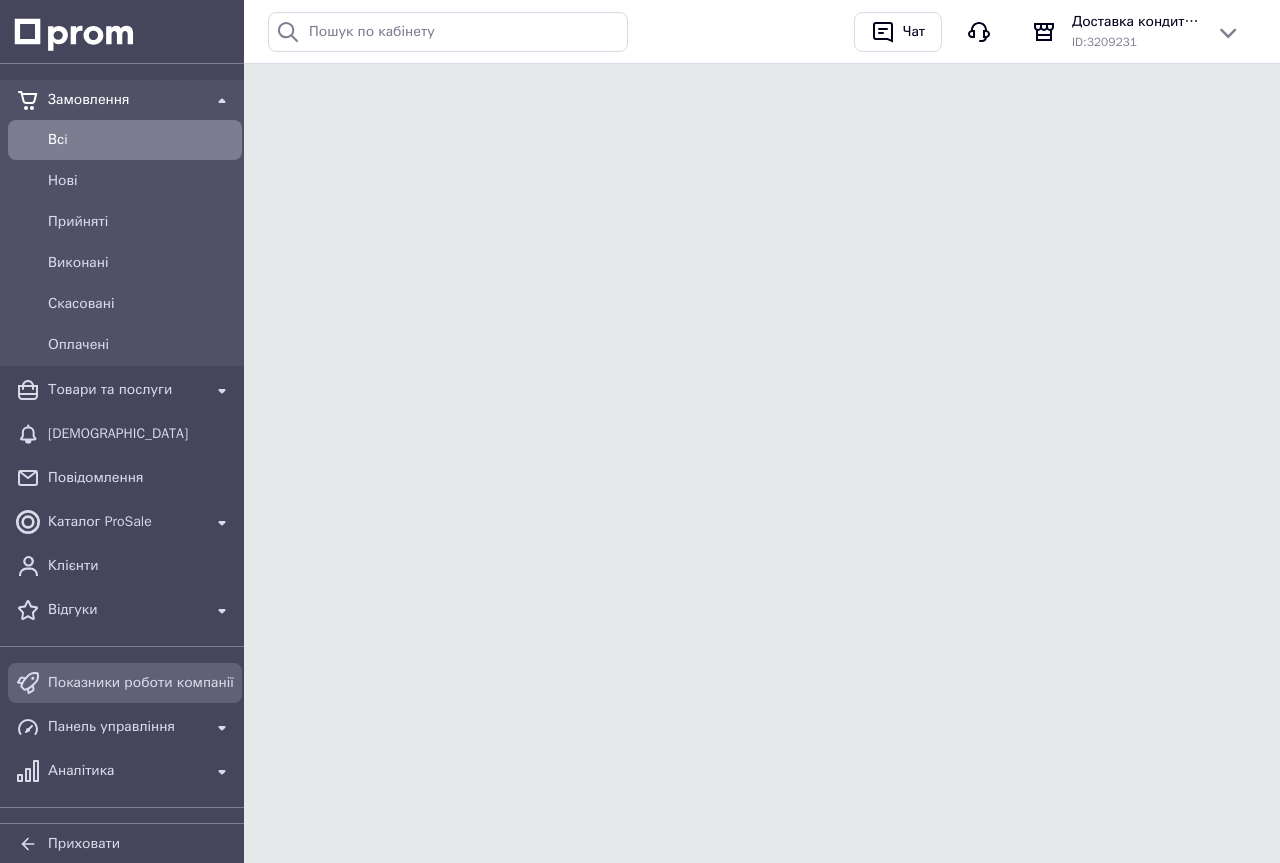 click on "Показники роботи компанії" at bounding box center [141, 683] 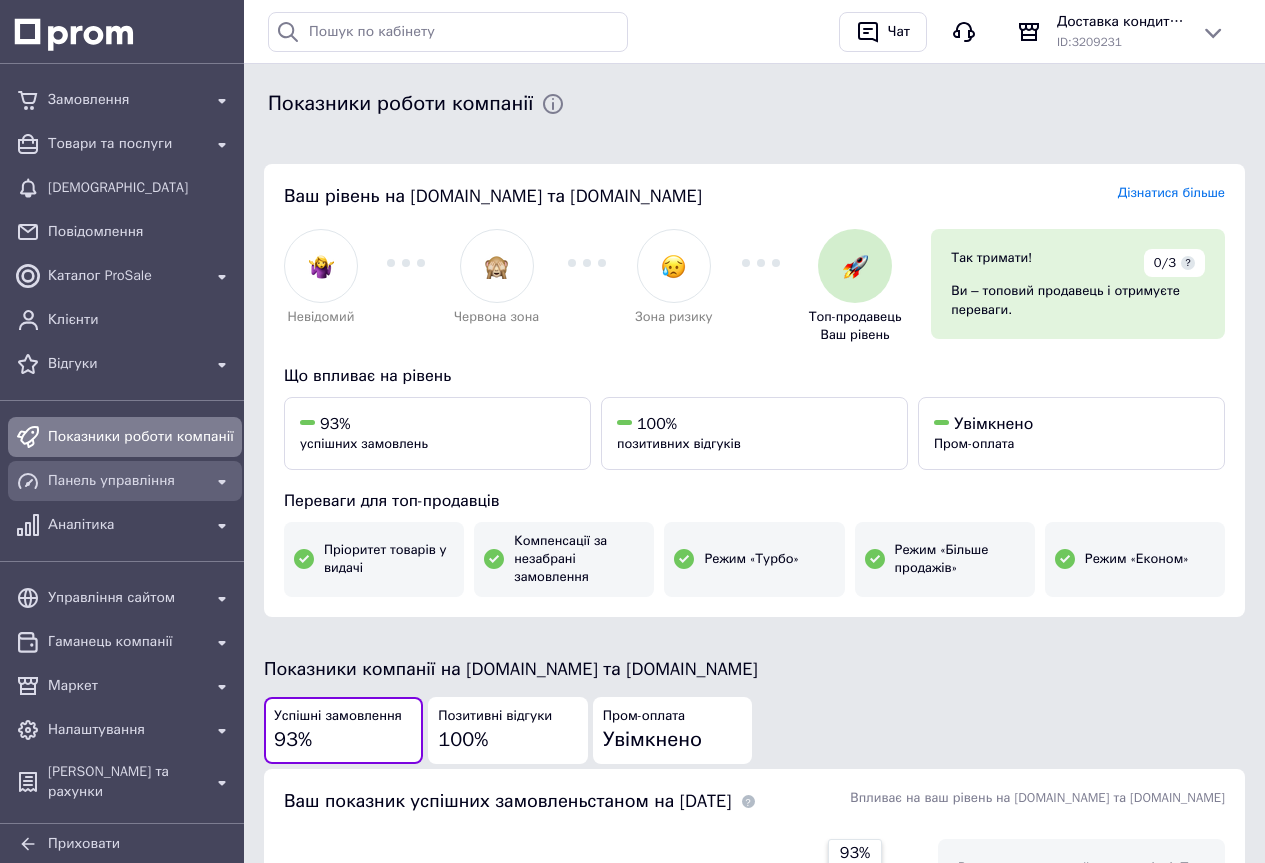 click on "Панель управління" at bounding box center (125, 481) 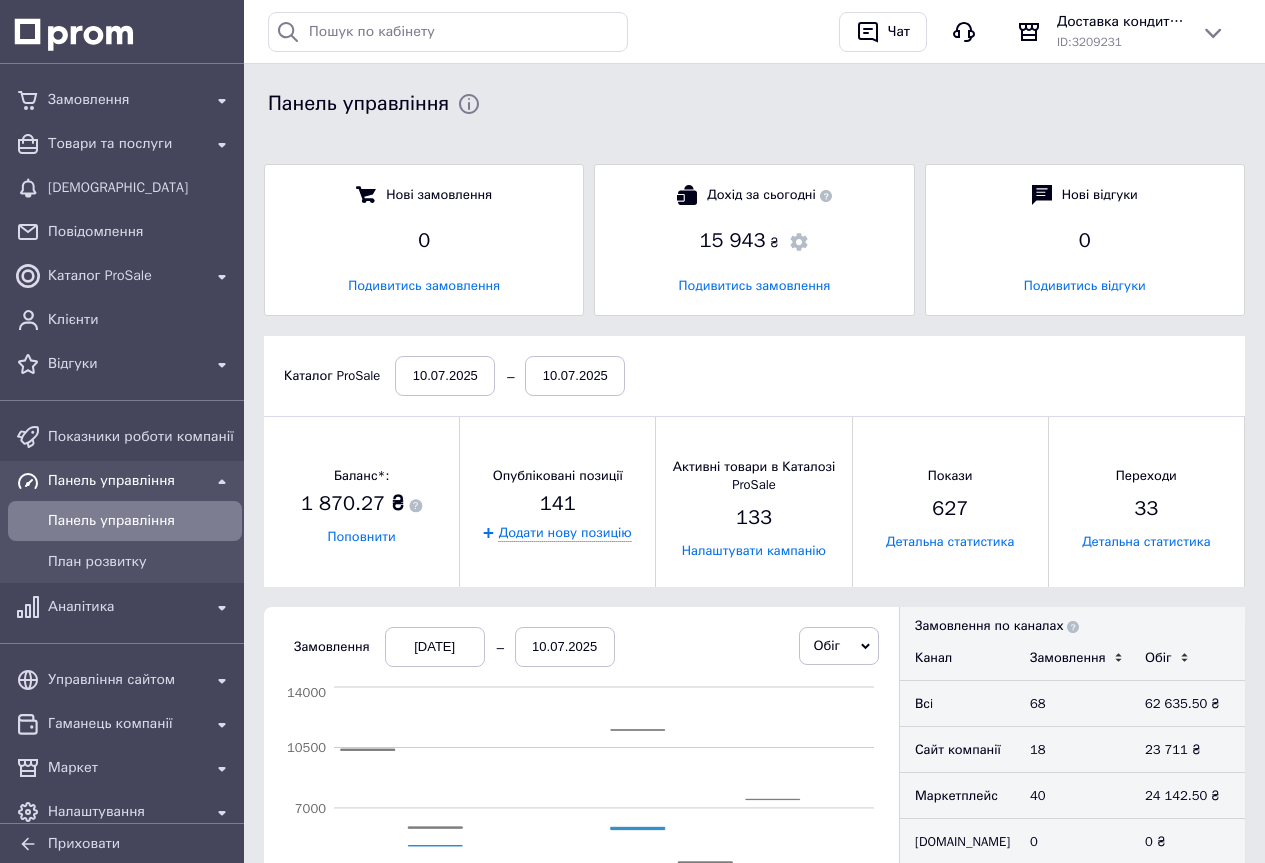 scroll, scrollTop: 10, scrollLeft: 10, axis: both 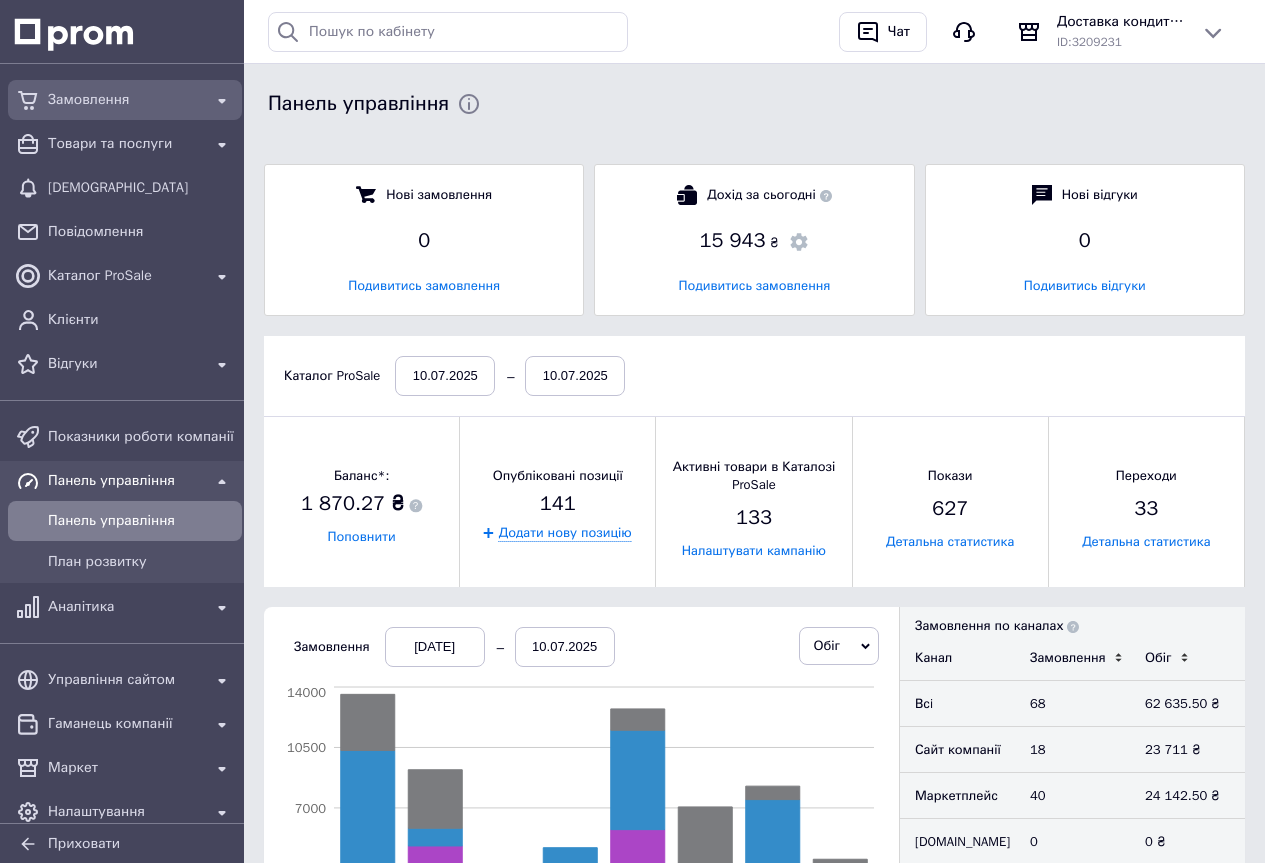 click on "Замовлення" at bounding box center [125, 100] 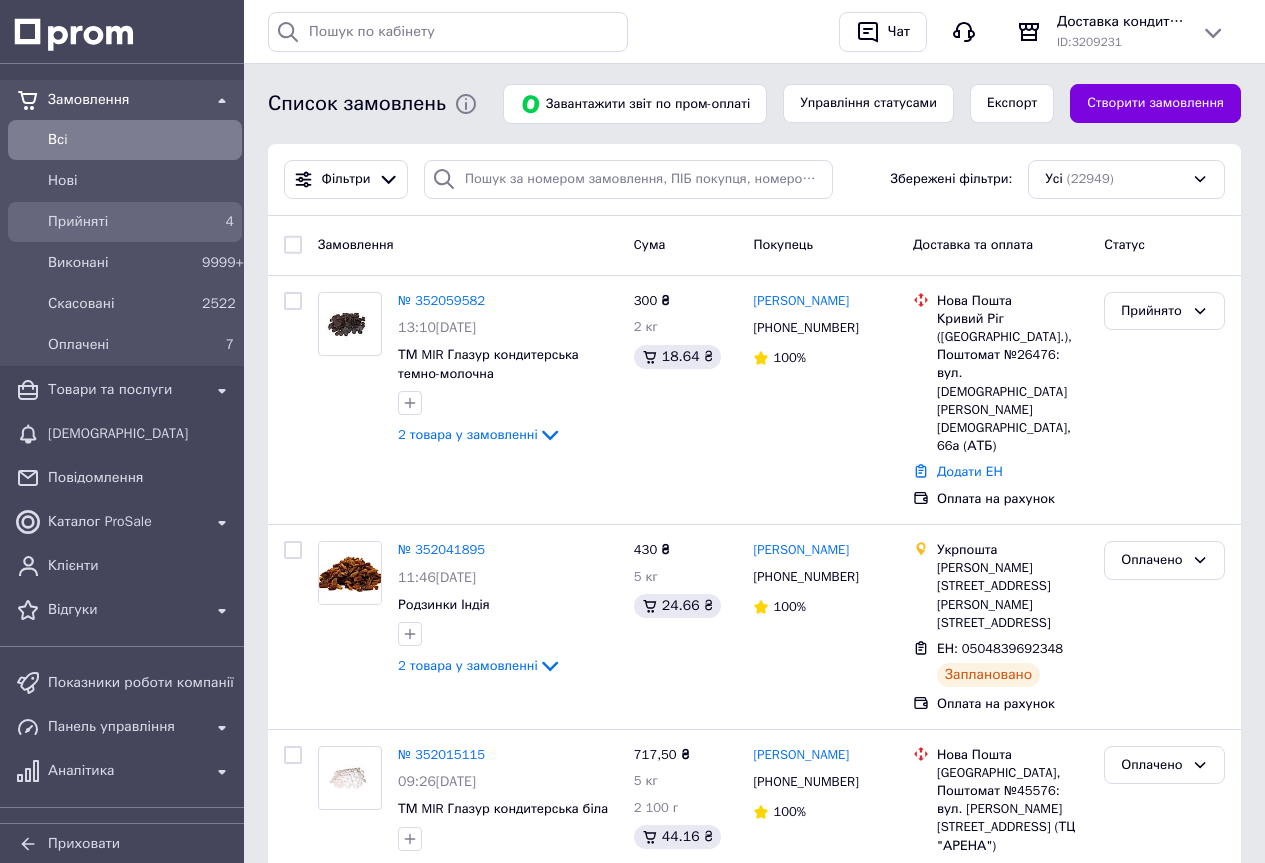 click on "Прийняті" at bounding box center [121, 222] 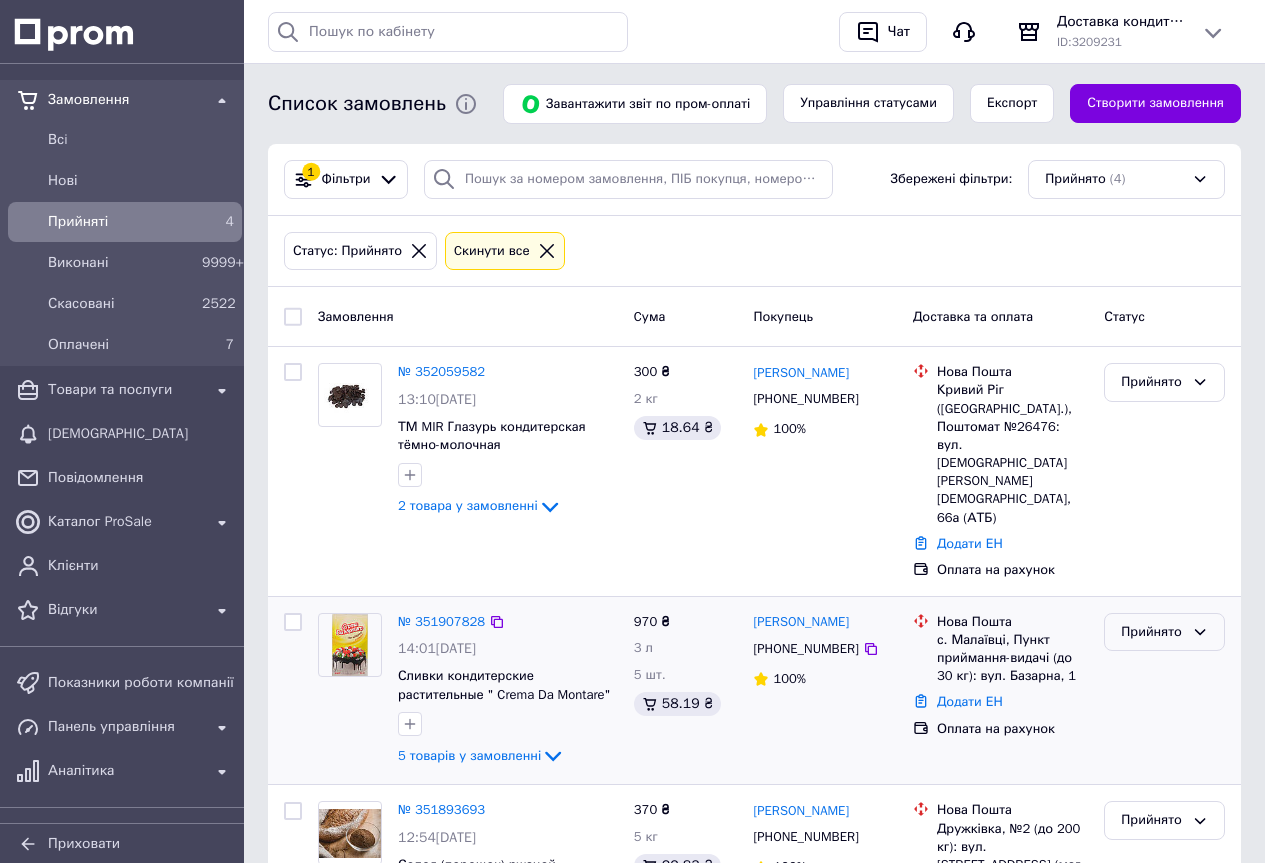 click on "Прийнято" at bounding box center [1152, 632] 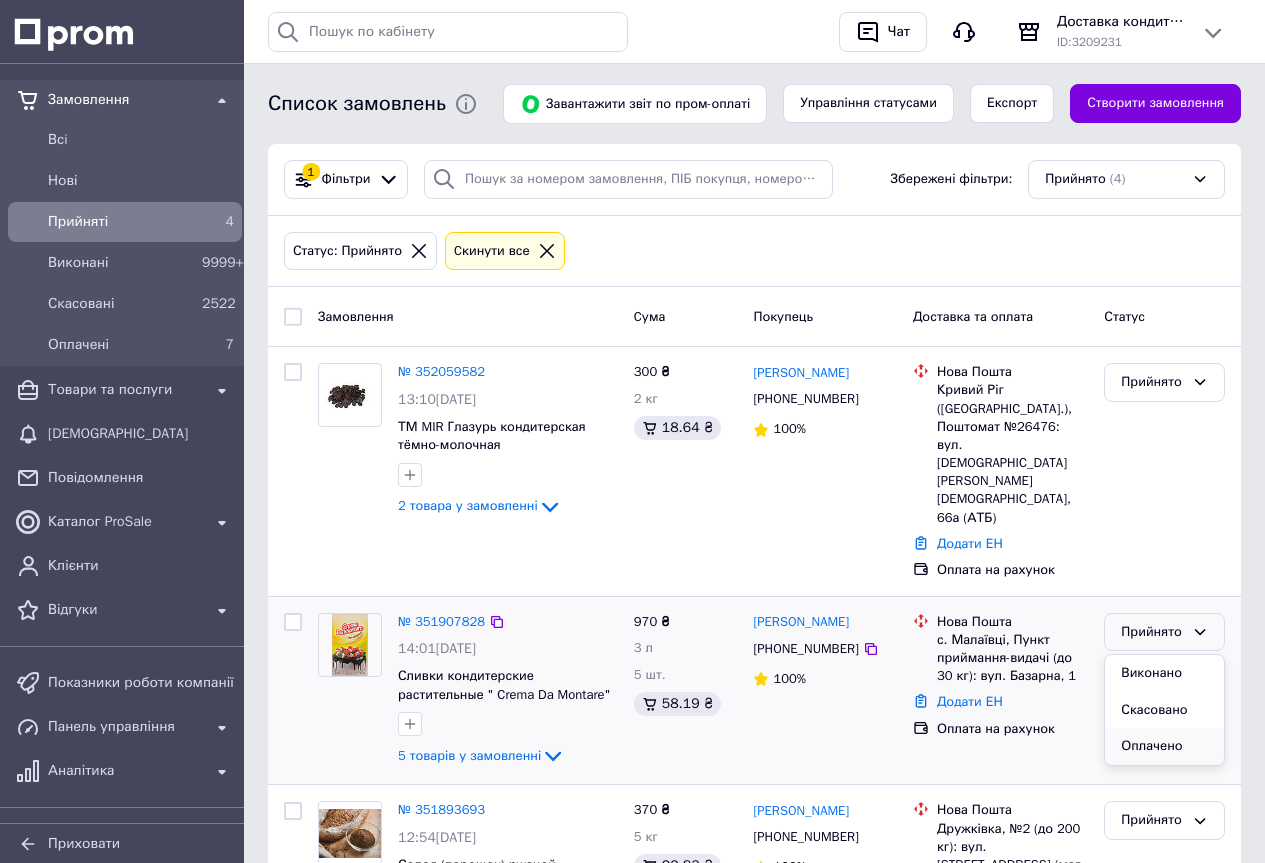 click on "Оплачено" at bounding box center [1164, 746] 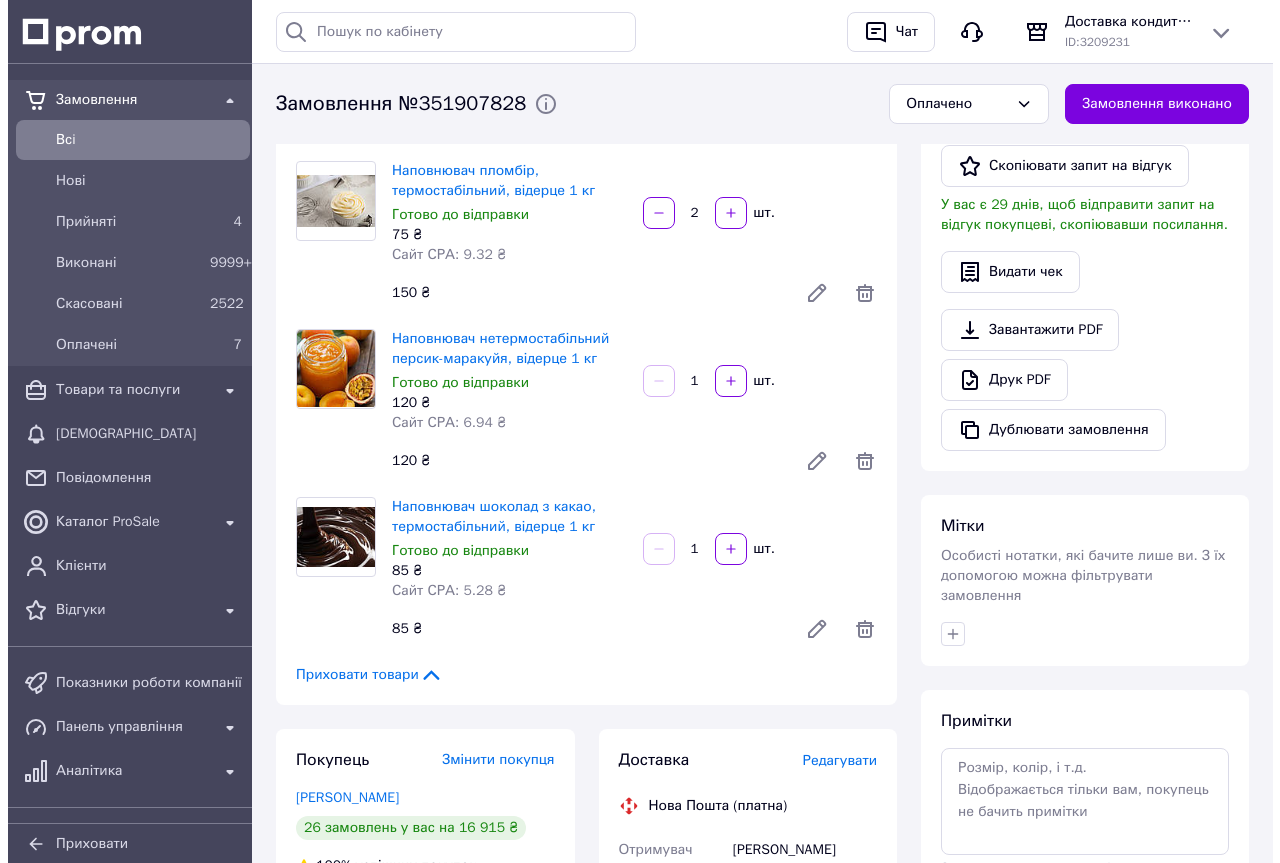 scroll, scrollTop: 700, scrollLeft: 0, axis: vertical 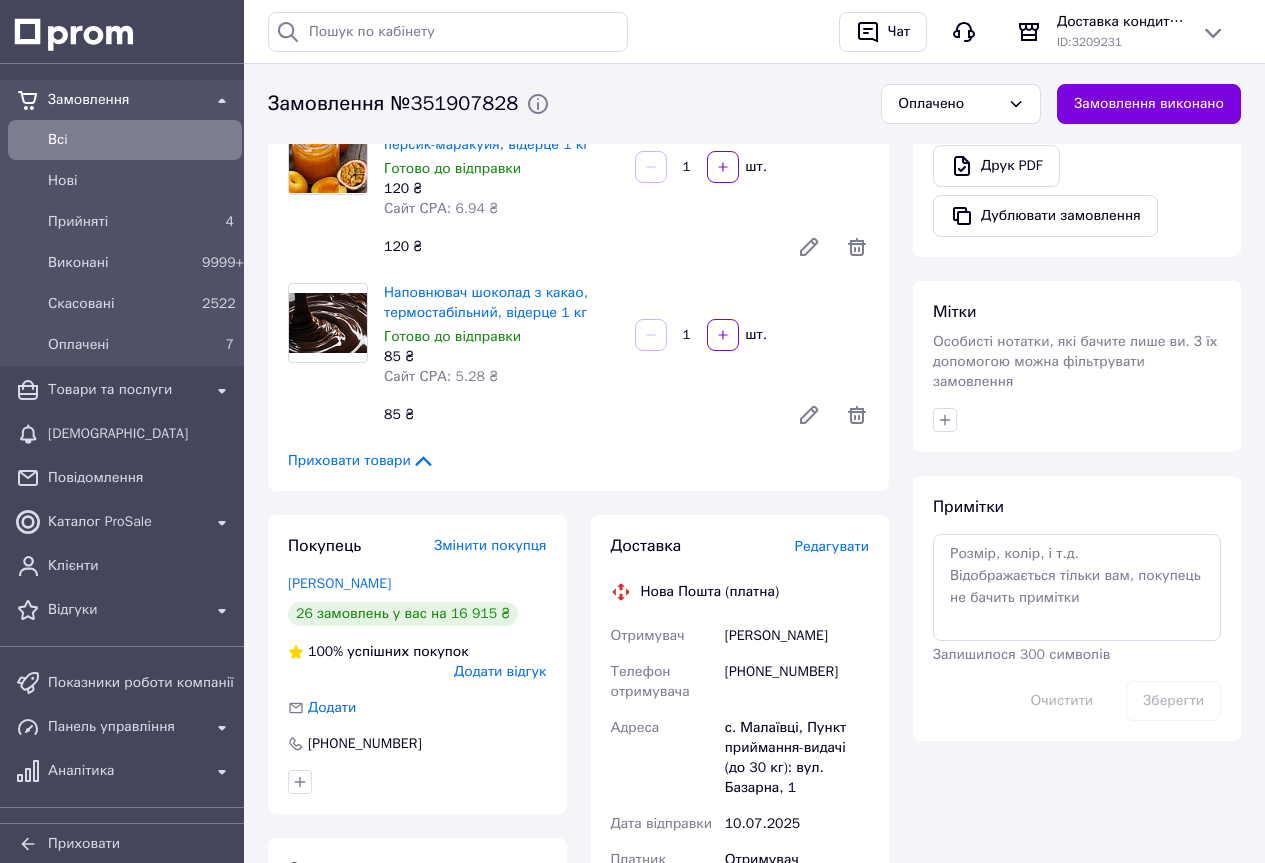 click on "Редагувати" at bounding box center [832, 546] 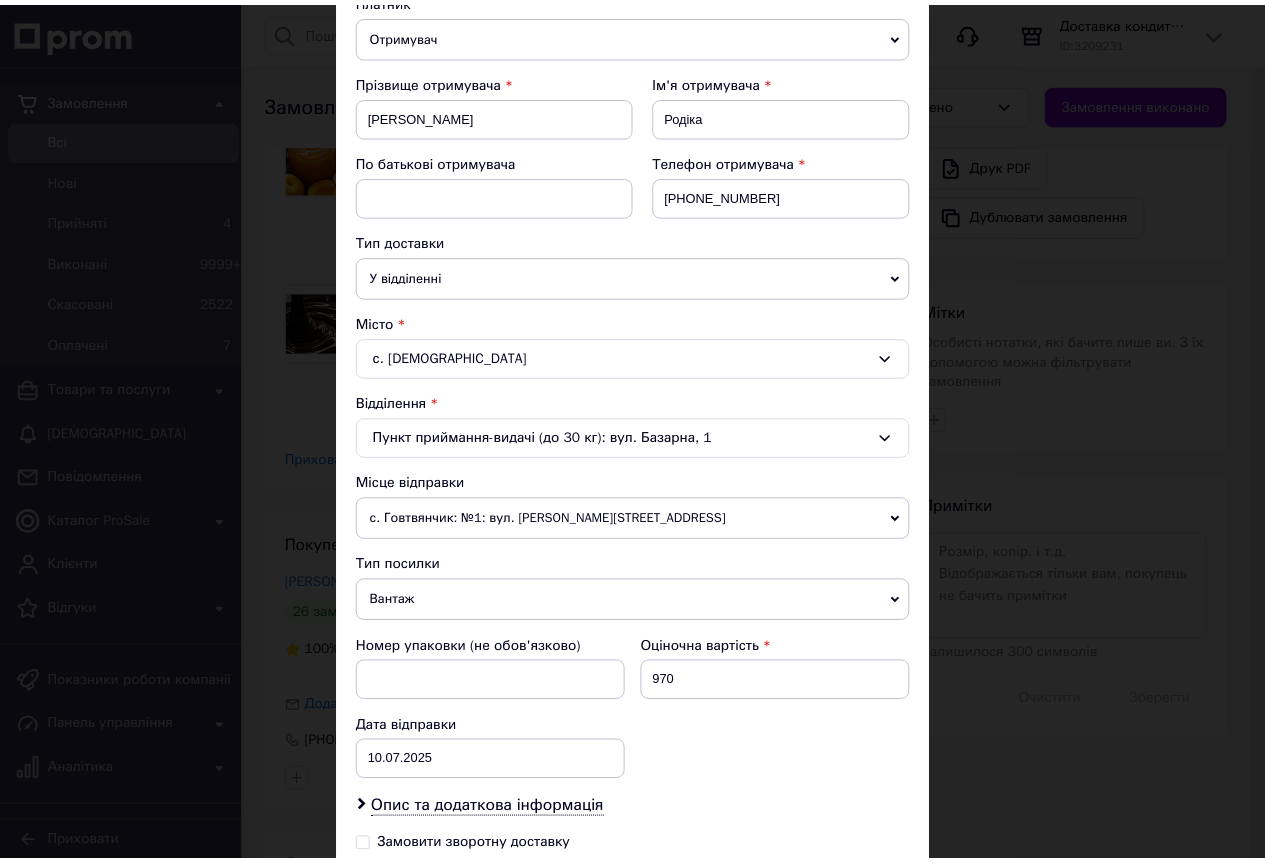 scroll, scrollTop: 500, scrollLeft: 0, axis: vertical 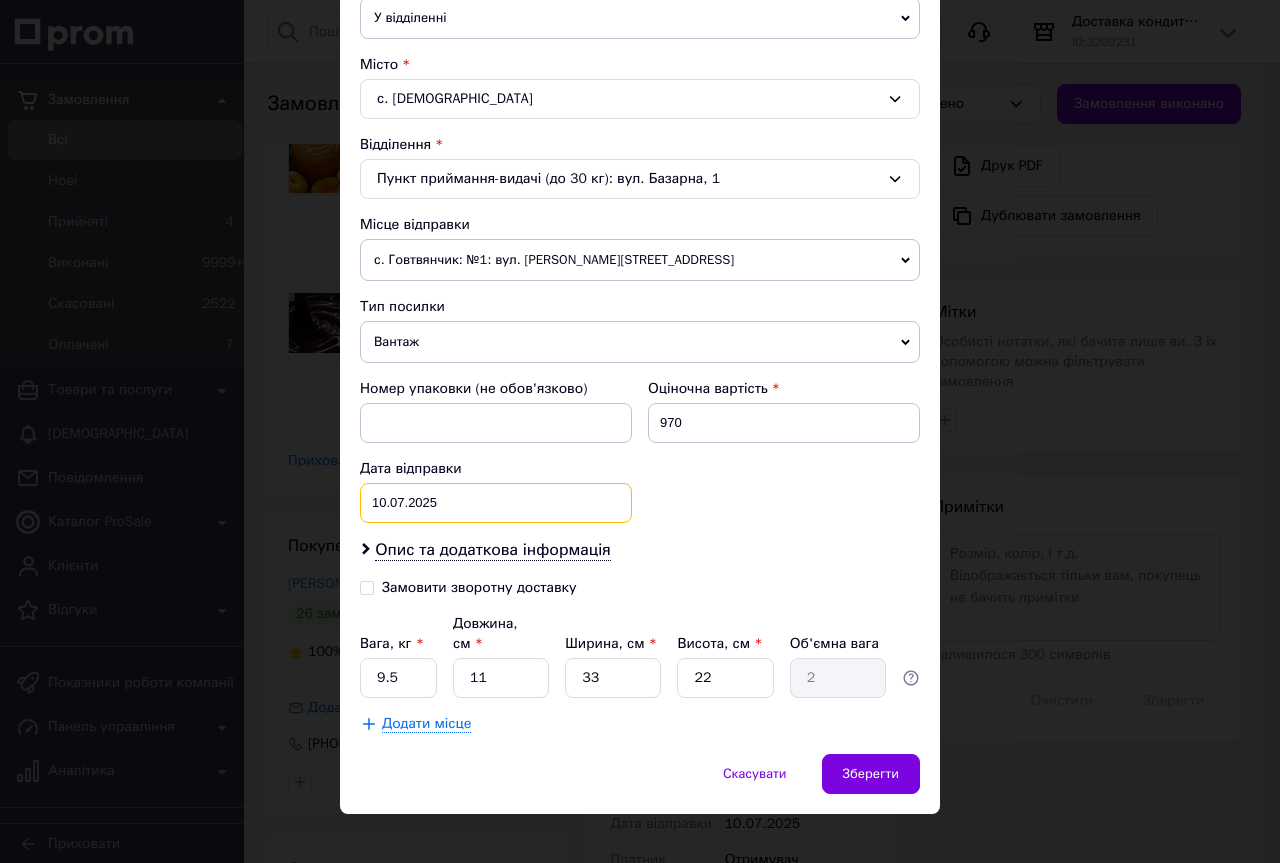 click on "10.07.2025 < 2025 > < Июль > Пн Вт Ср Чт Пт Сб Вс 30 1 2 3 4 5 6 7 8 9 10 11 12 13 14 15 16 17 18 19 20 21 22 23 24 25 26 27 28 29 30 31 1 2 3 4 5 6 7 8 9 10" at bounding box center [496, 503] 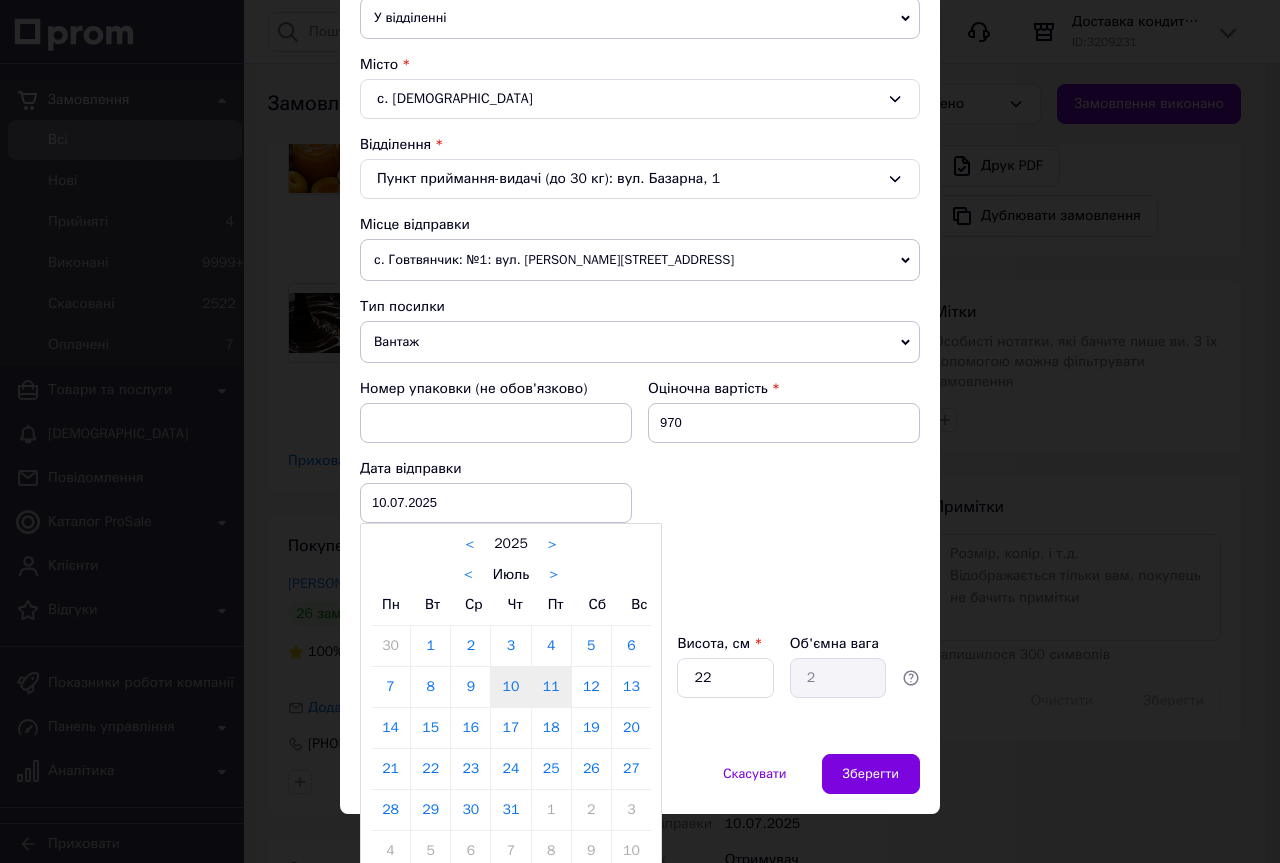 click on "11" at bounding box center (551, 687) 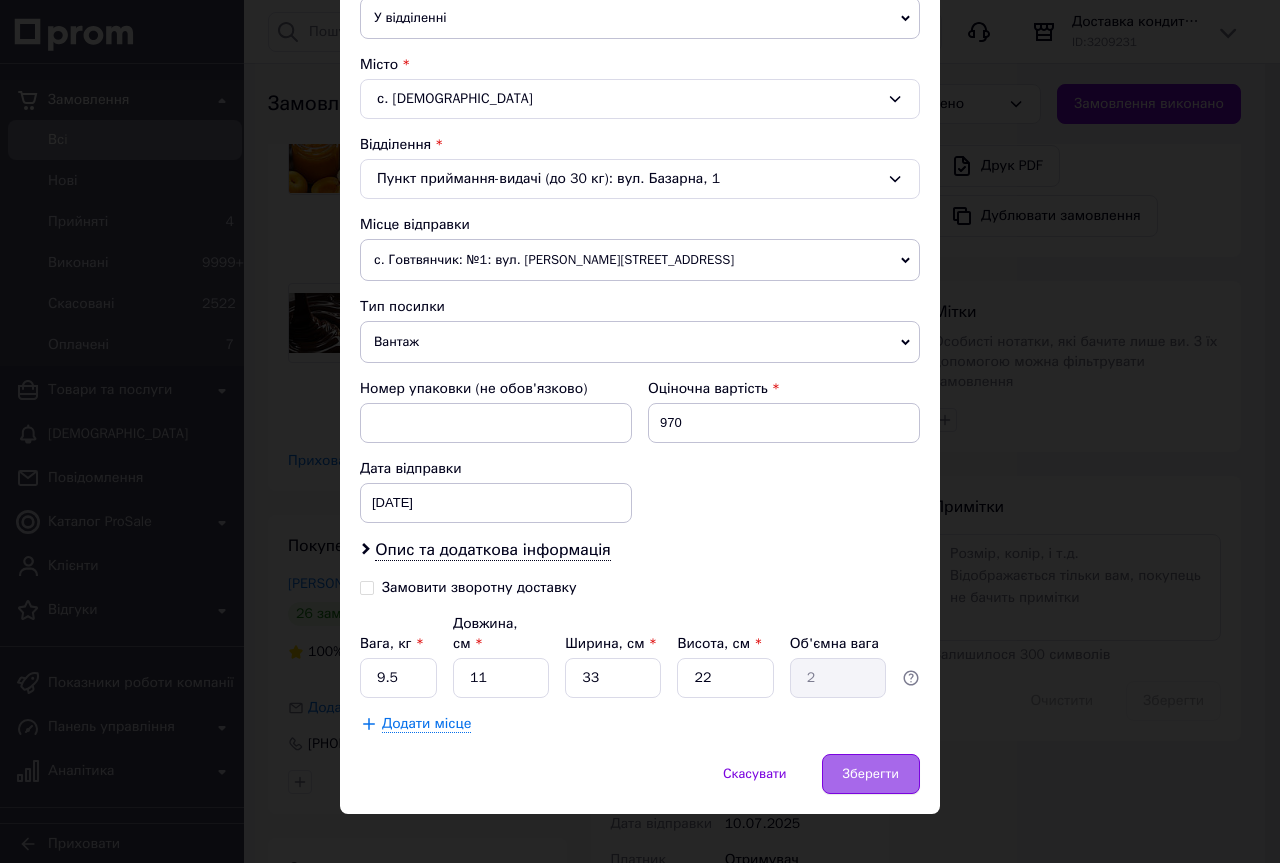 click on "Зберегти" at bounding box center [871, 774] 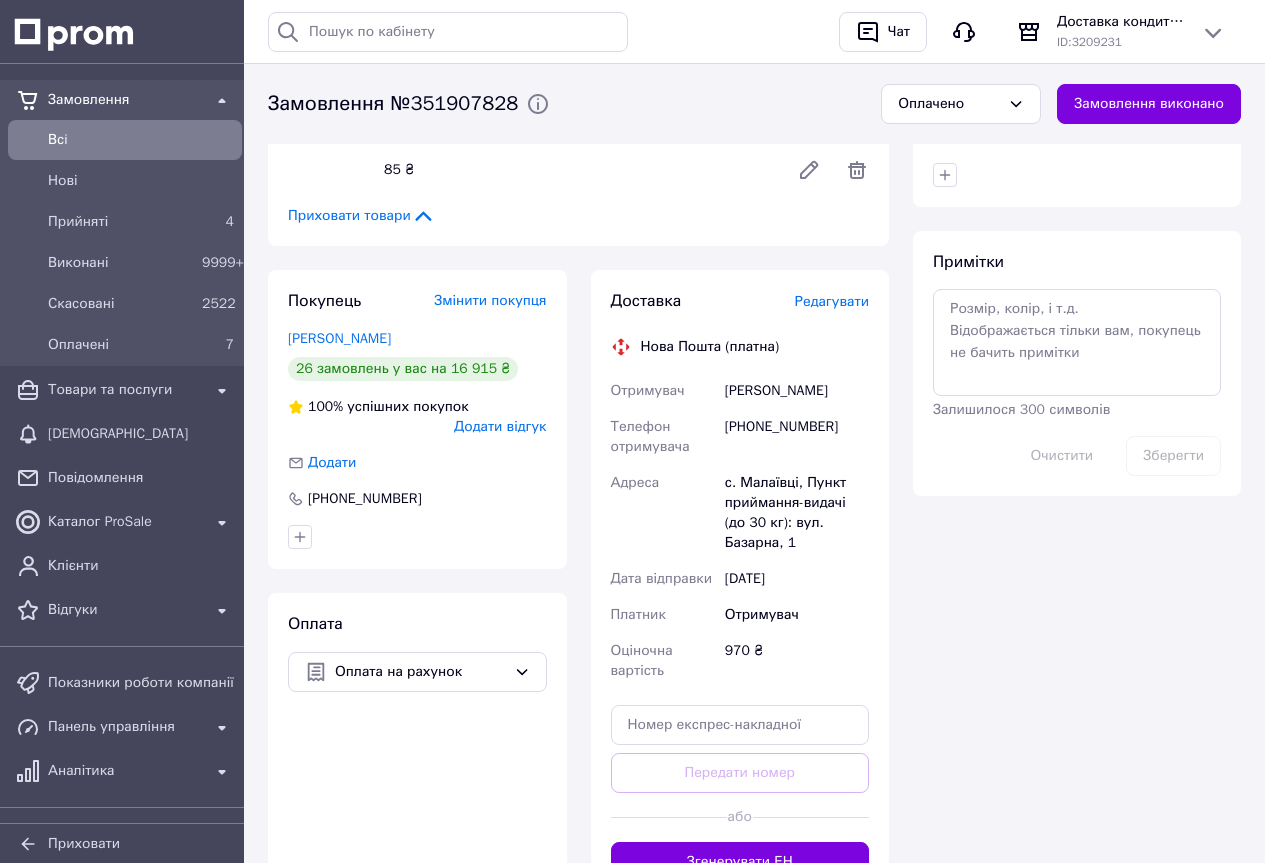 scroll, scrollTop: 1000, scrollLeft: 0, axis: vertical 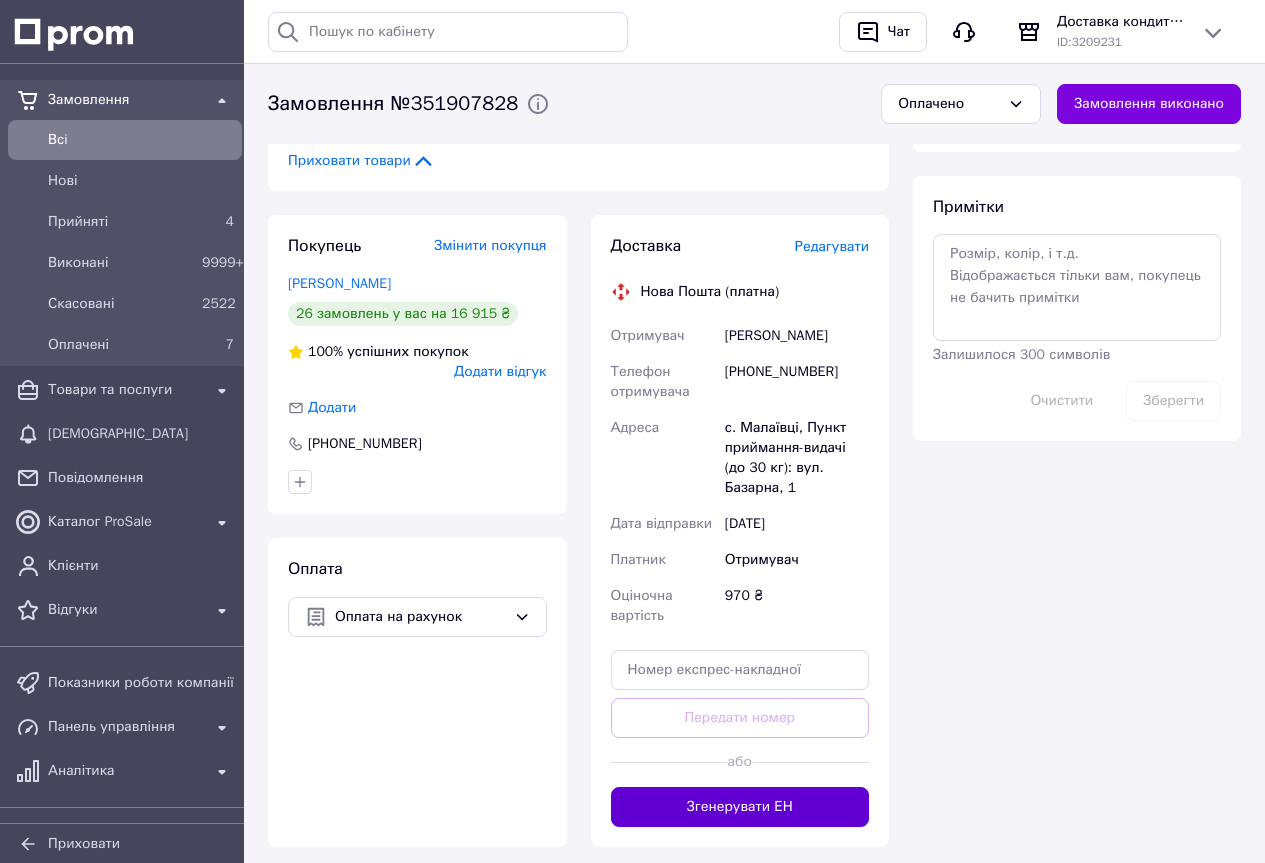 click on "Згенерувати ЕН" at bounding box center [740, 807] 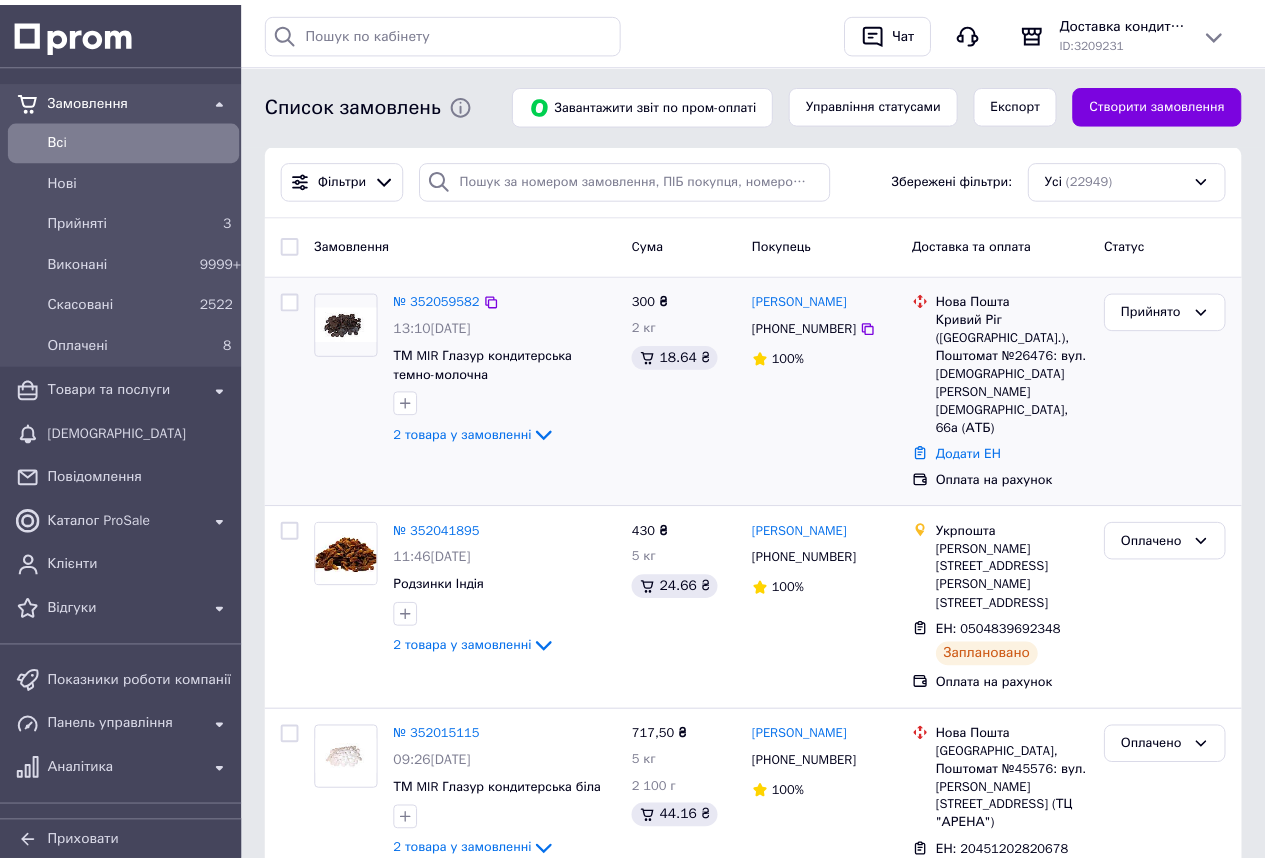 scroll, scrollTop: 0, scrollLeft: 0, axis: both 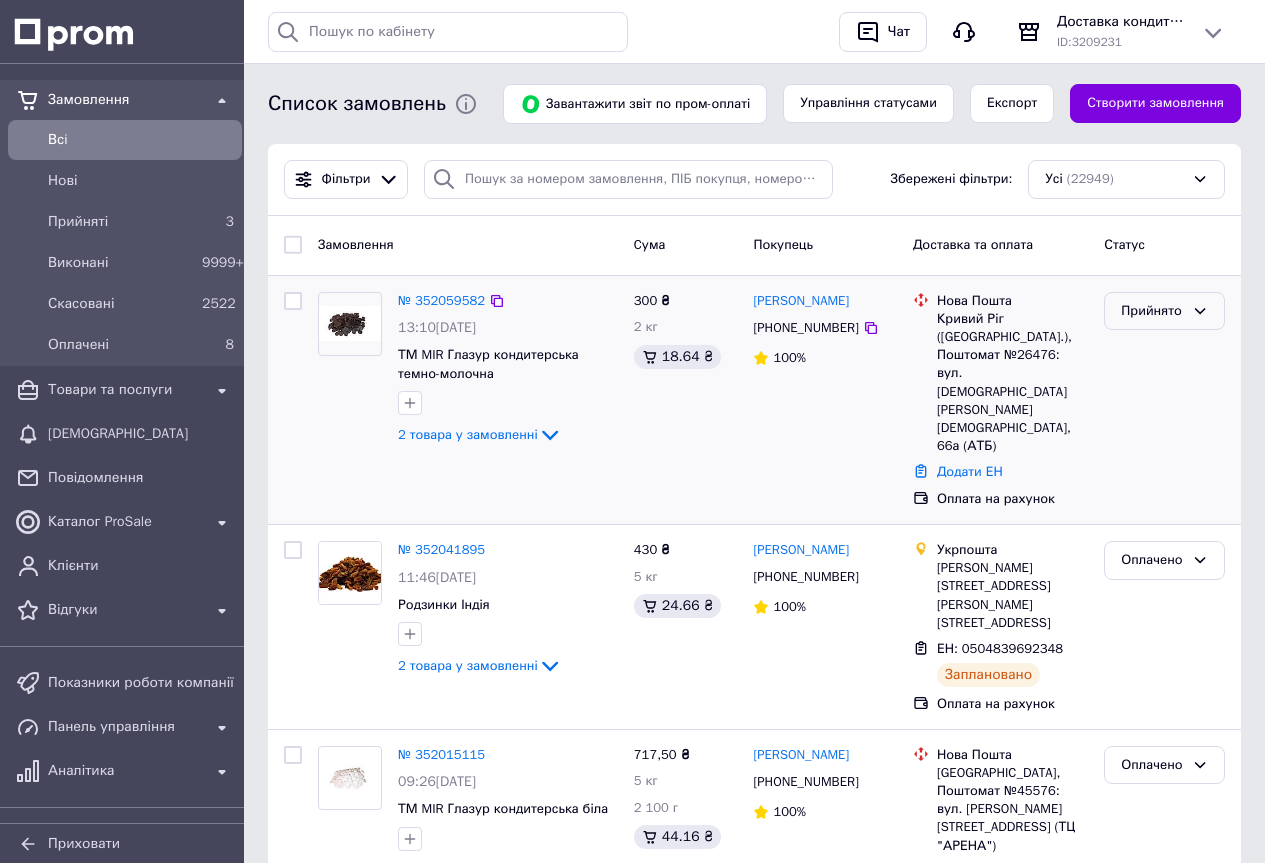 click on "Прийнято" at bounding box center [1152, 311] 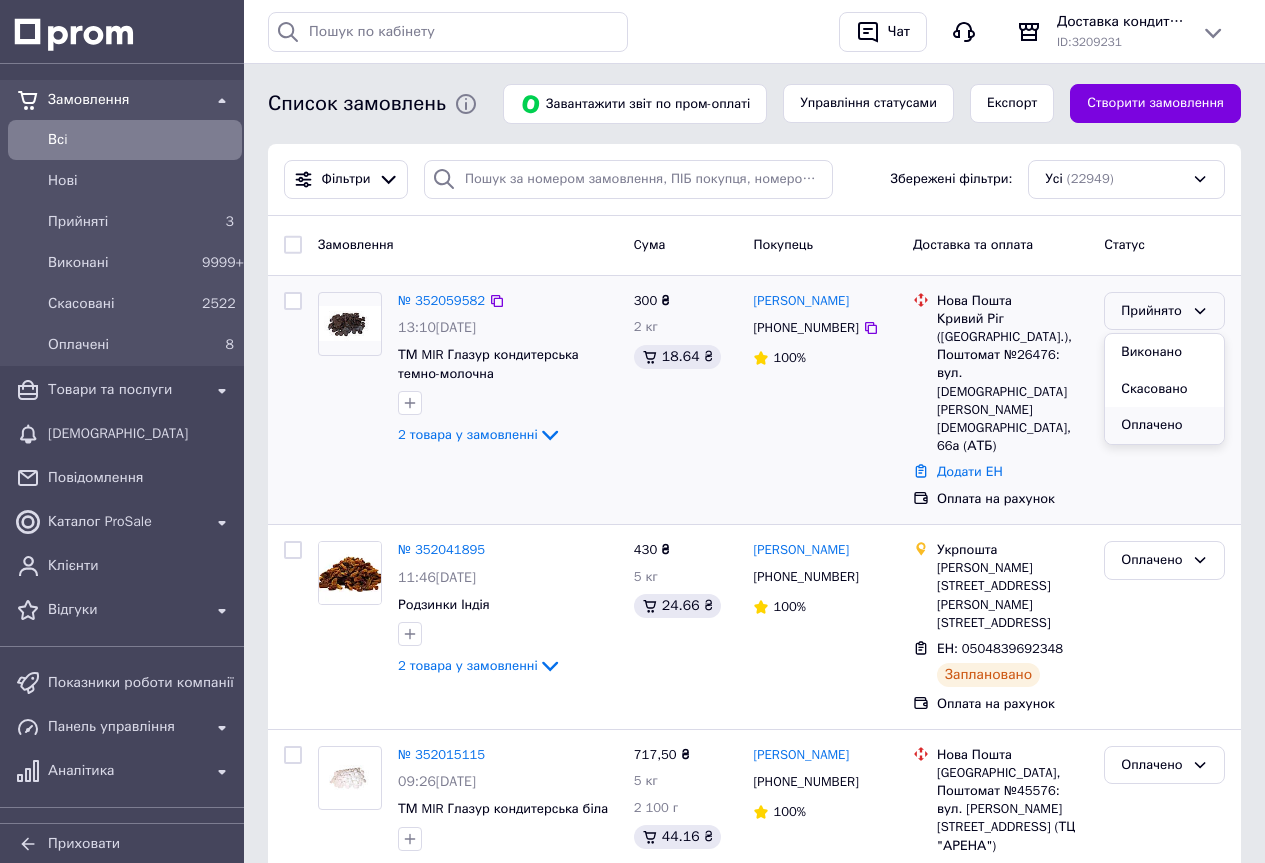 click on "Оплачено" at bounding box center [1164, 425] 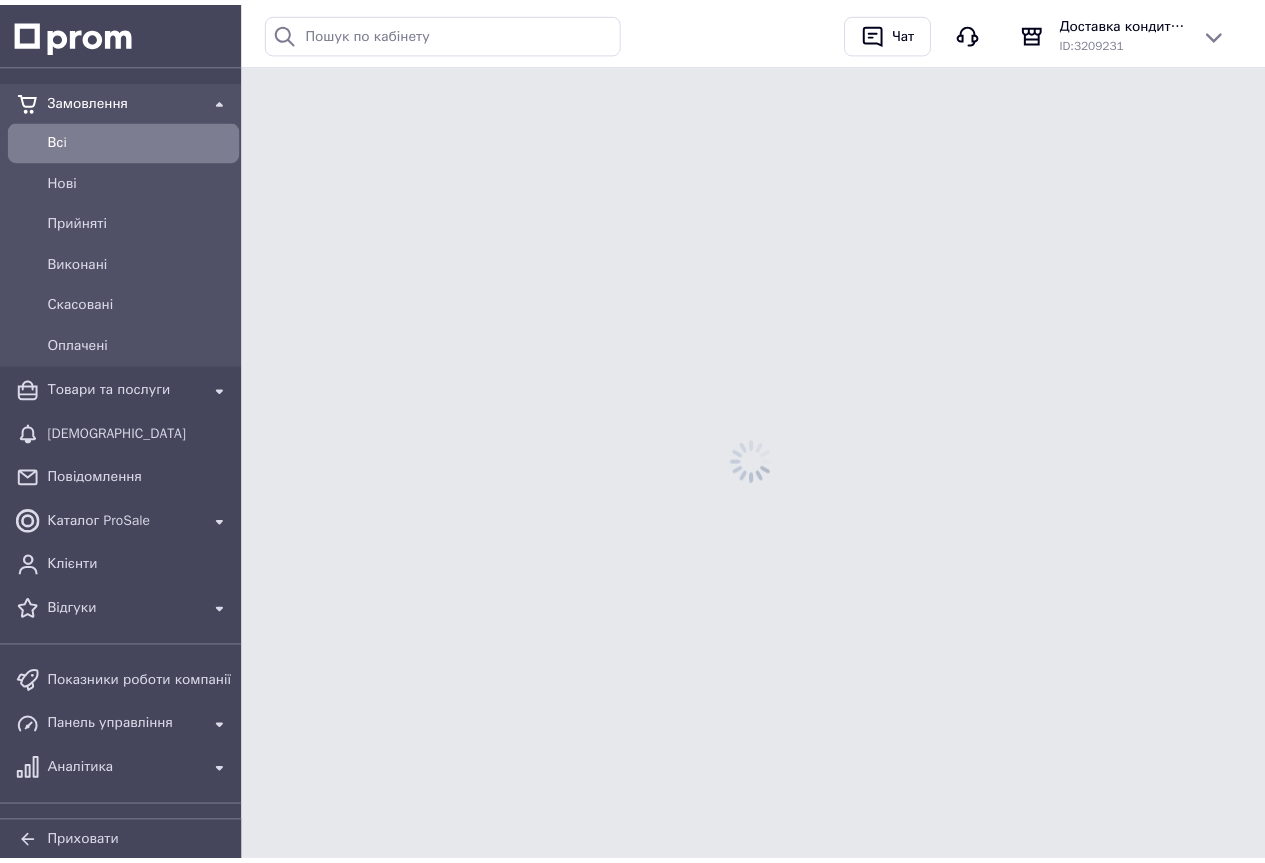 scroll, scrollTop: 0, scrollLeft: 0, axis: both 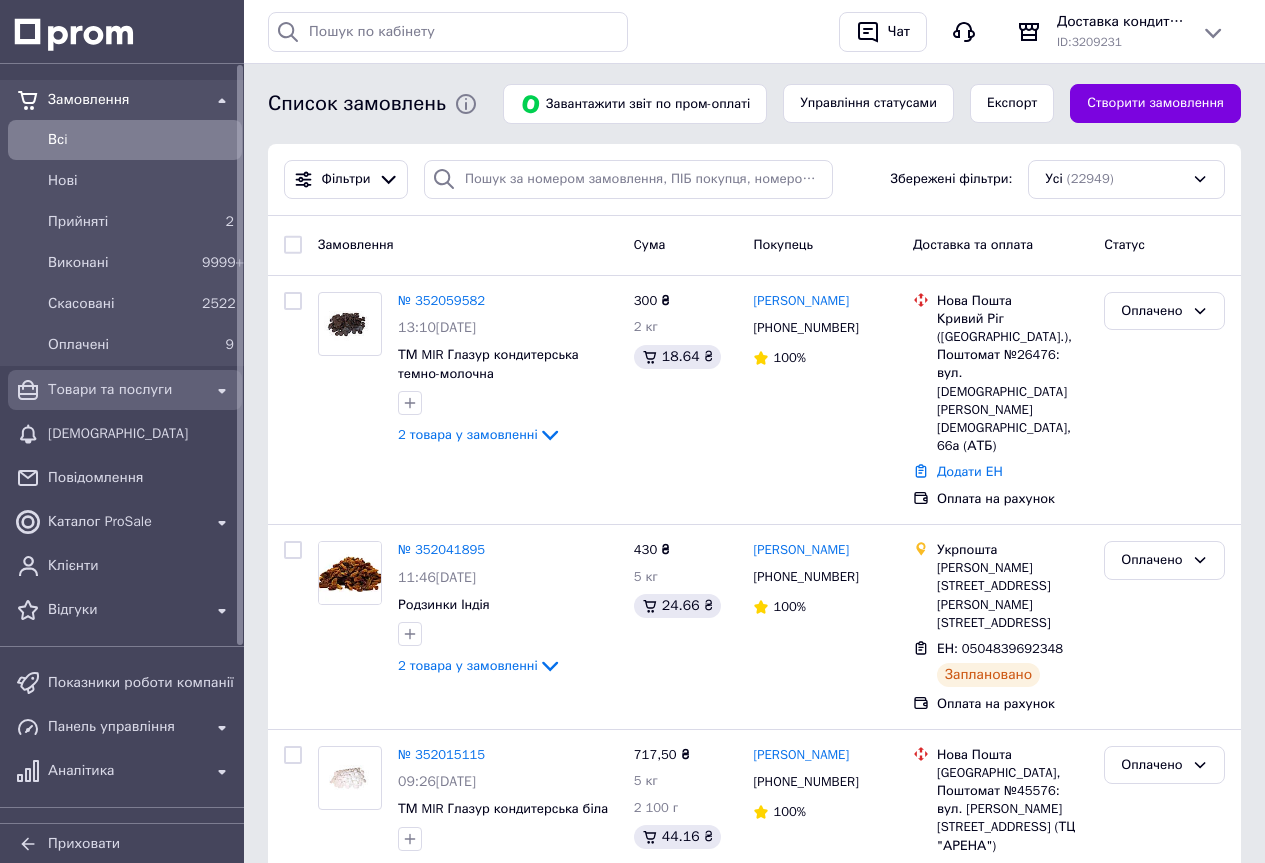 click on "Товари та послуги" at bounding box center (125, 390) 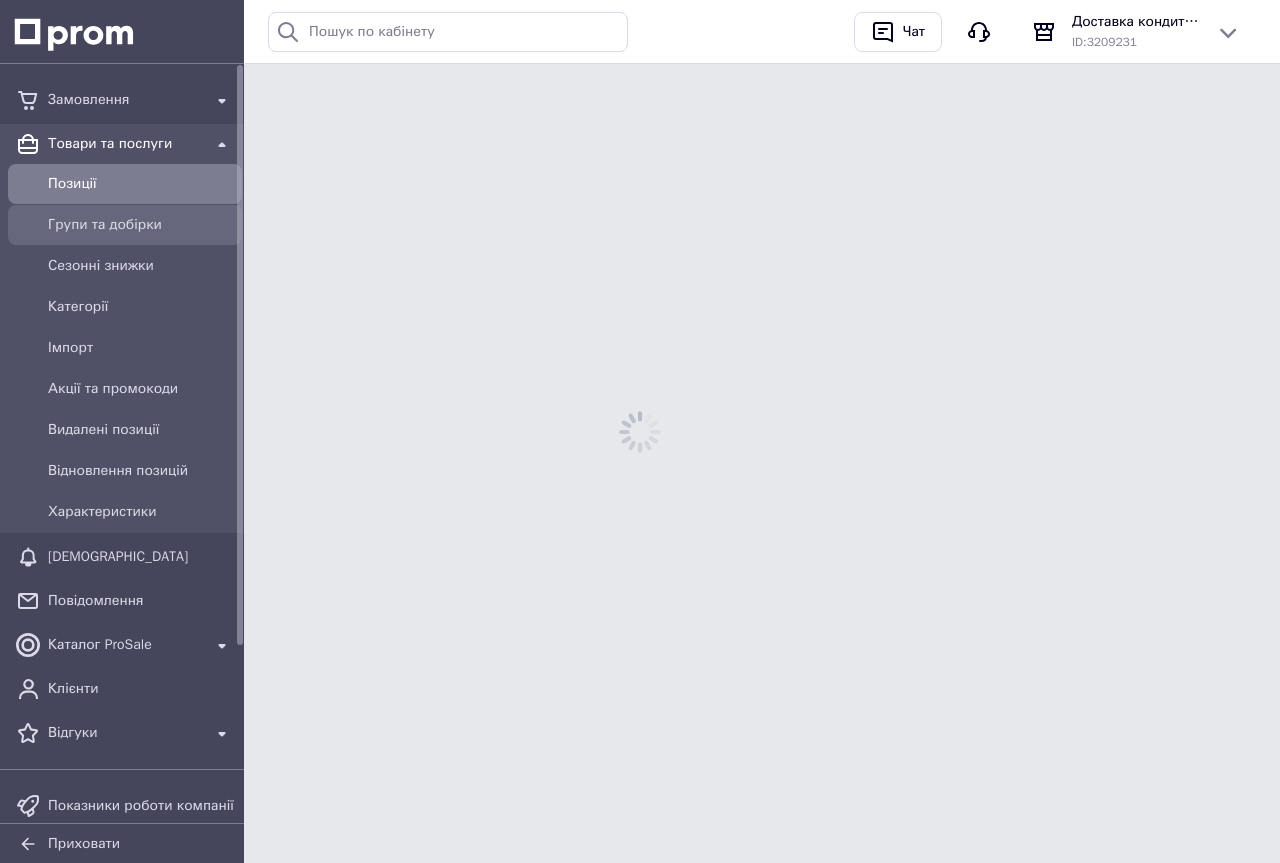 click on "Групи та добірки" at bounding box center (141, 225) 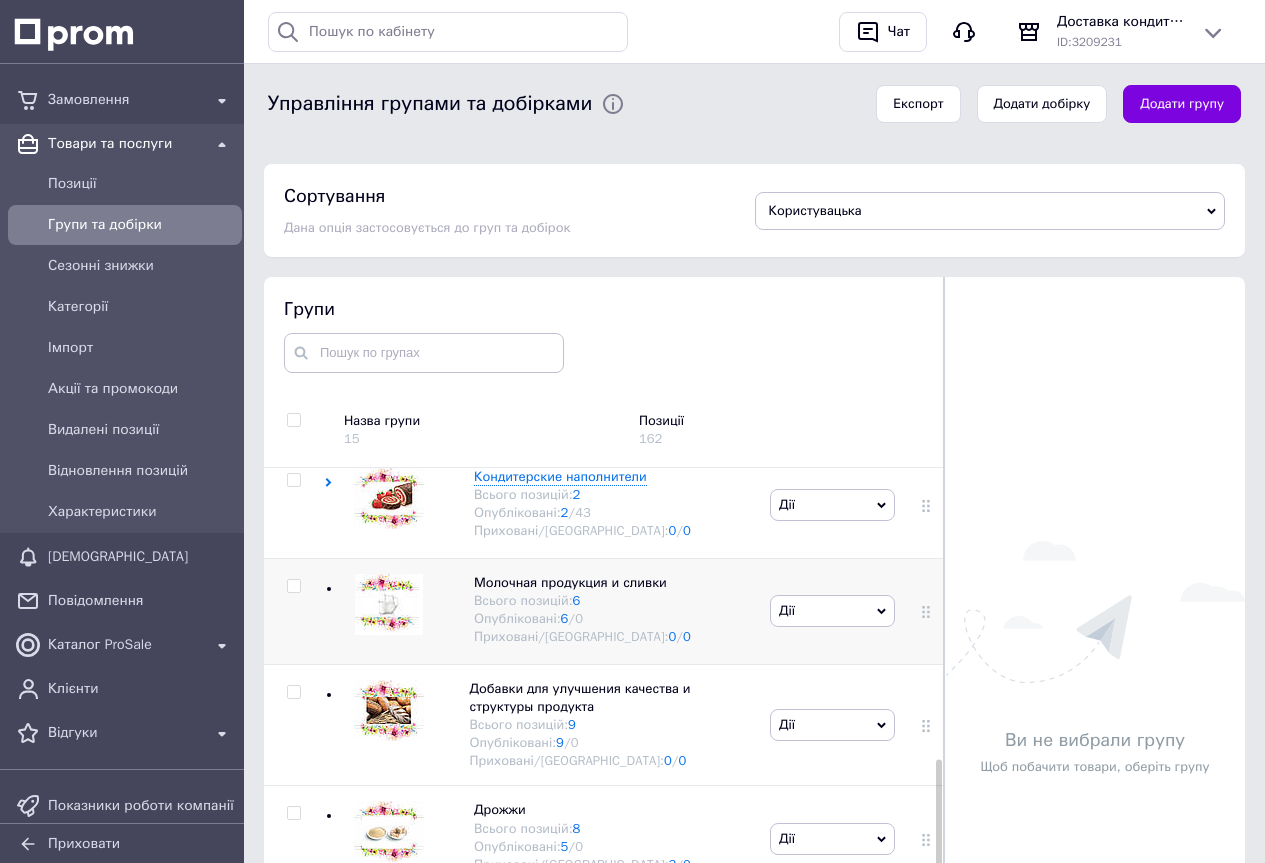 scroll, scrollTop: 628, scrollLeft: 0, axis: vertical 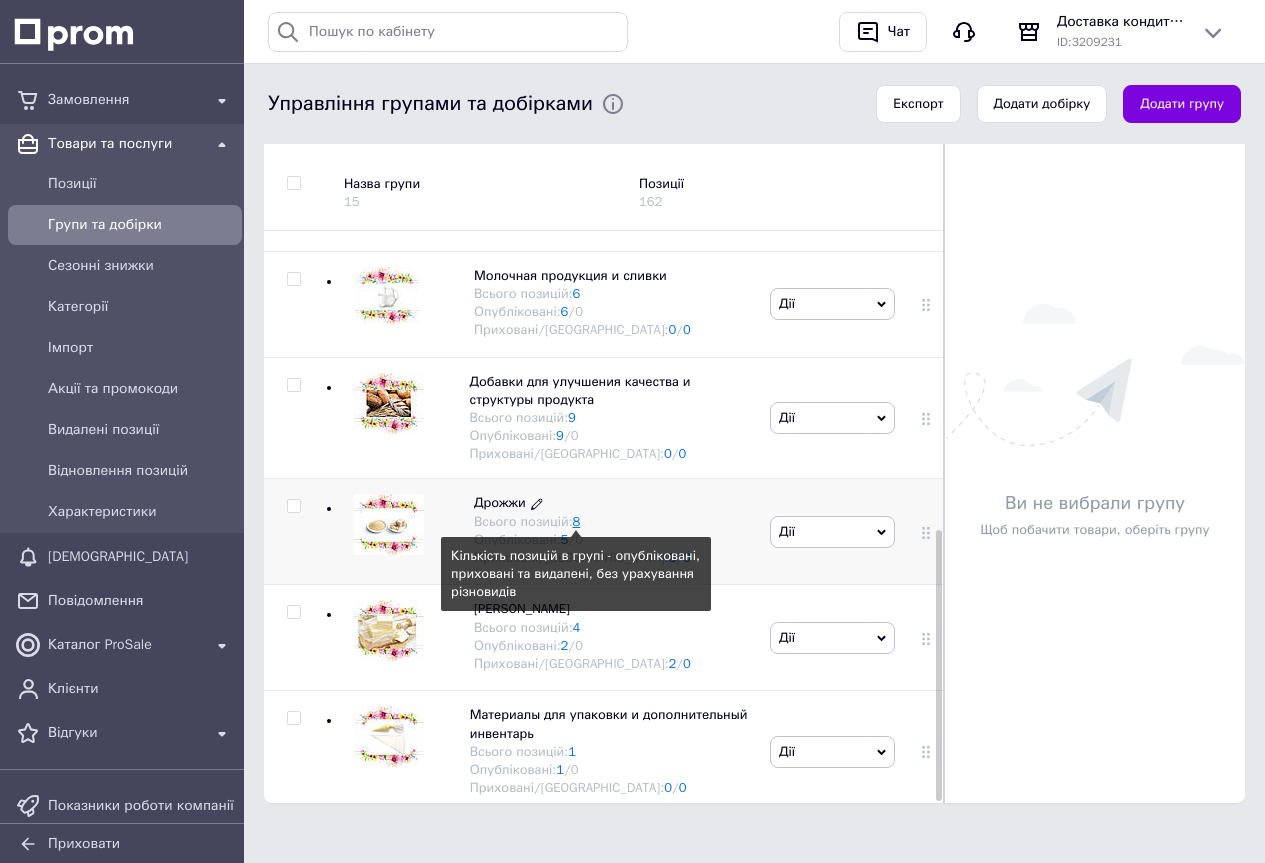 click on "8" at bounding box center (577, 521) 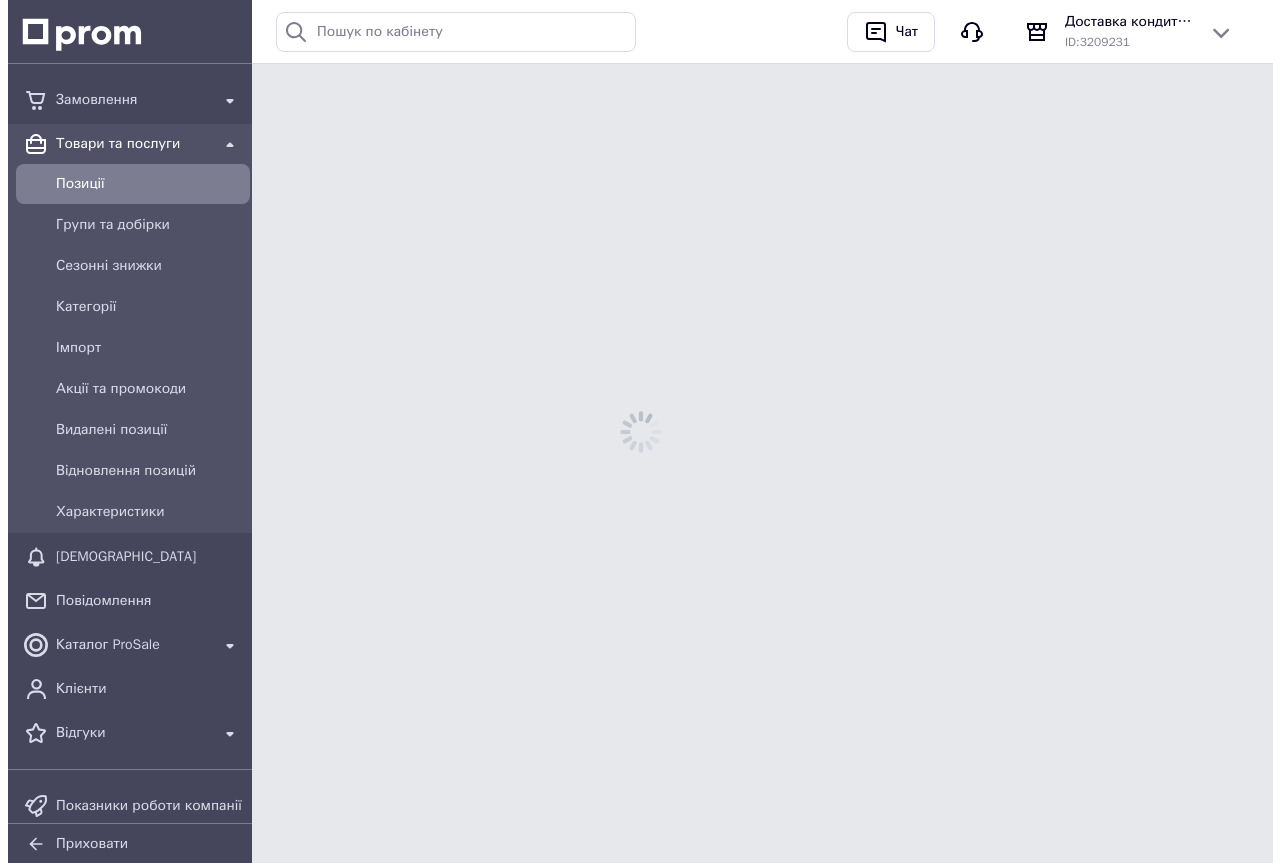 scroll, scrollTop: 0, scrollLeft: 0, axis: both 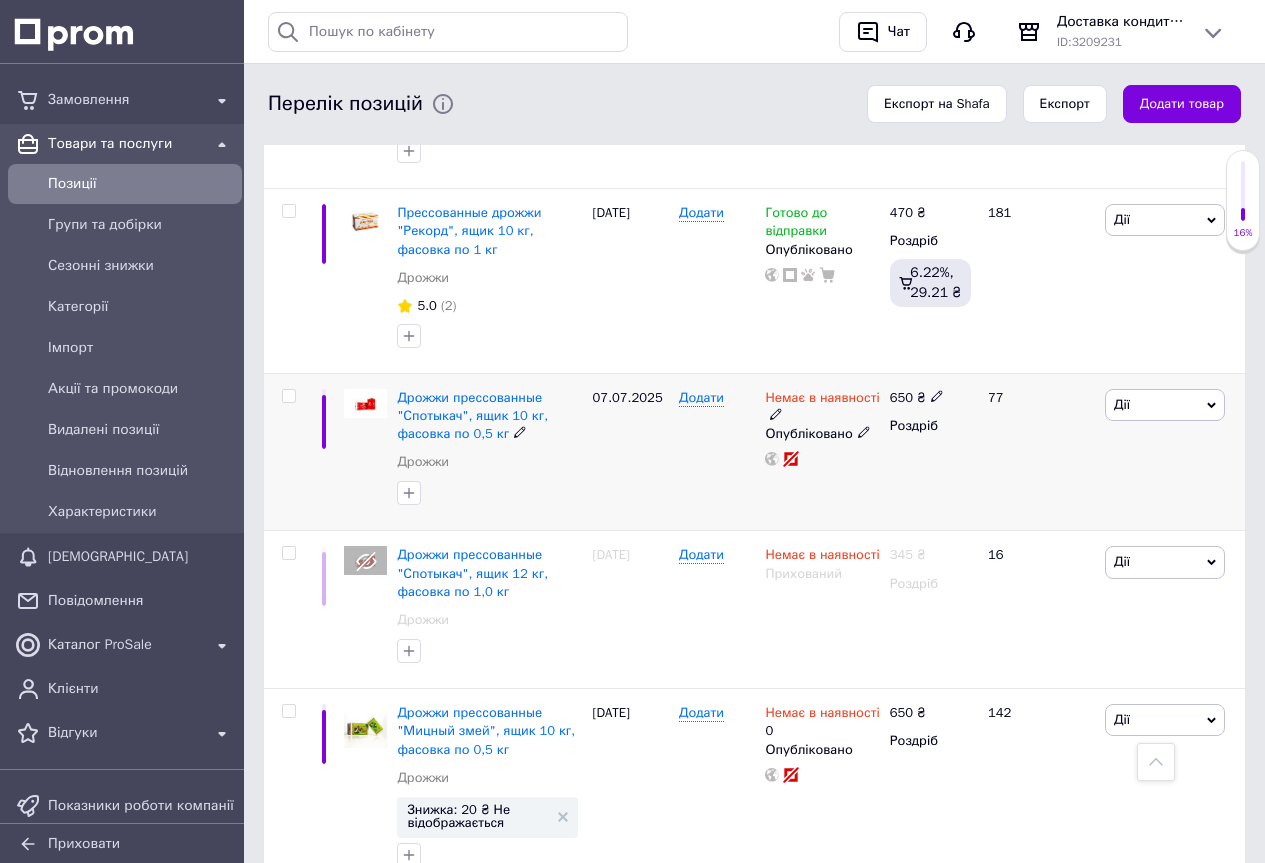 click on "Немає в наявності" at bounding box center [822, 407] 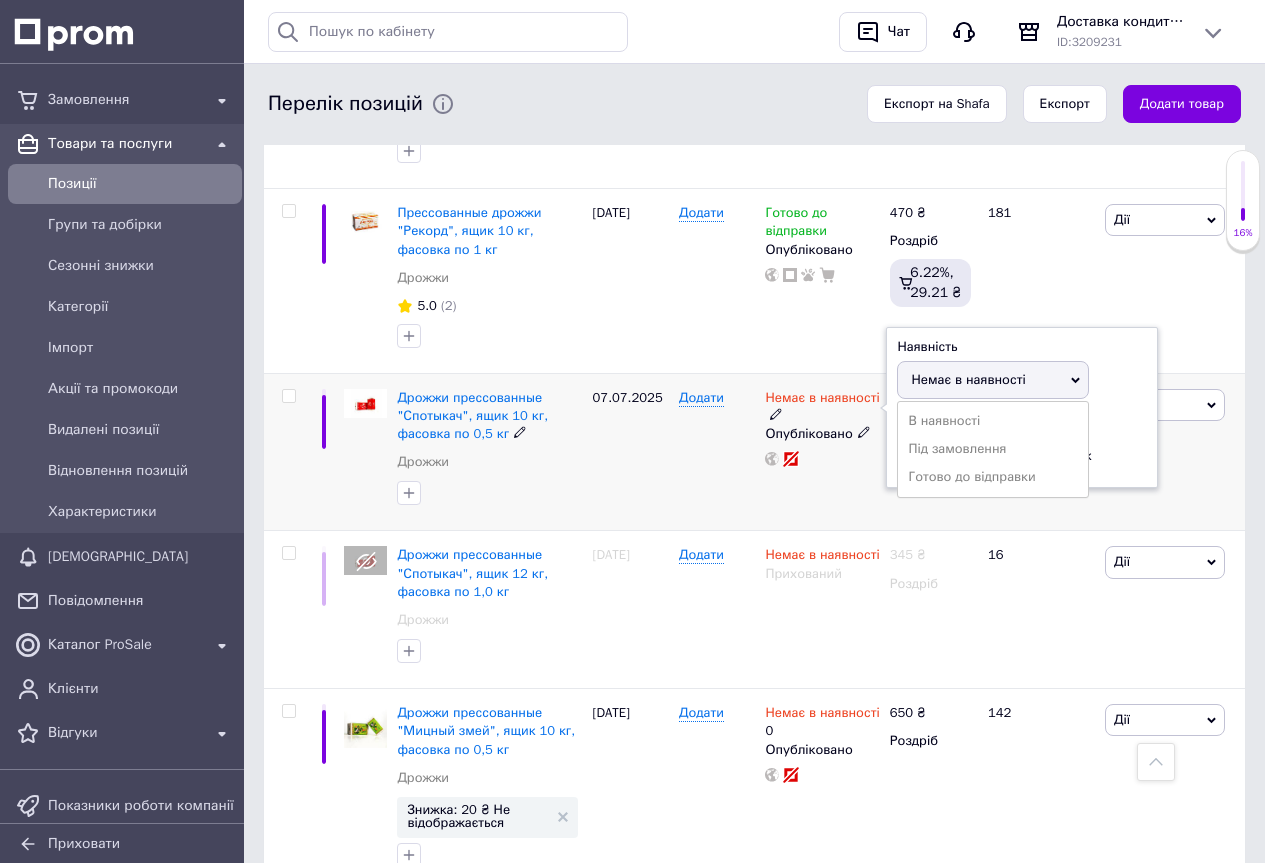 click 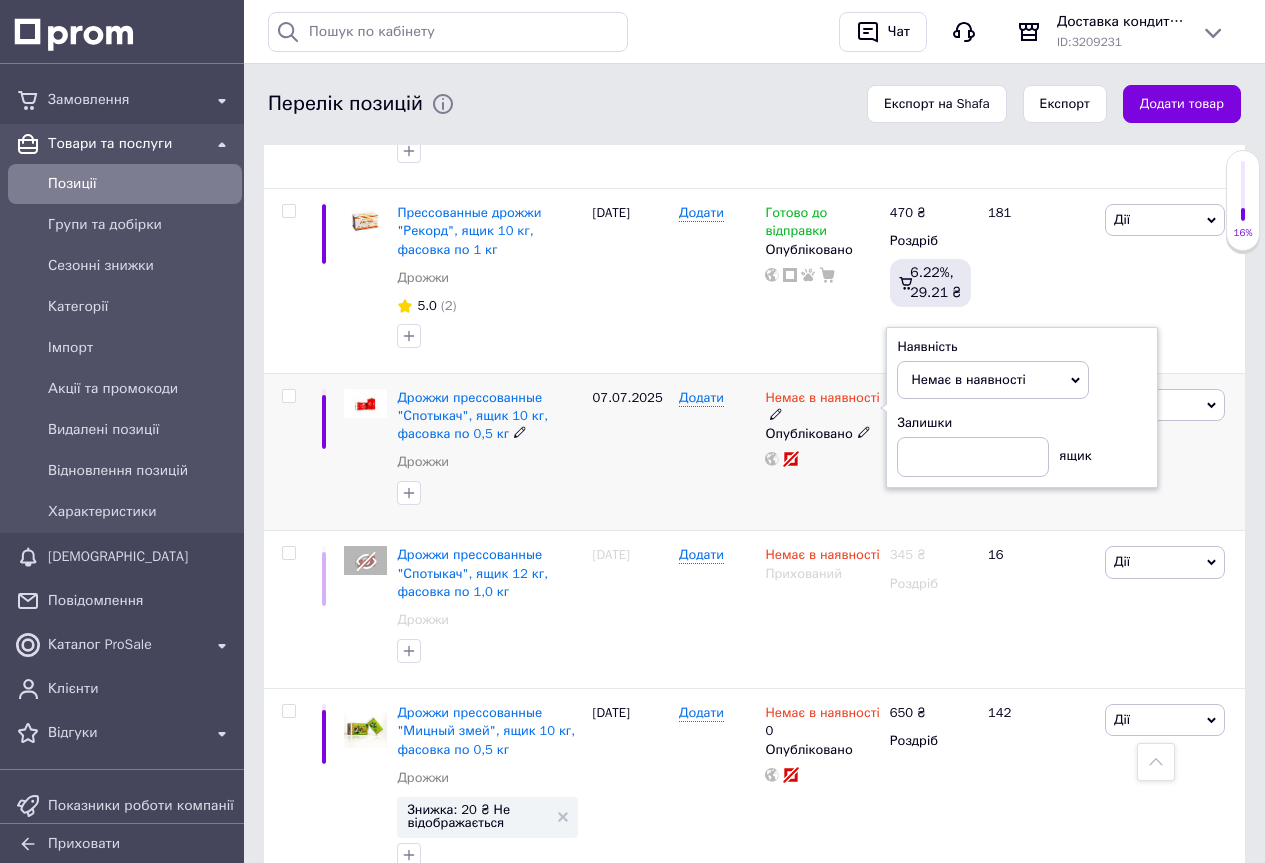 click on "Немає в наявності" at bounding box center (968, 379) 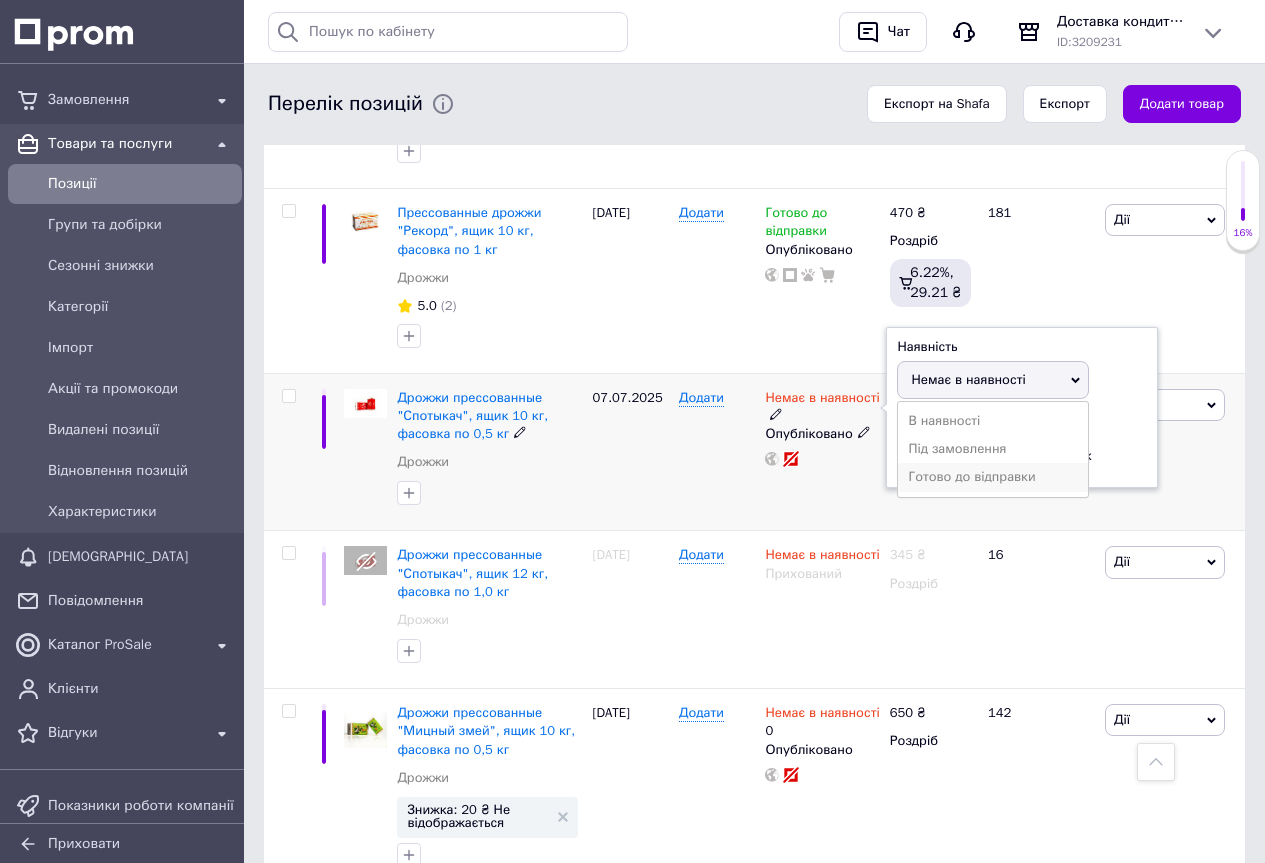 click on "Готово до відправки" at bounding box center (993, 477) 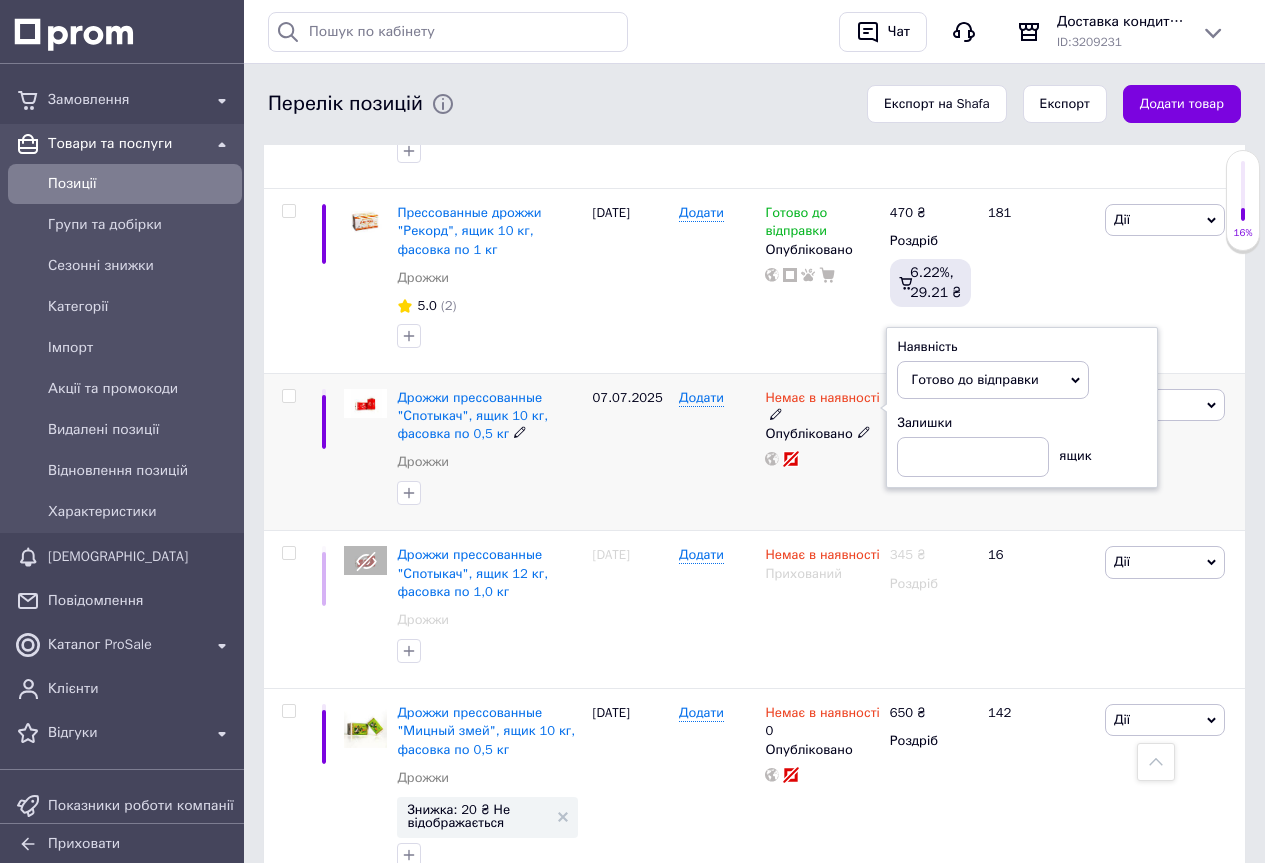 click on "Немає в наявності Наявність Готово до відправки В наявності Немає в наявності Під замовлення Залишки ящик Опубліковано" at bounding box center (822, 452) 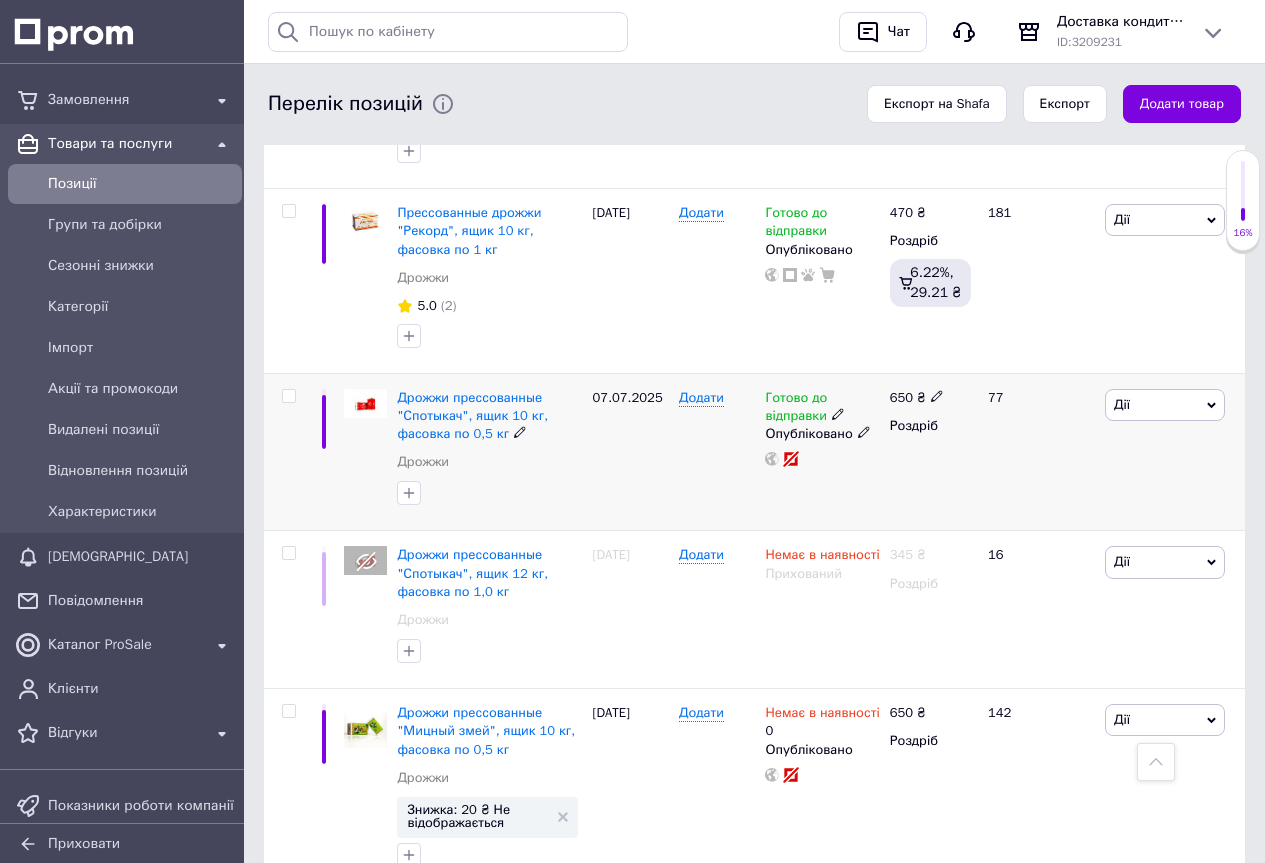 click on "Дії" at bounding box center [1165, 405] 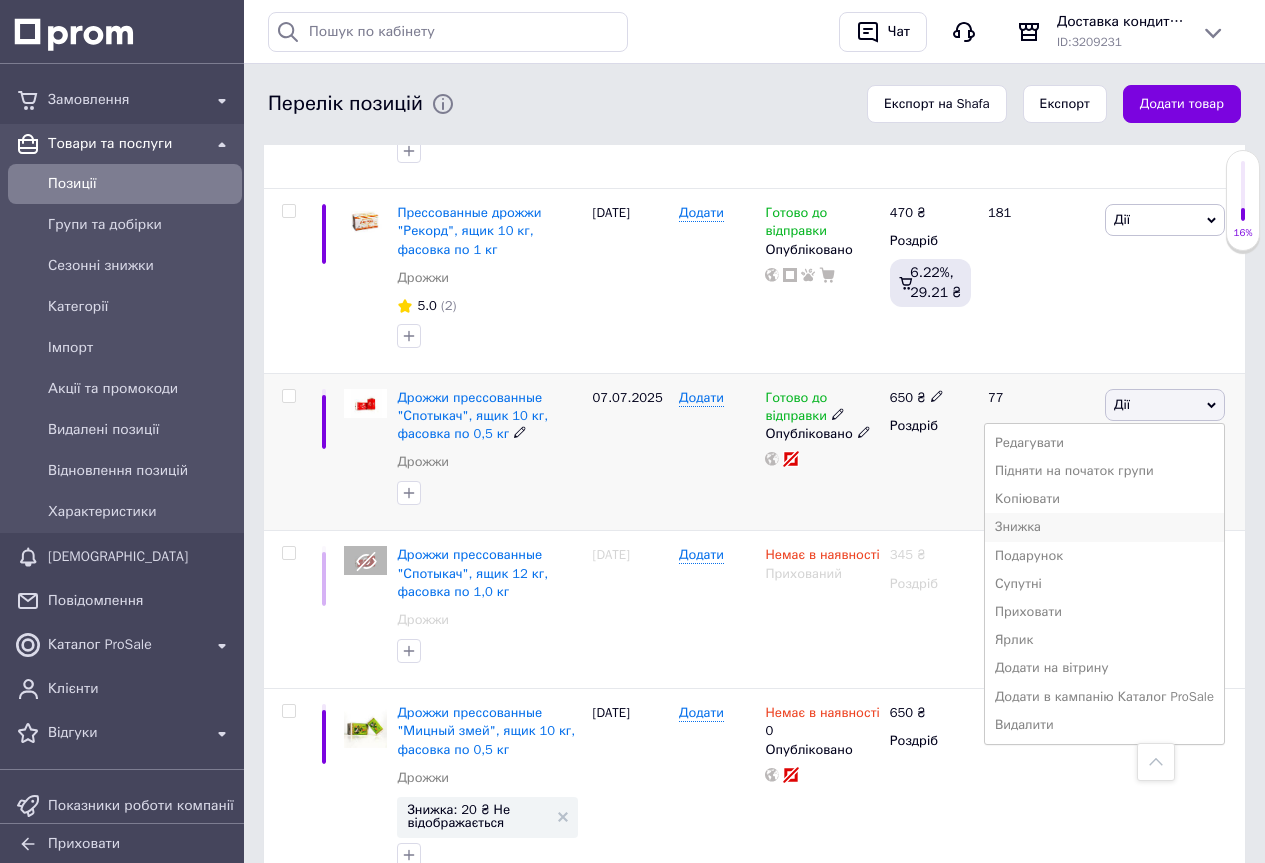 click on "Знижка" at bounding box center [1104, 527] 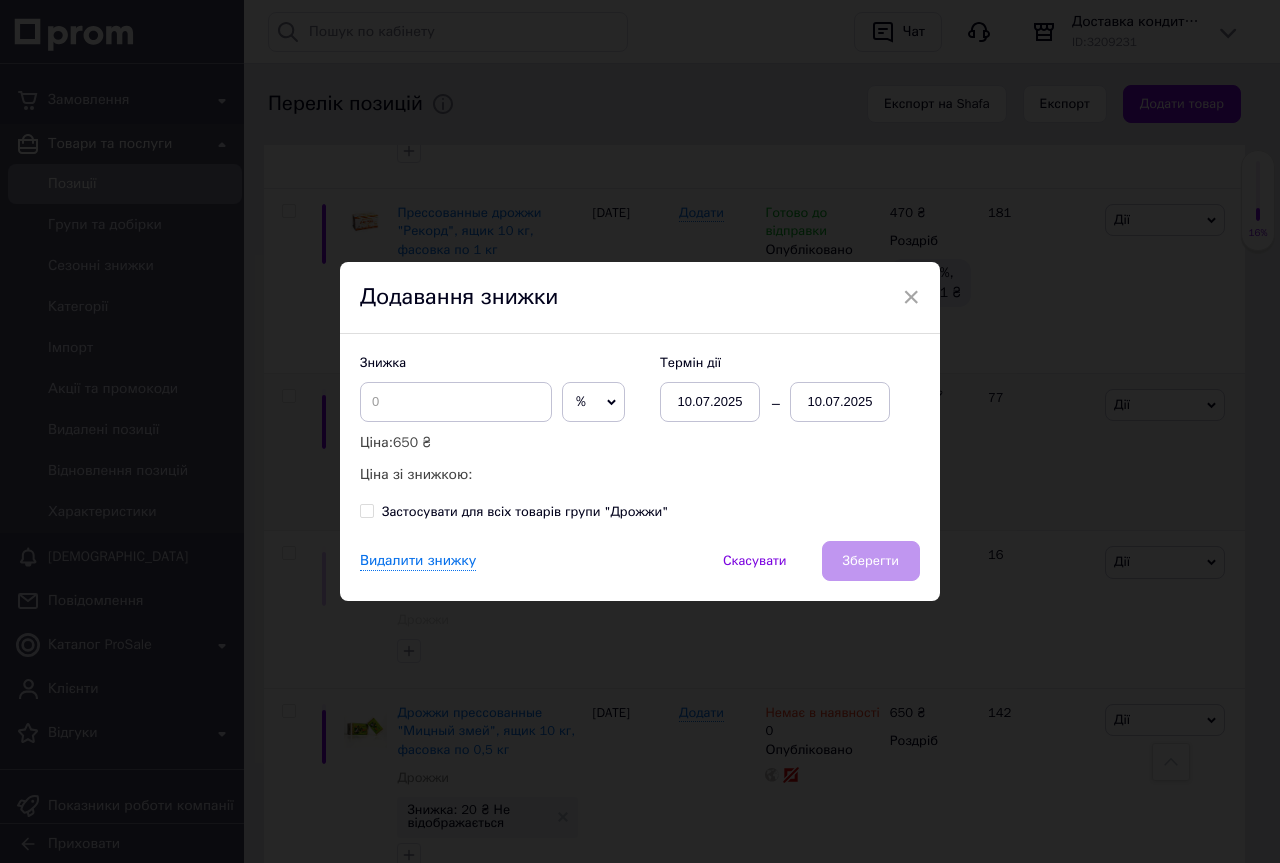 click on "%" at bounding box center (581, 401) 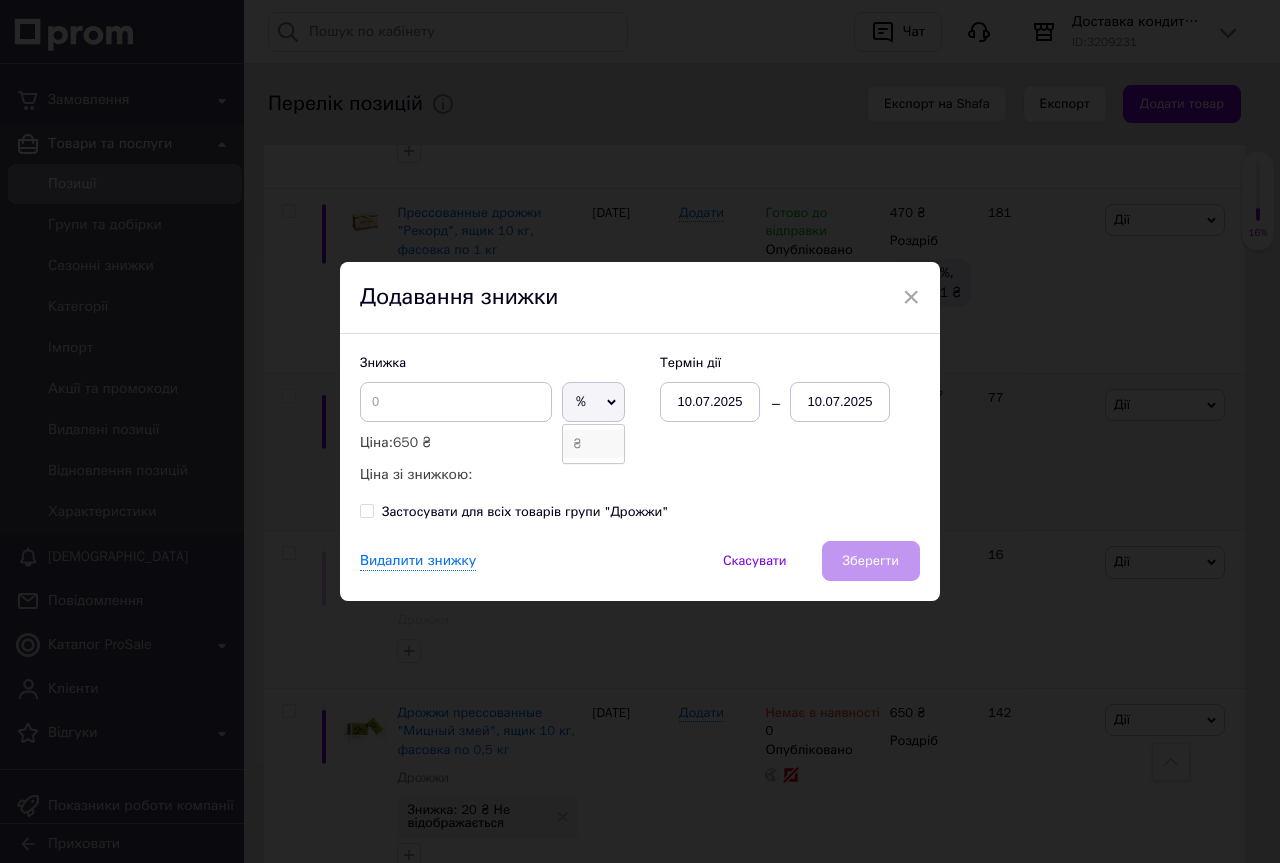 click on "₴" at bounding box center (593, 444) 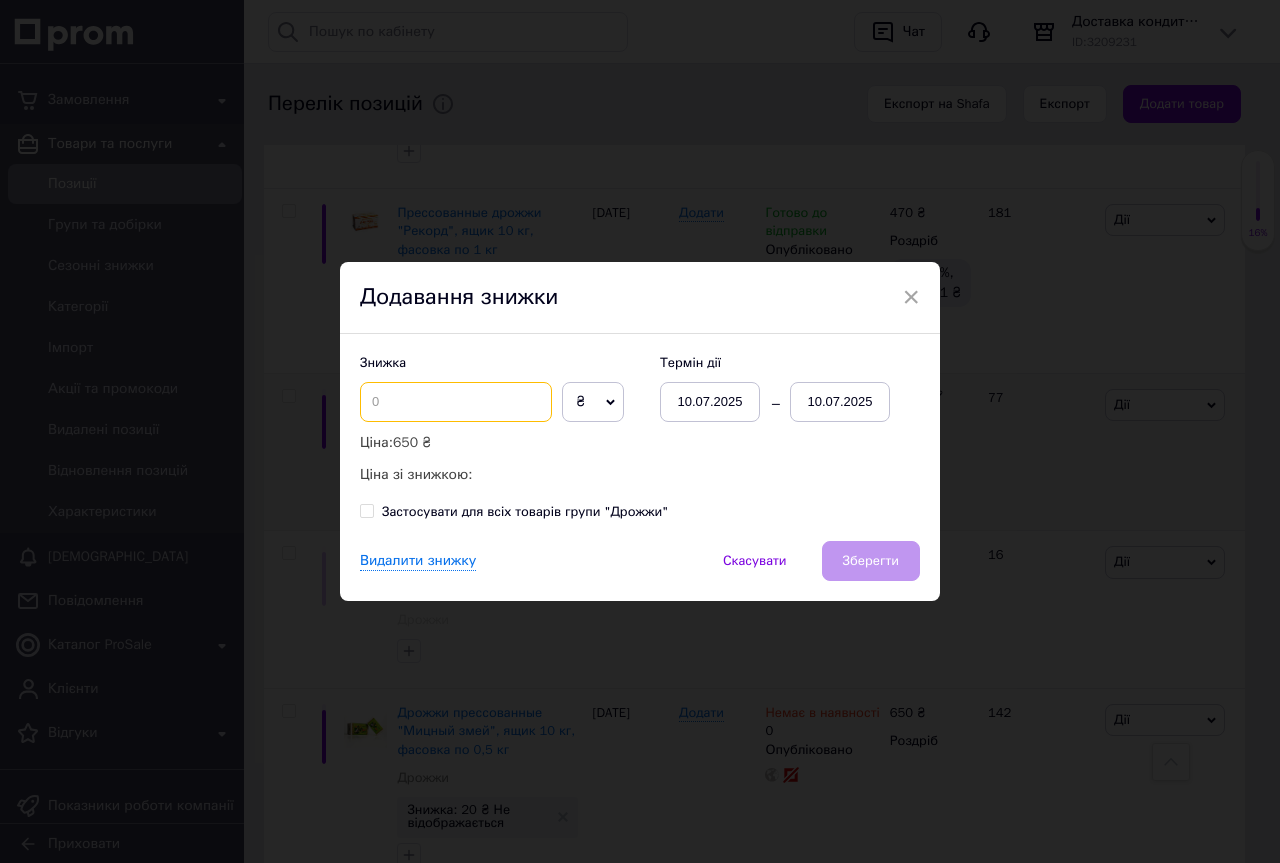 click at bounding box center [456, 402] 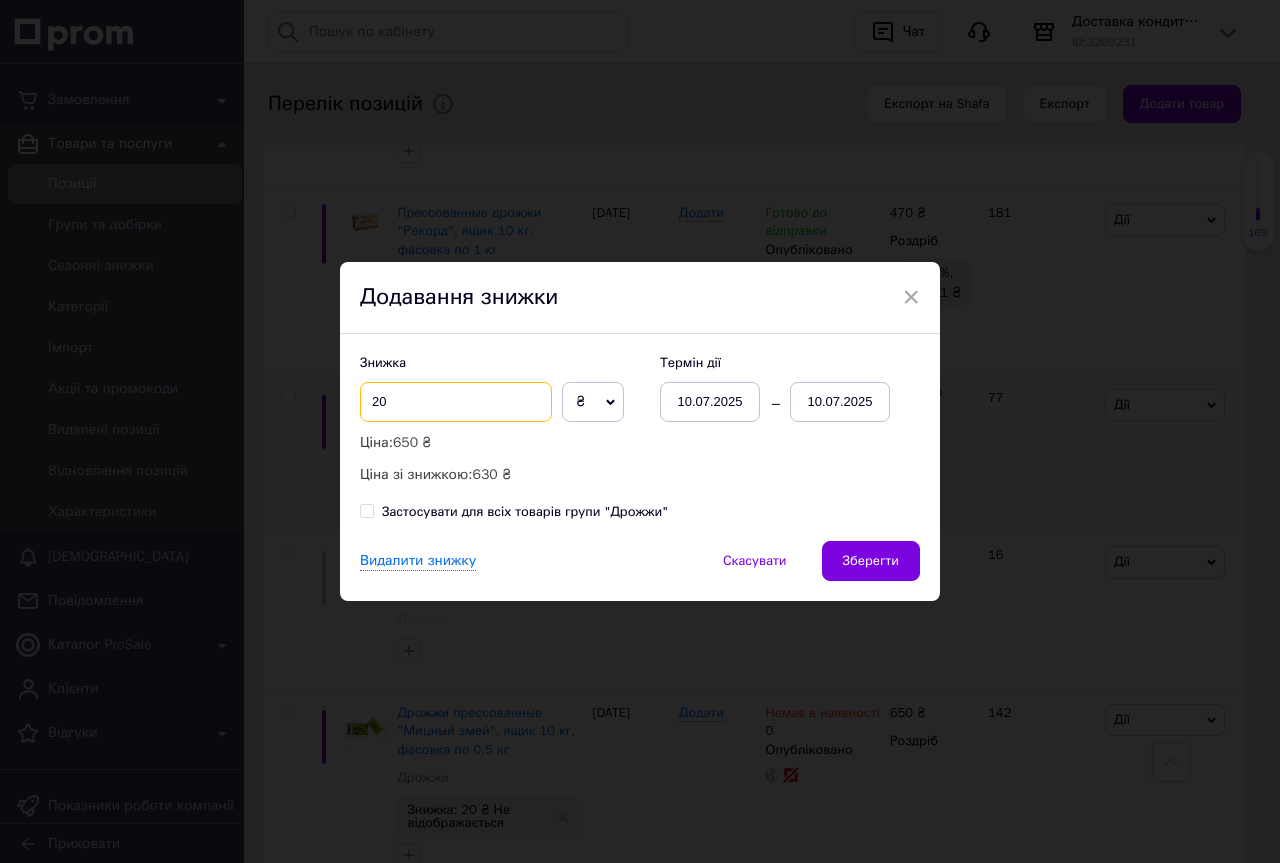 type on "20" 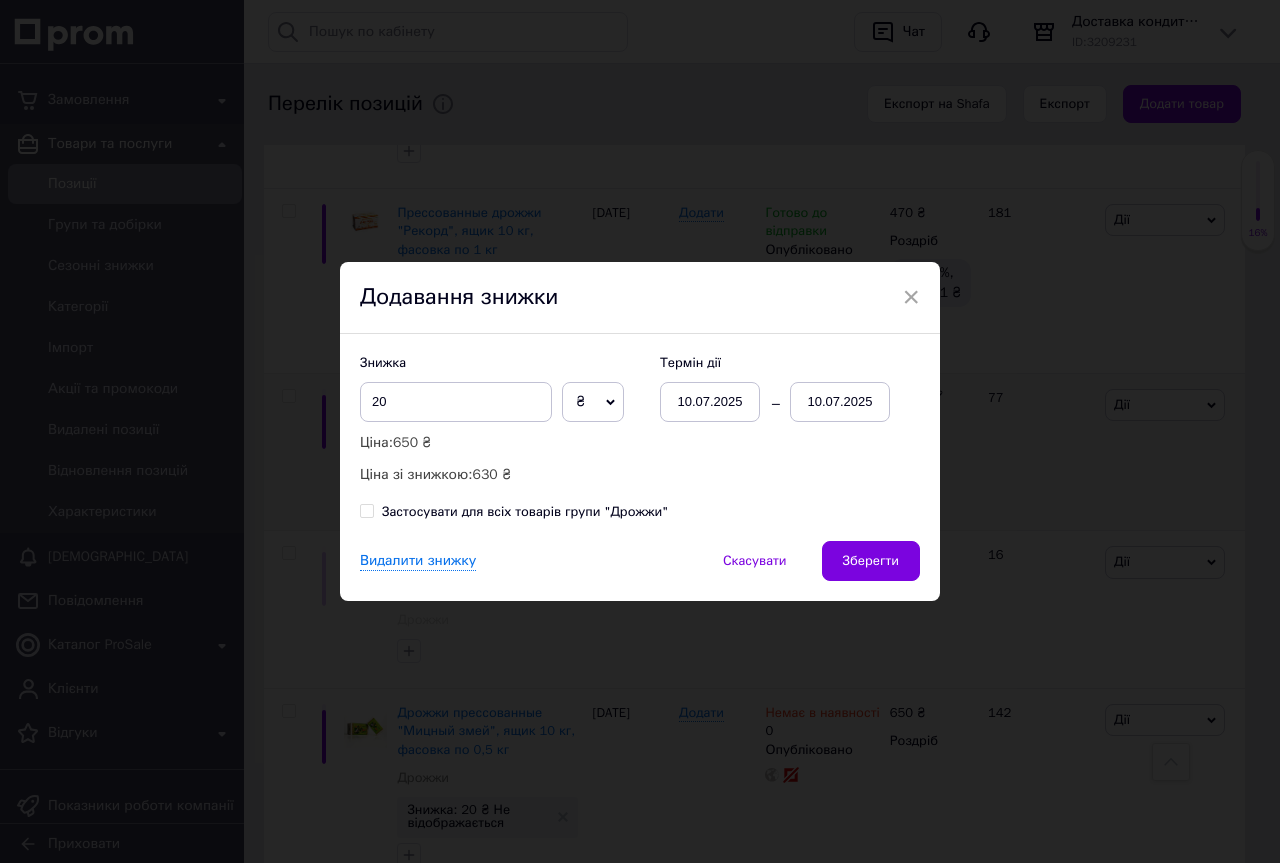 click on "10.07.2025" at bounding box center [840, 402] 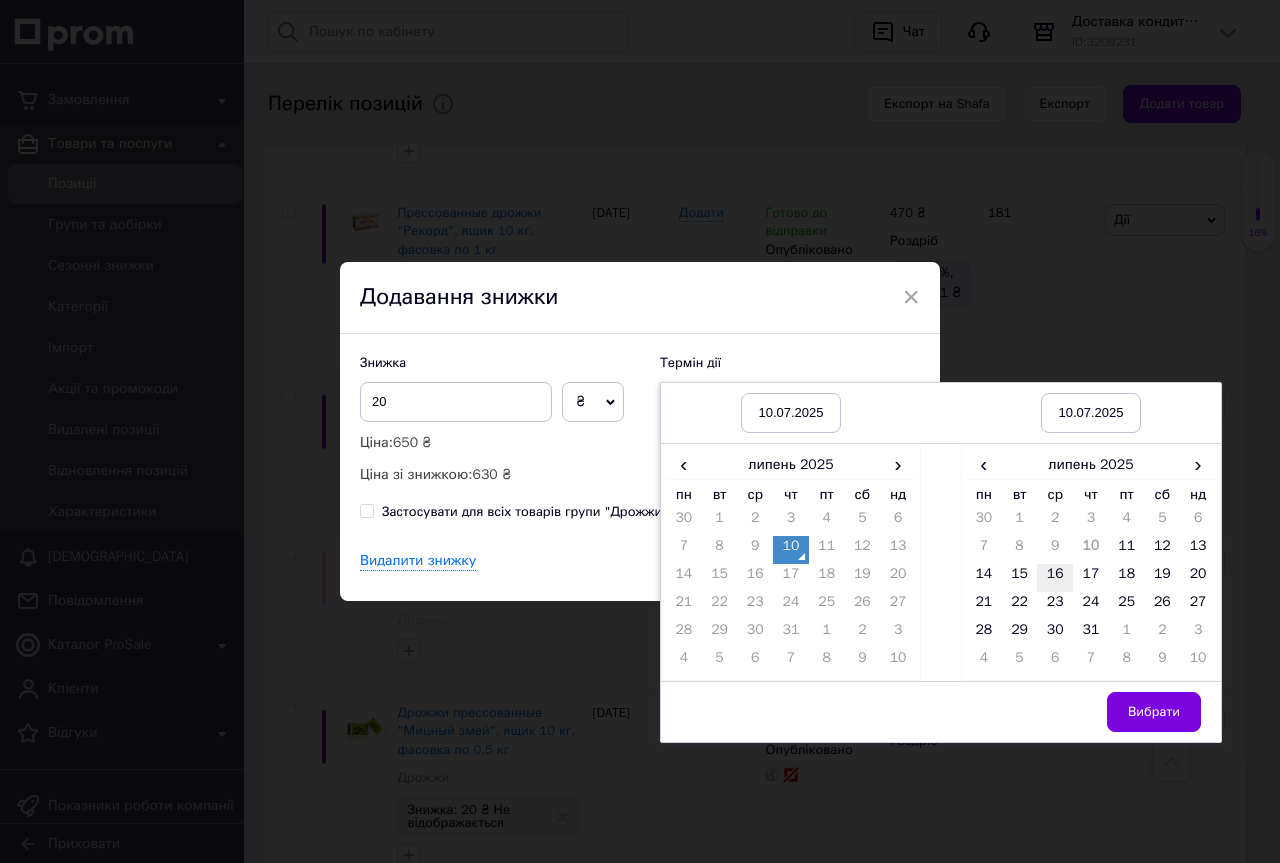click on "16" at bounding box center (1055, 578) 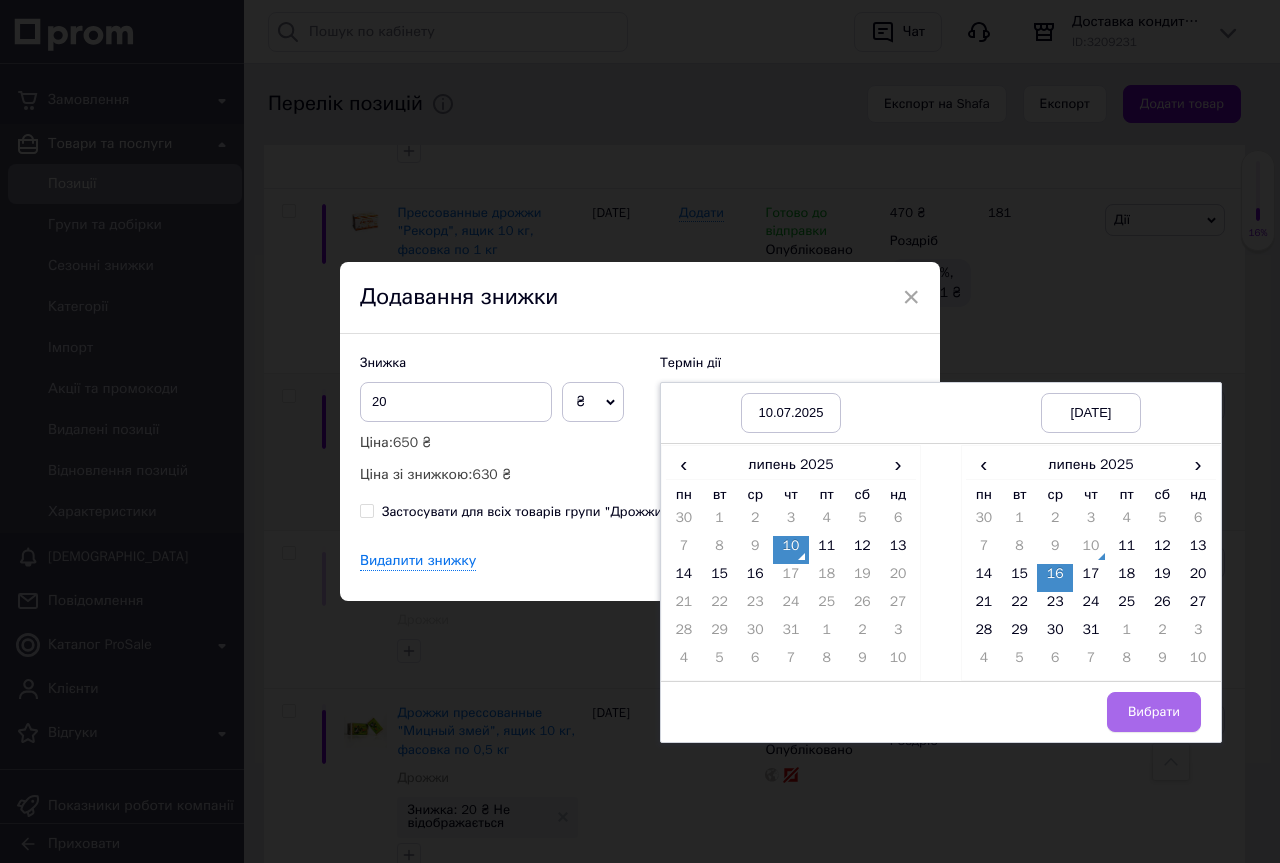 click on "Вибрати" at bounding box center (1154, 712) 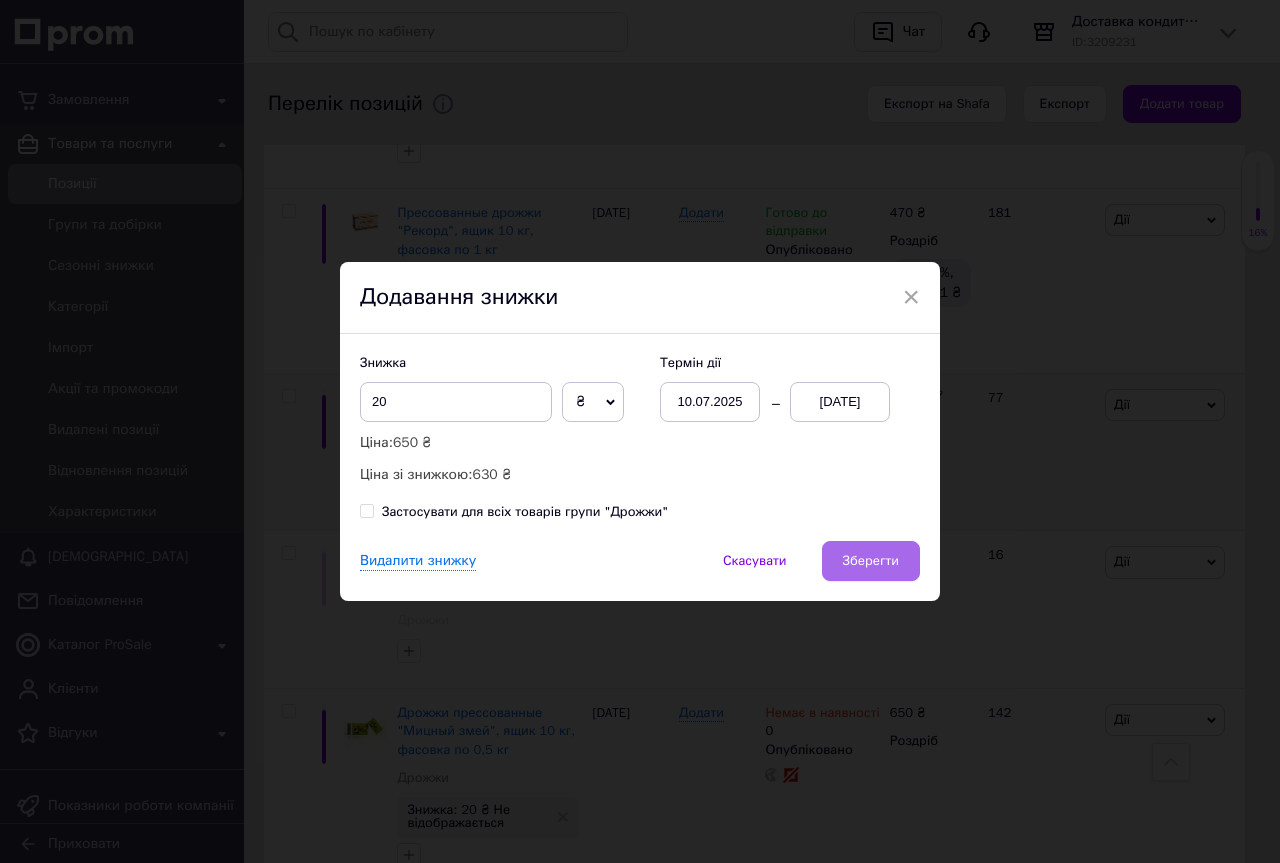 click on "Зберегти" at bounding box center (871, 561) 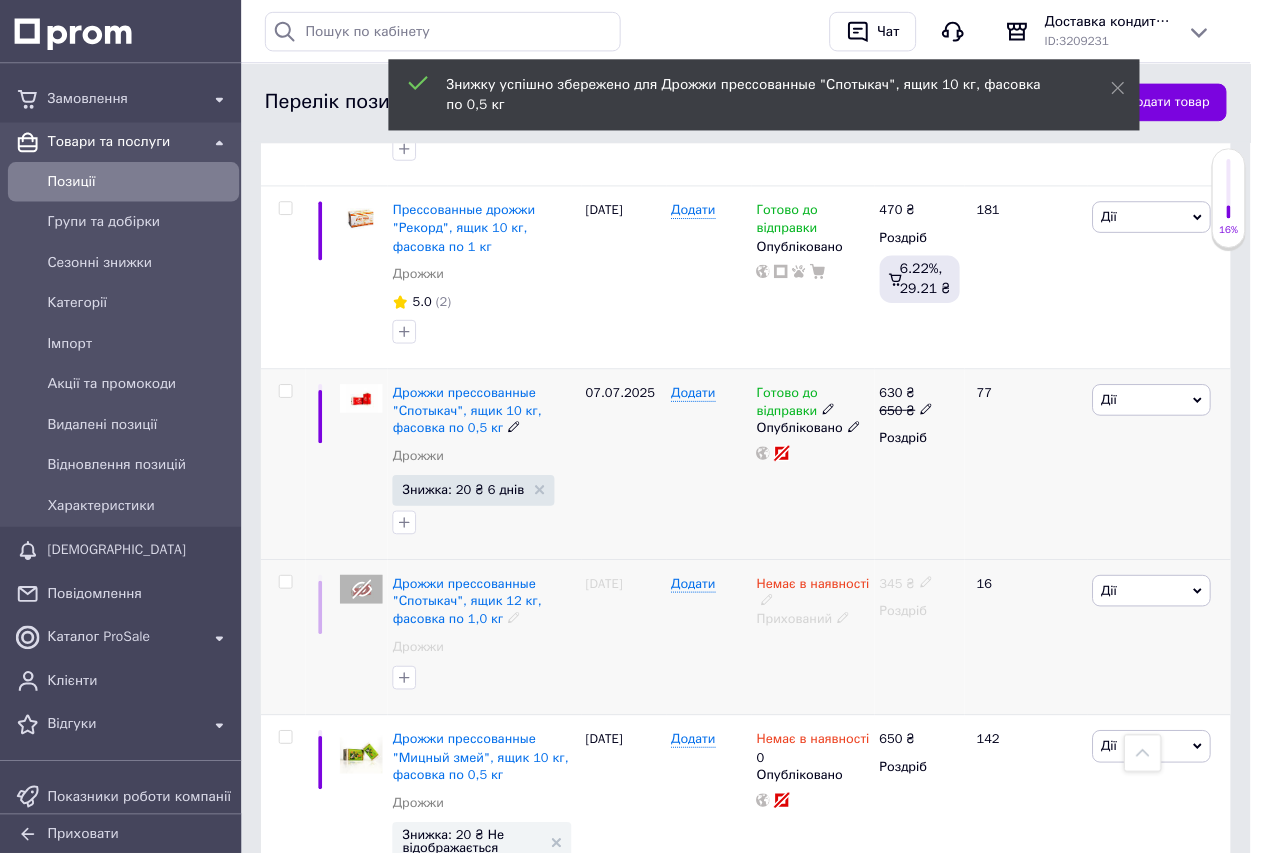scroll, scrollTop: 0, scrollLeft: 76, axis: horizontal 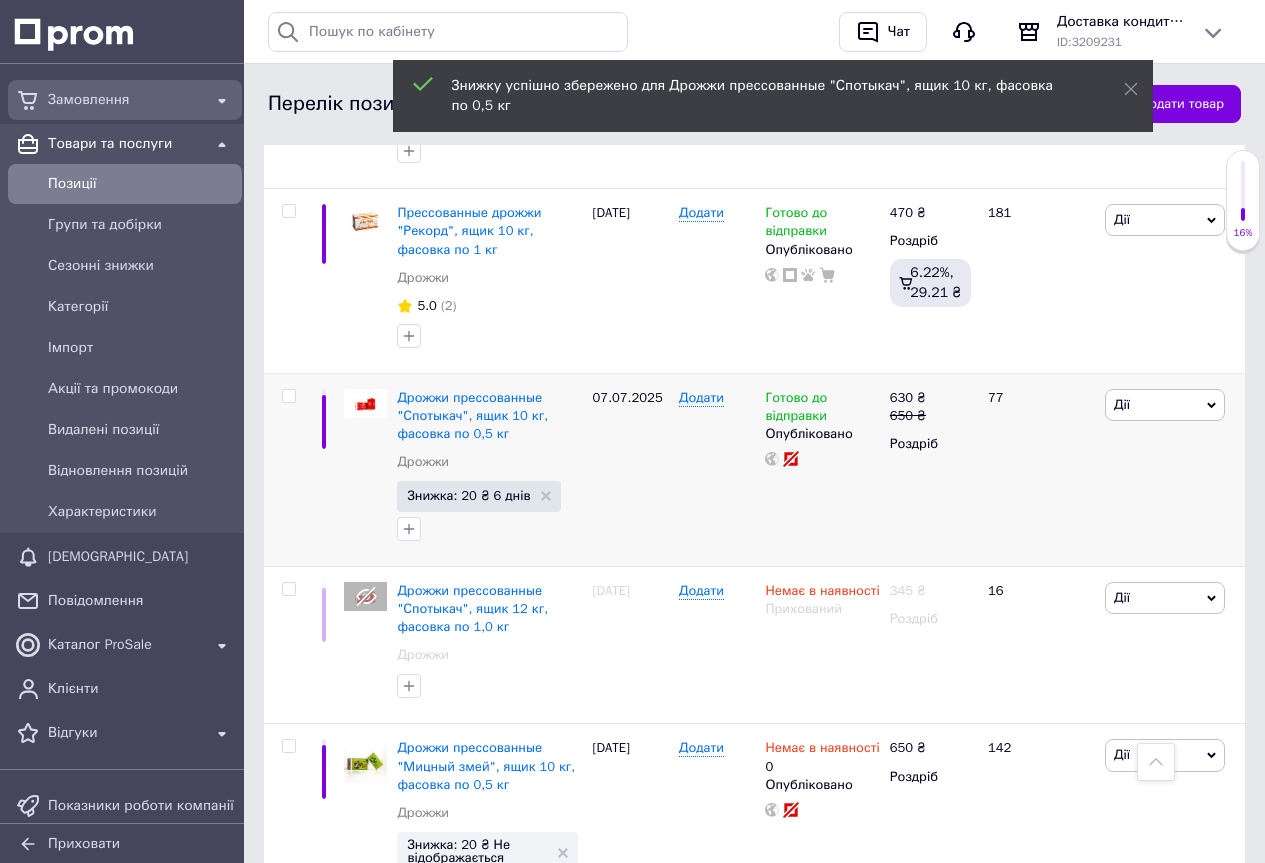 click on "Замовлення" at bounding box center [125, 100] 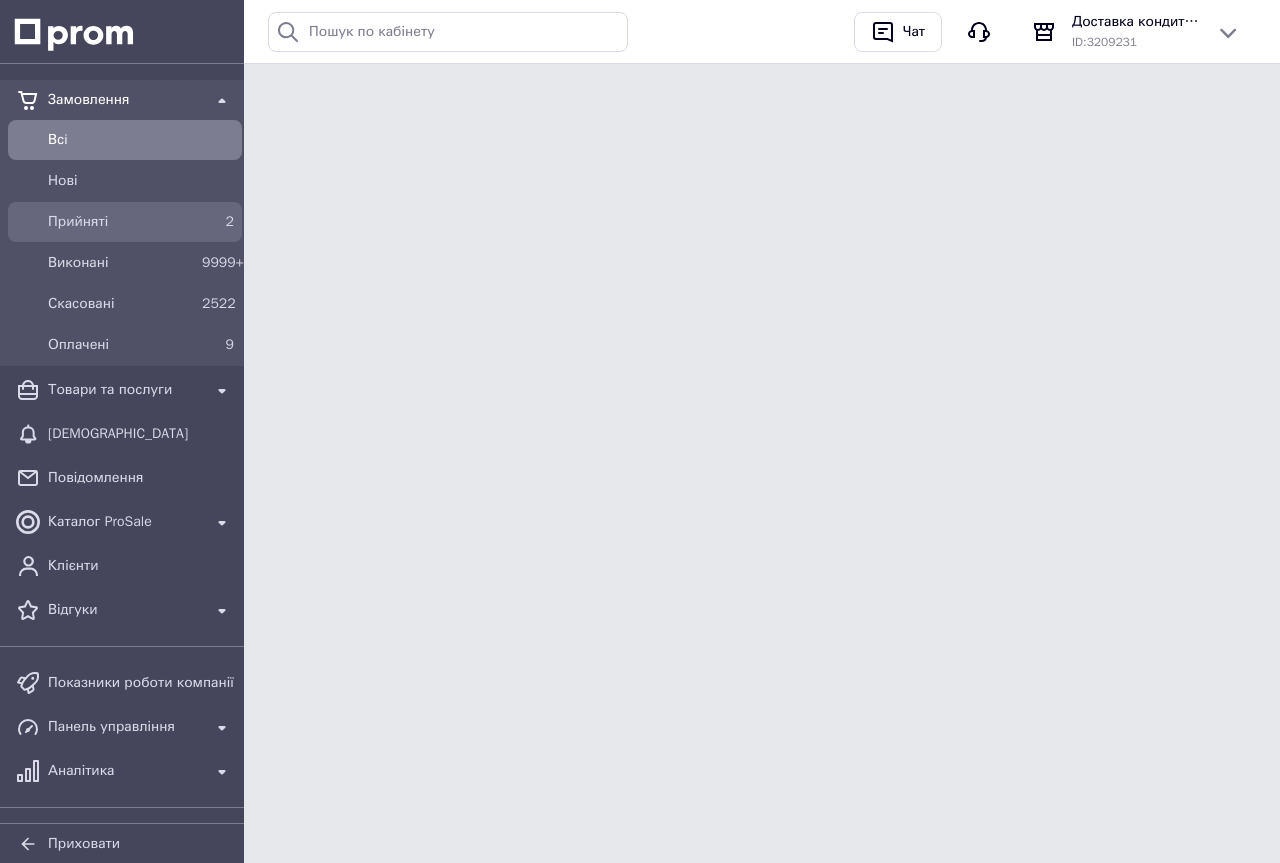 click on "Прийняті" at bounding box center (121, 222) 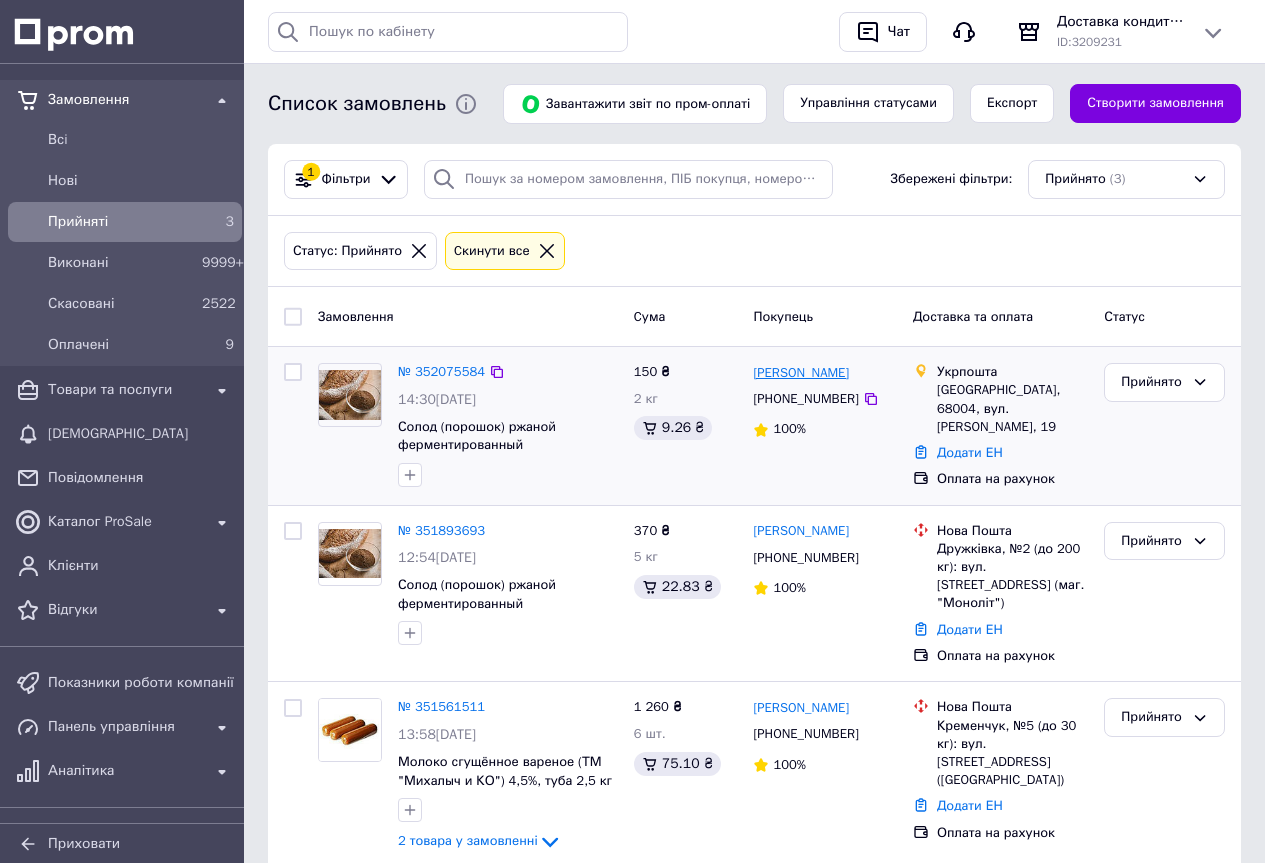 click on "Андрій Внуков" at bounding box center (801, 373) 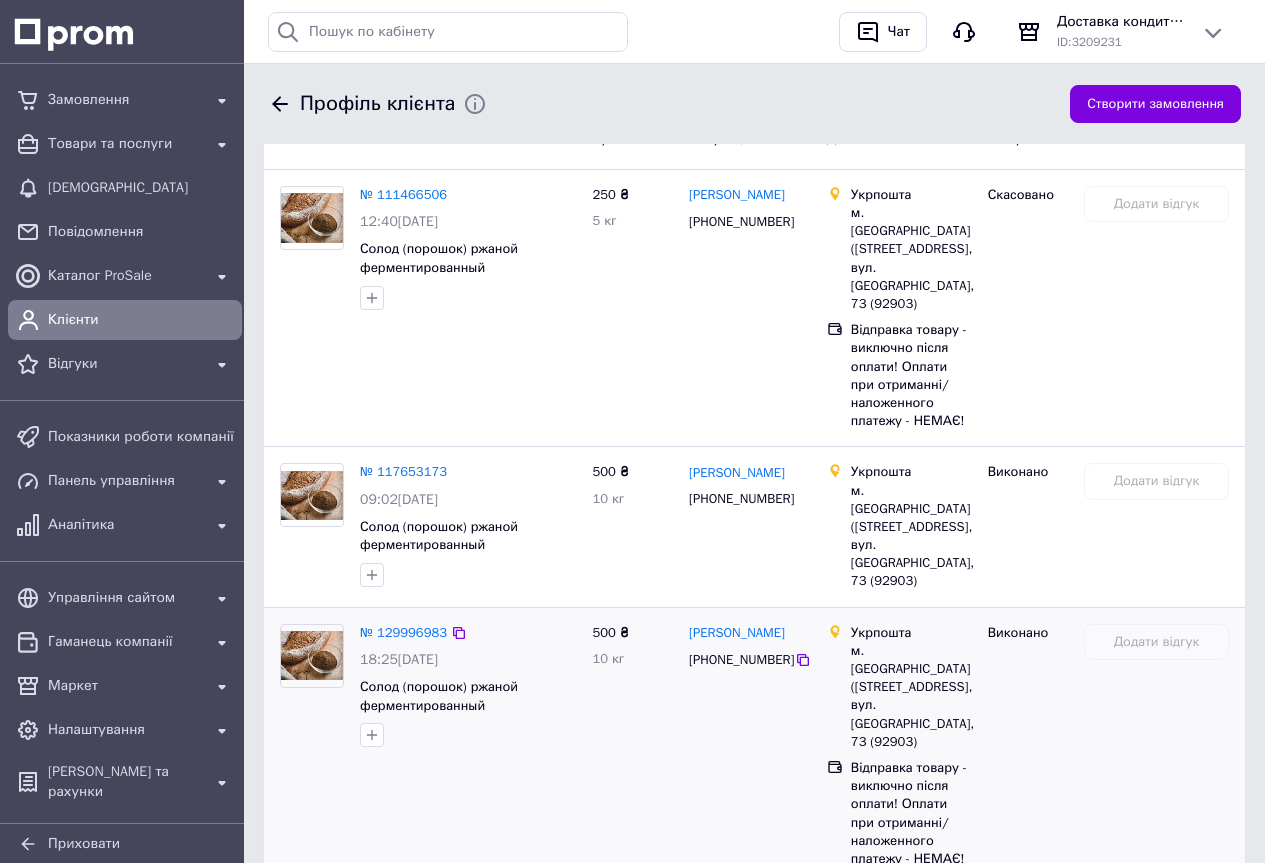 scroll, scrollTop: 700, scrollLeft: 0, axis: vertical 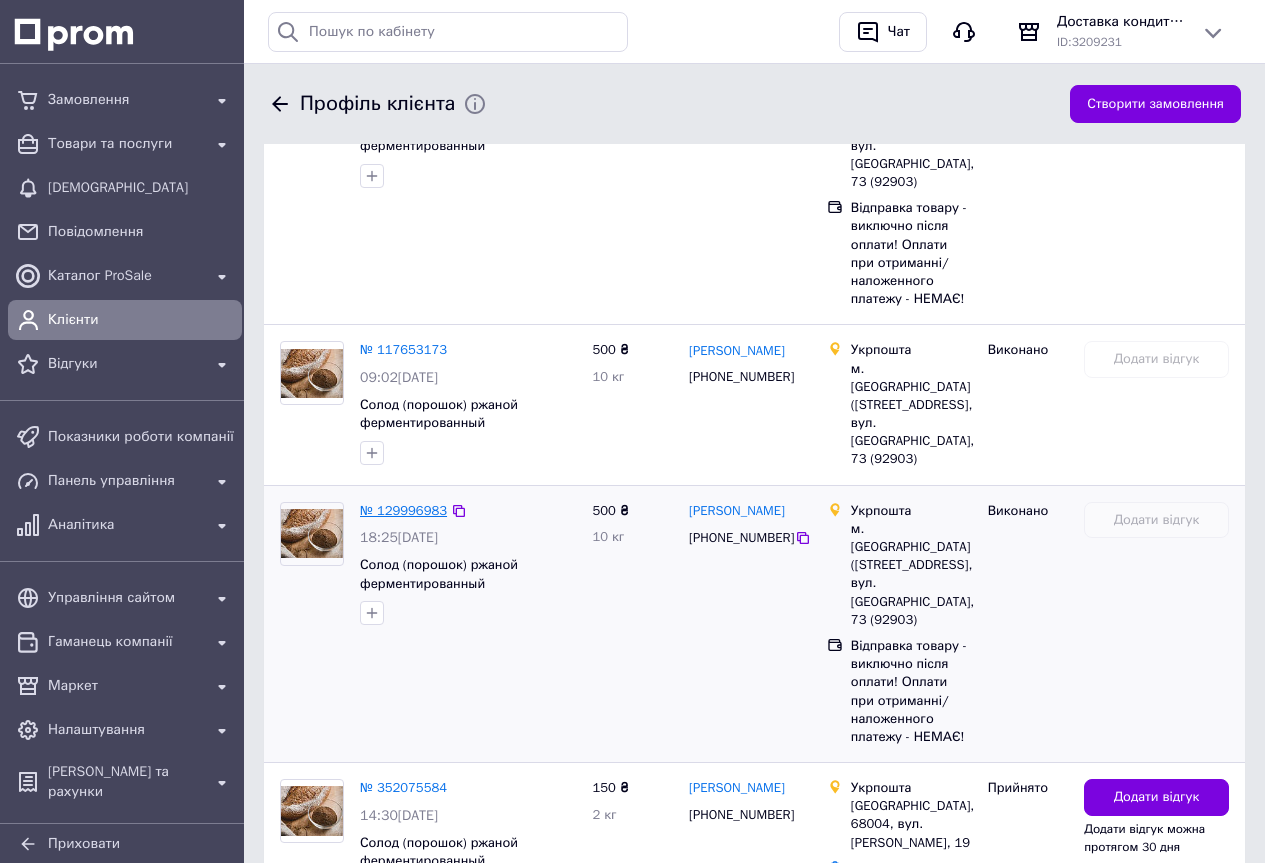 click on "№ 129996983" at bounding box center (403, 510) 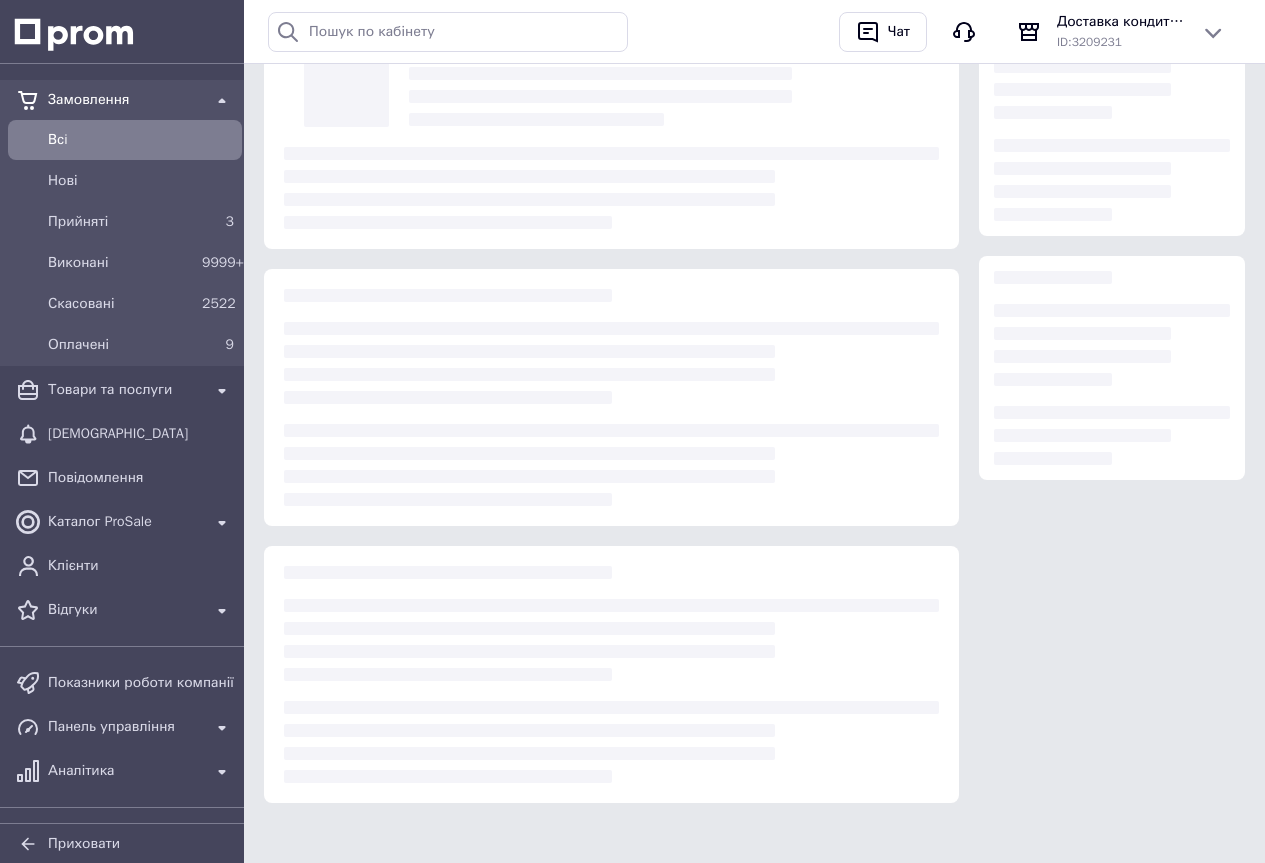 scroll, scrollTop: 0, scrollLeft: 0, axis: both 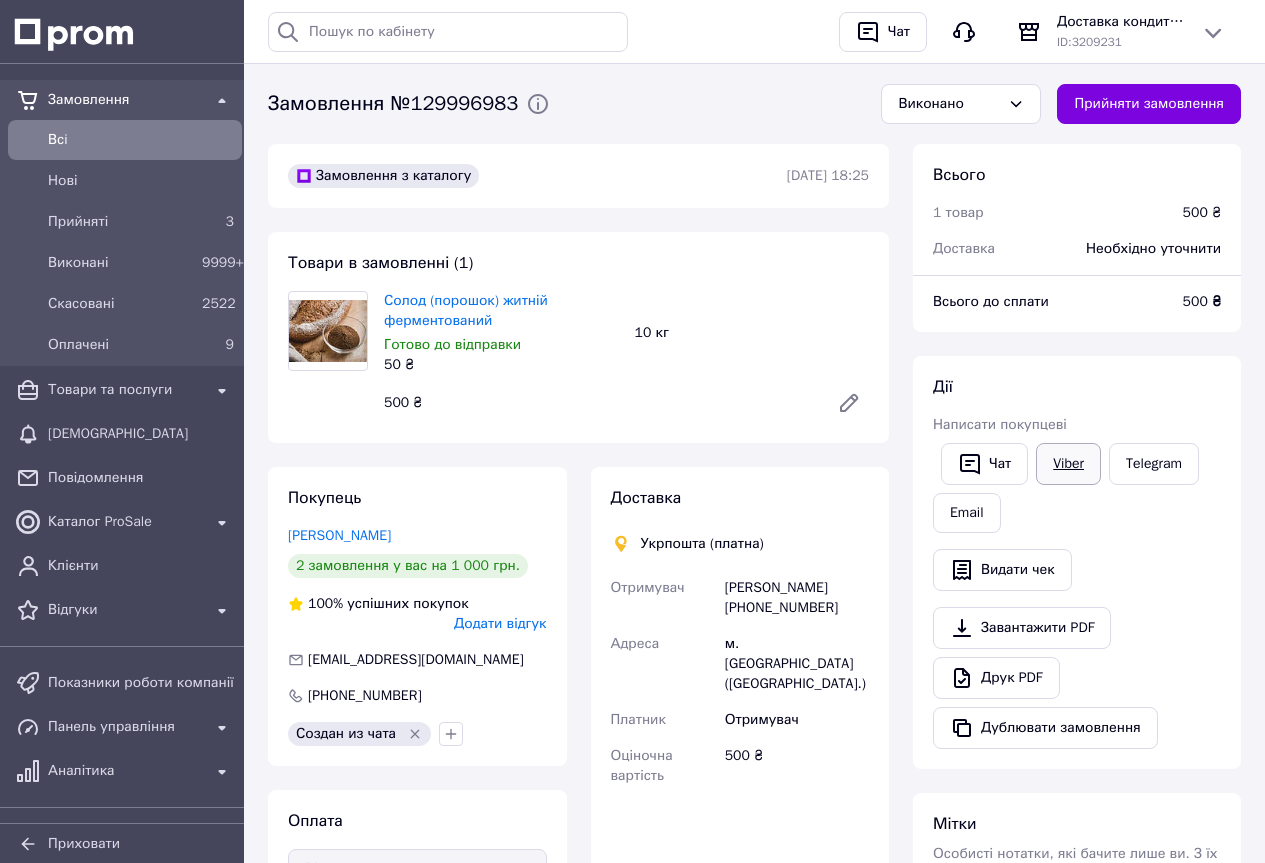 click on "Viber" at bounding box center [1068, 464] 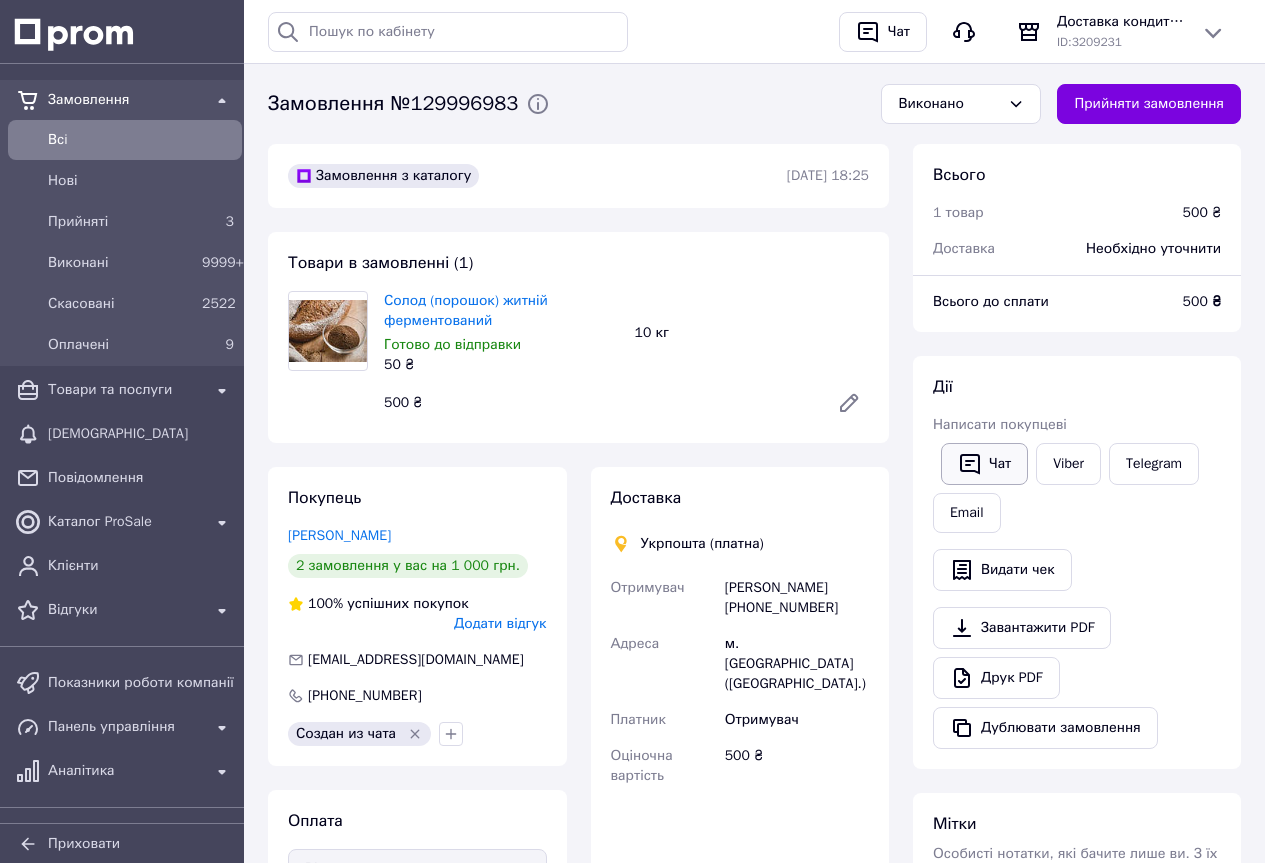 click on "Чат" at bounding box center (984, 464) 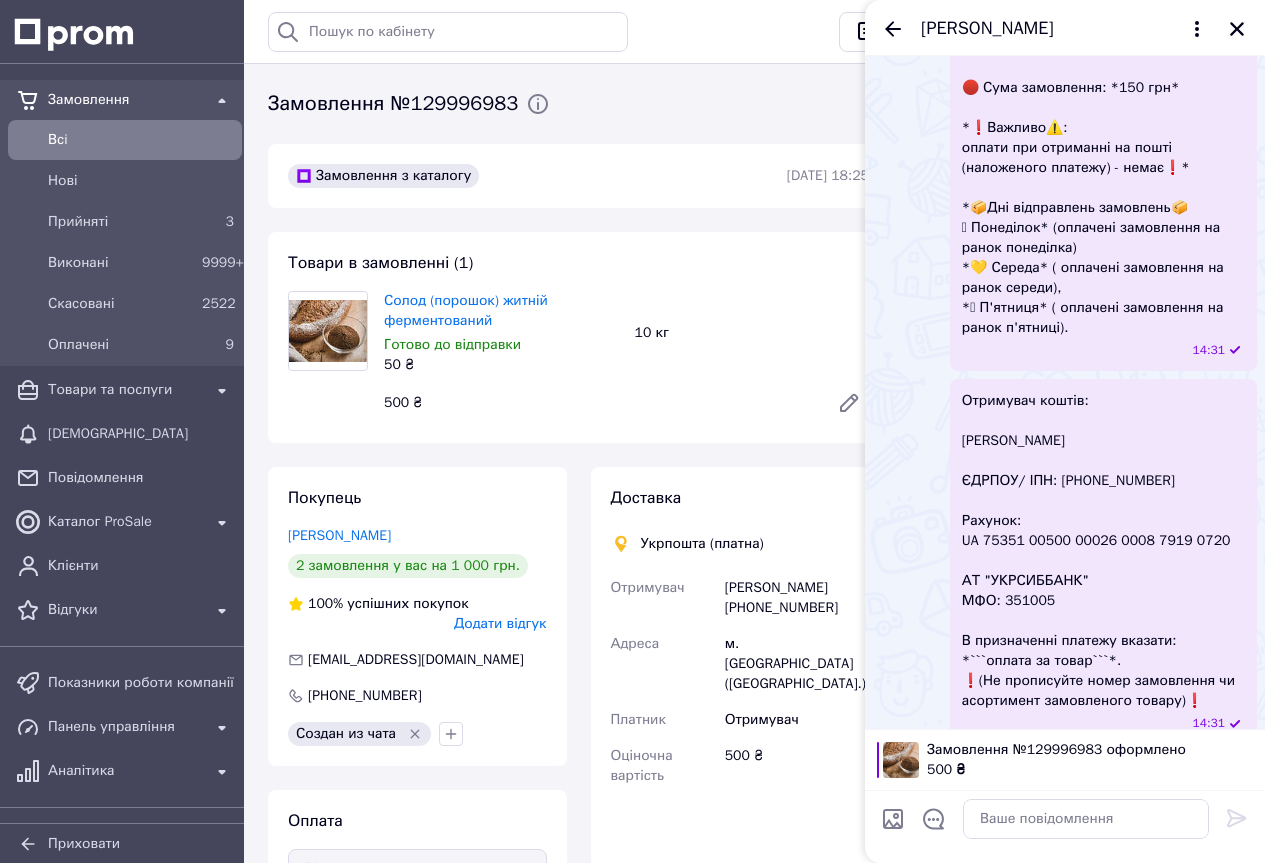 scroll, scrollTop: 541, scrollLeft: 0, axis: vertical 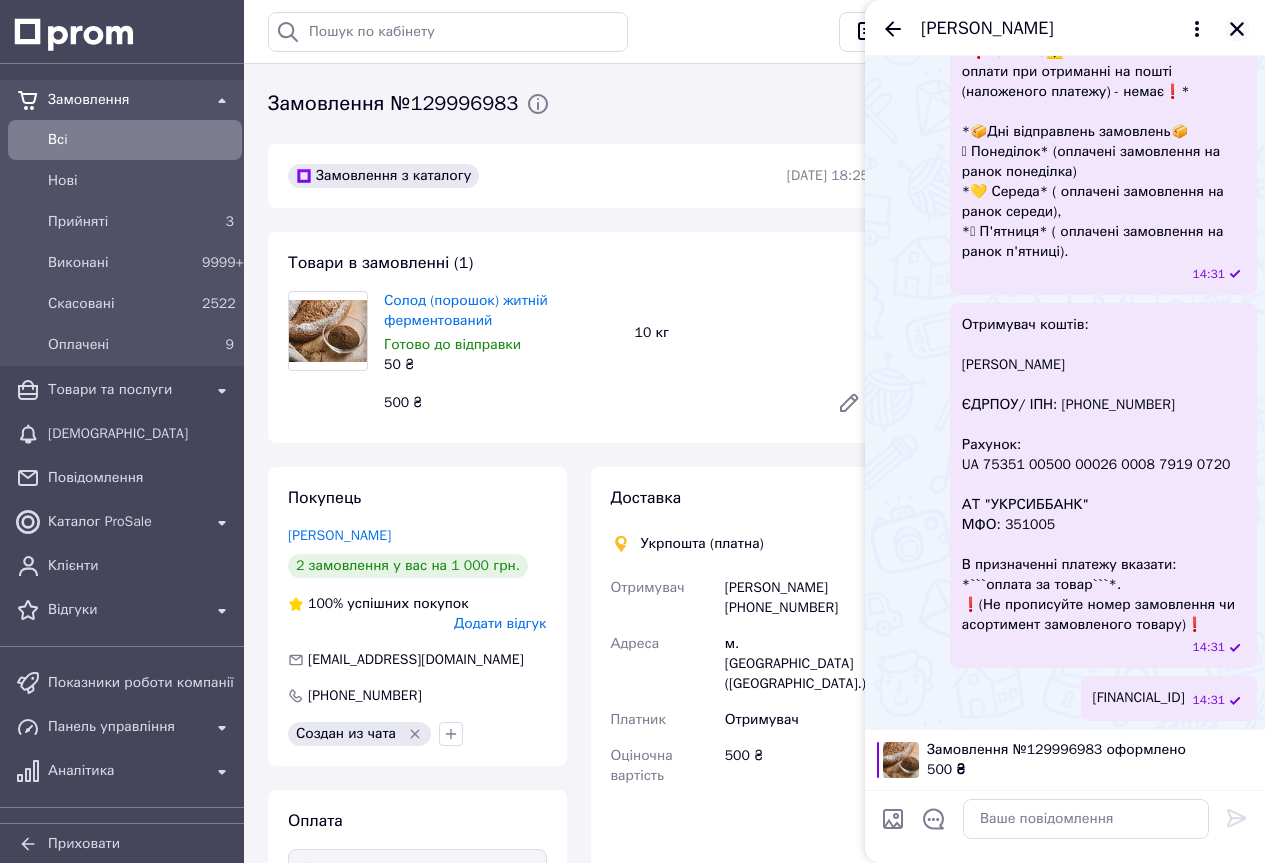 click 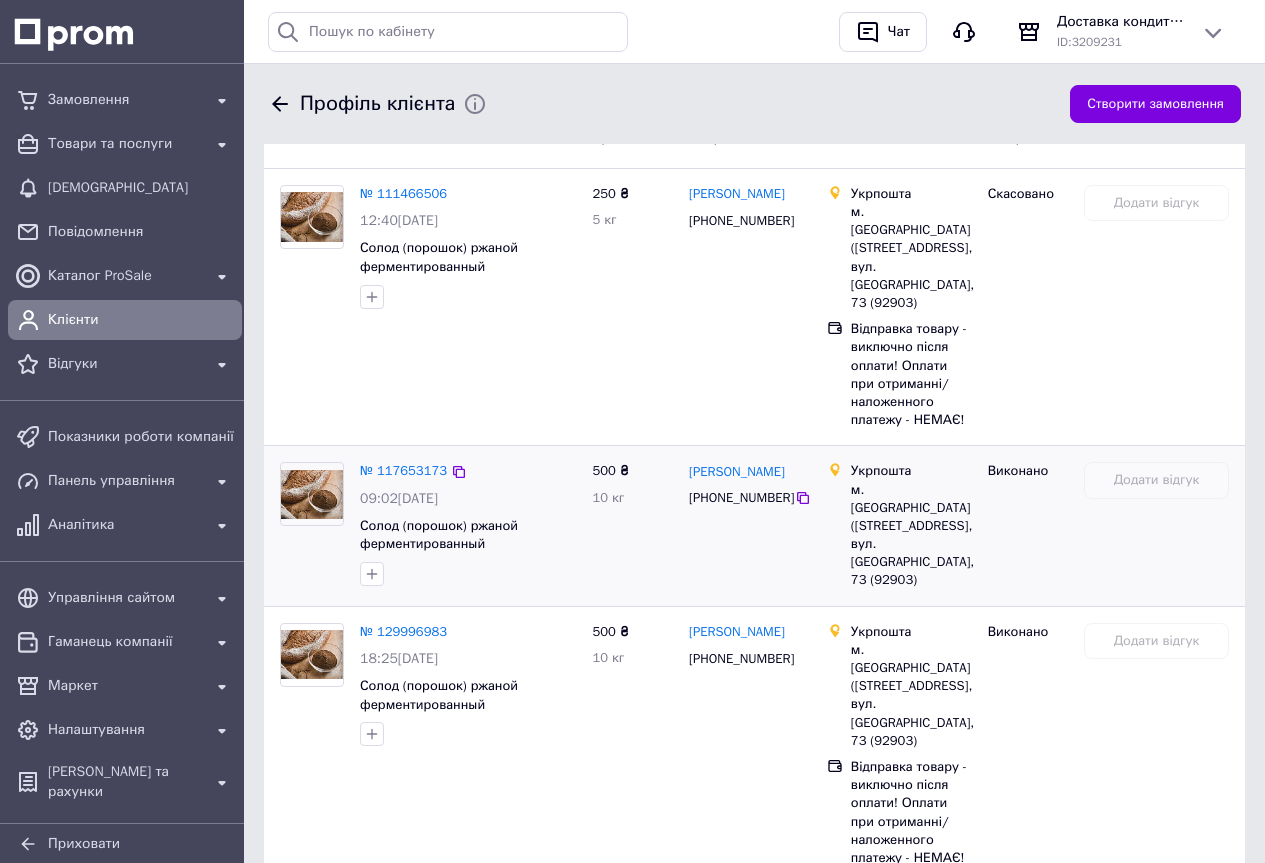 scroll, scrollTop: 770, scrollLeft: 0, axis: vertical 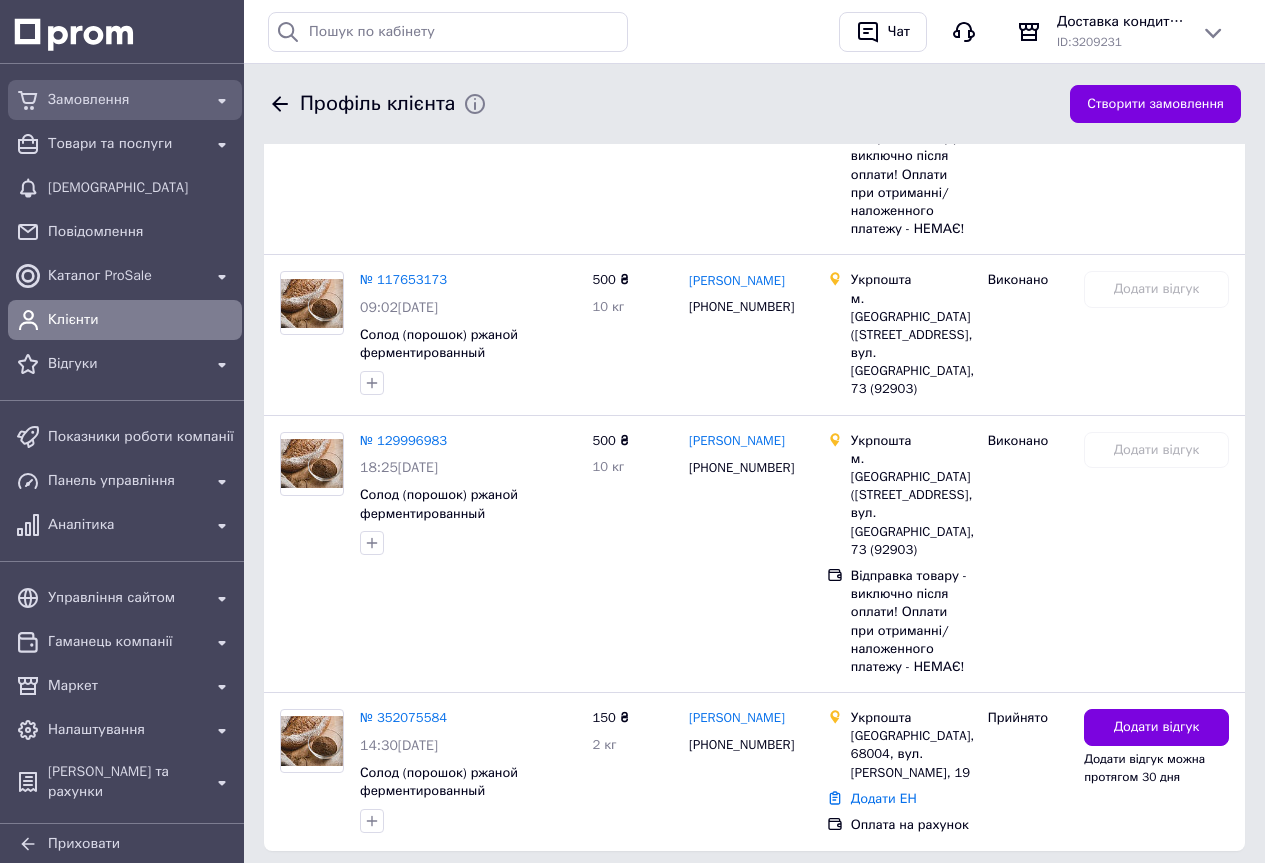 click at bounding box center [28, 100] 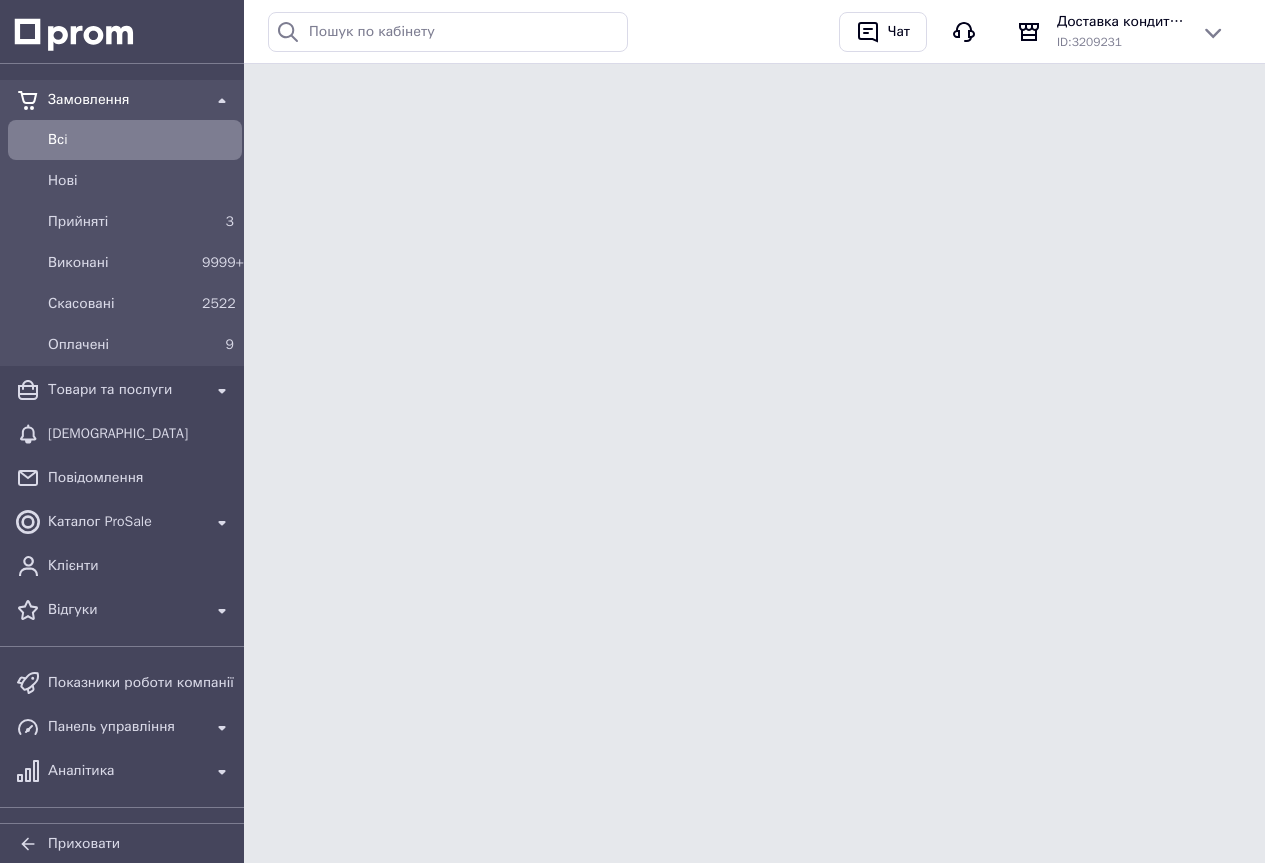 scroll, scrollTop: 0, scrollLeft: 0, axis: both 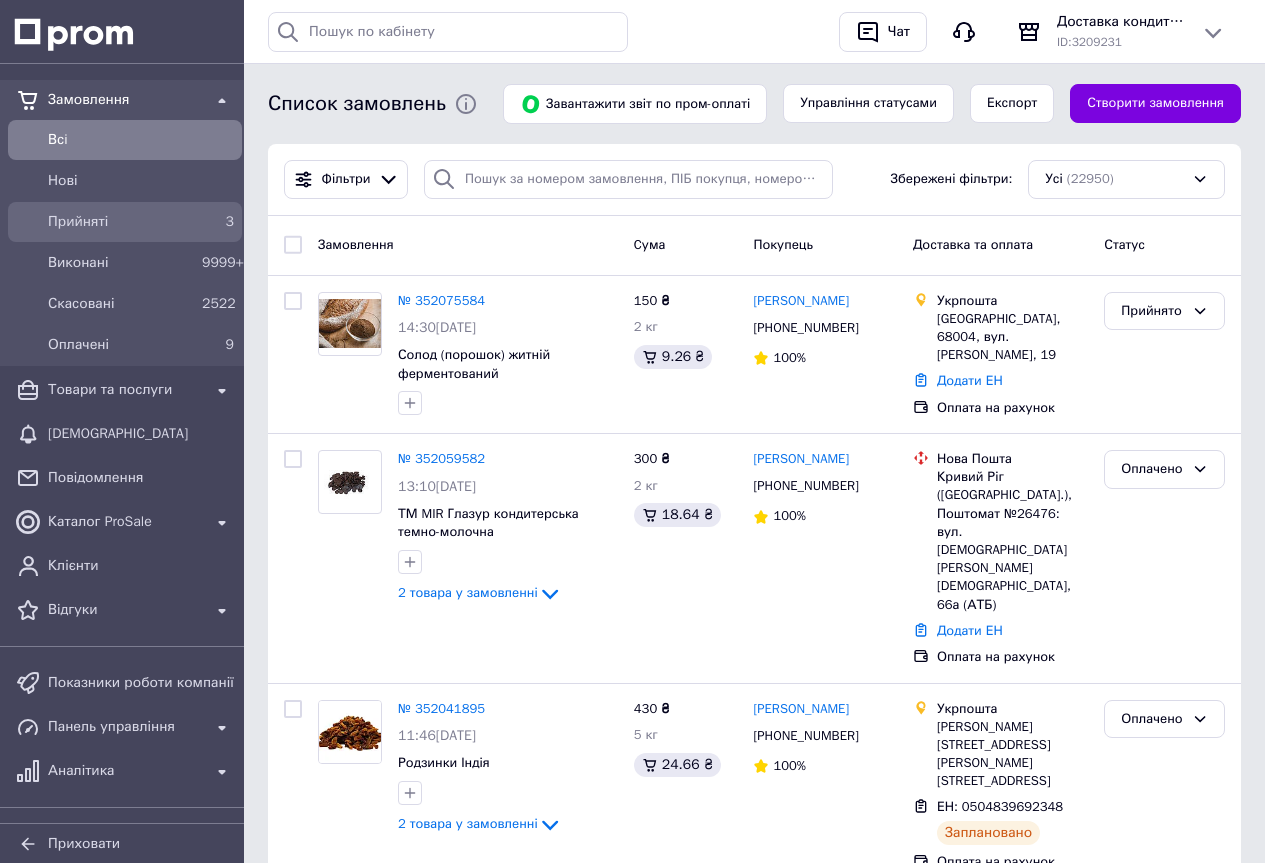 click on "Прийняті" at bounding box center [121, 222] 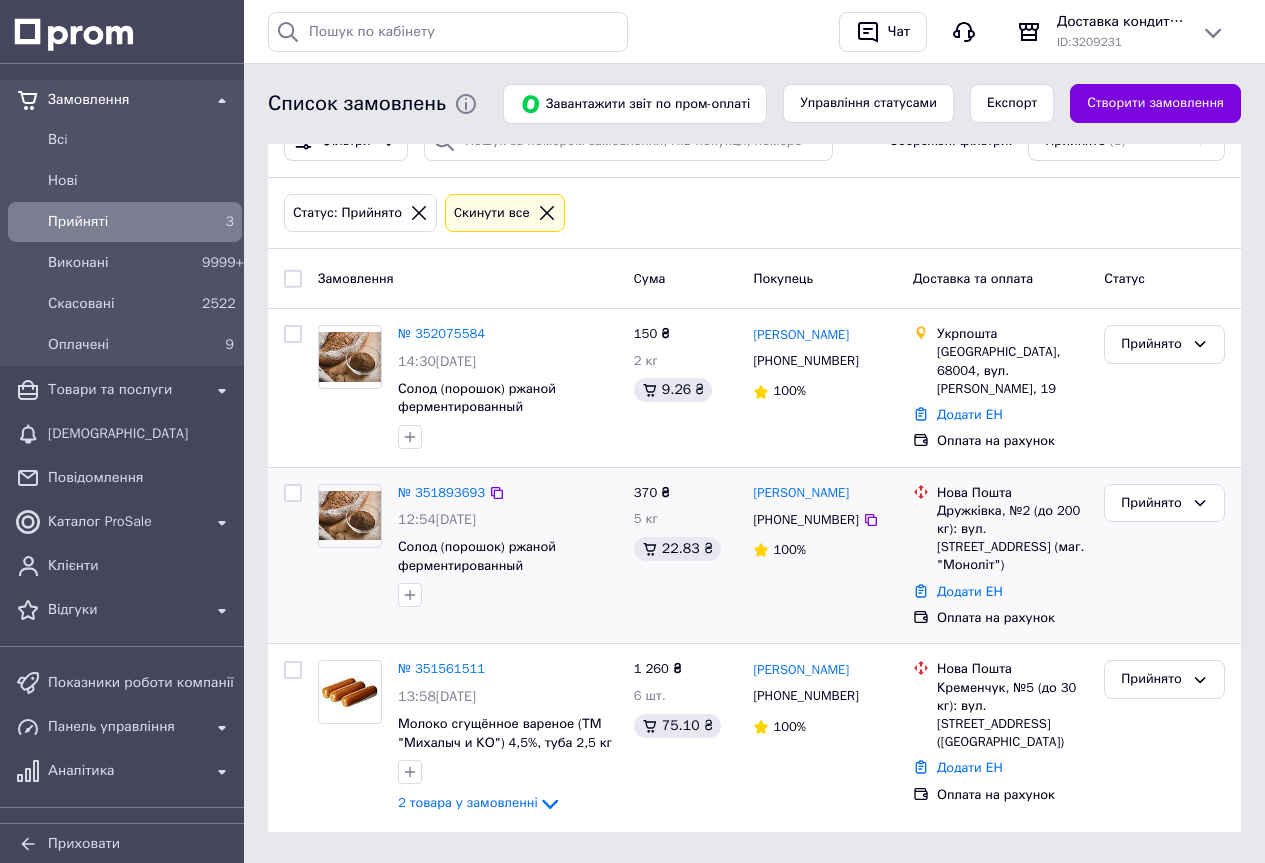 scroll, scrollTop: 51, scrollLeft: 0, axis: vertical 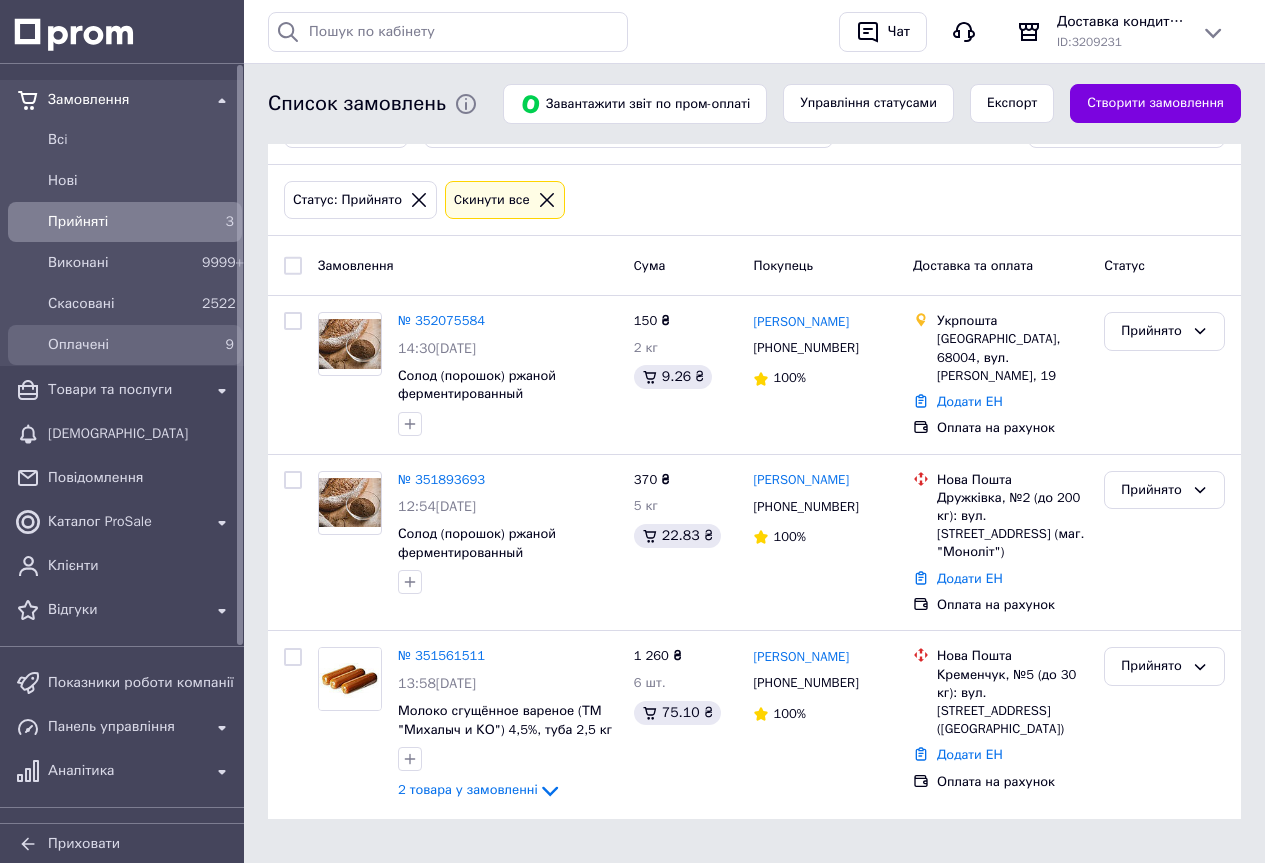 click on "Оплачені" at bounding box center (121, 345) 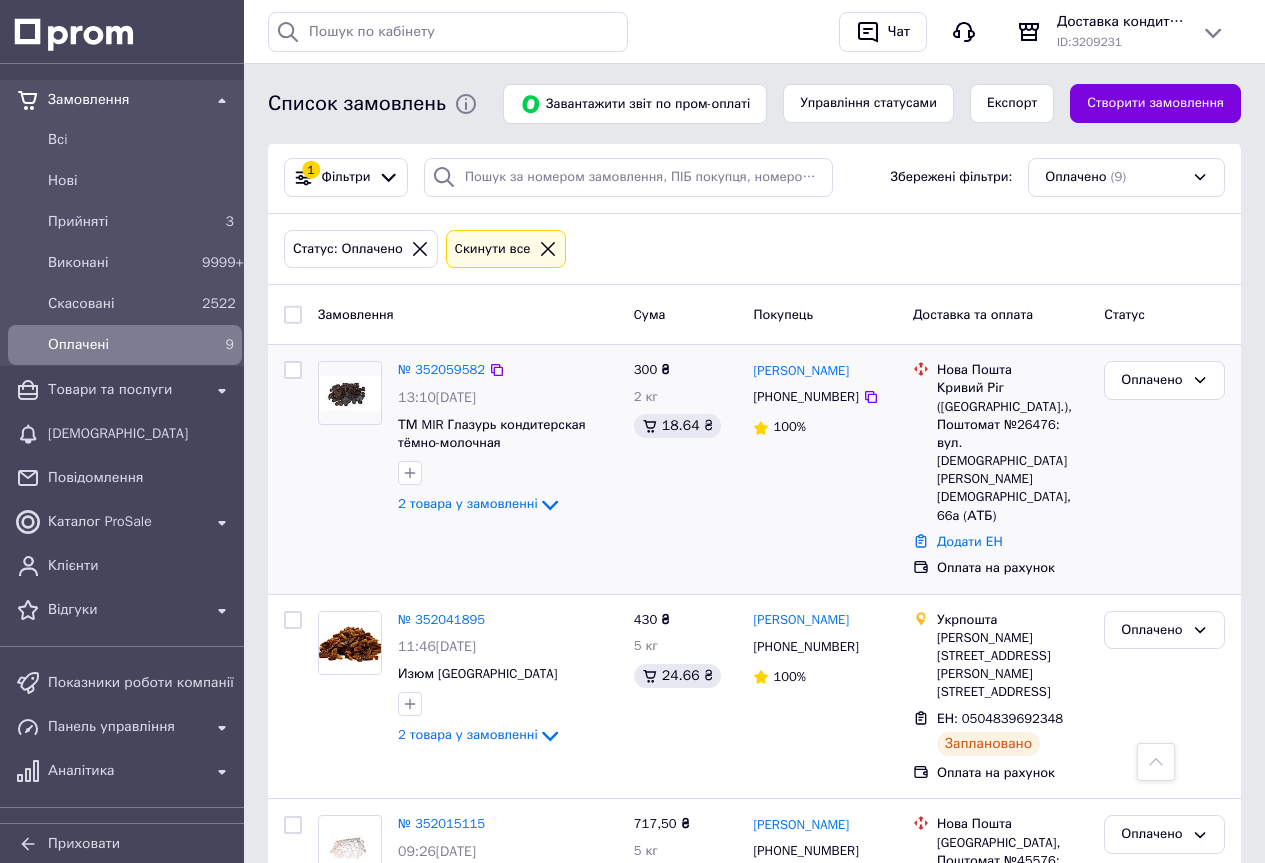 scroll, scrollTop: 0, scrollLeft: 0, axis: both 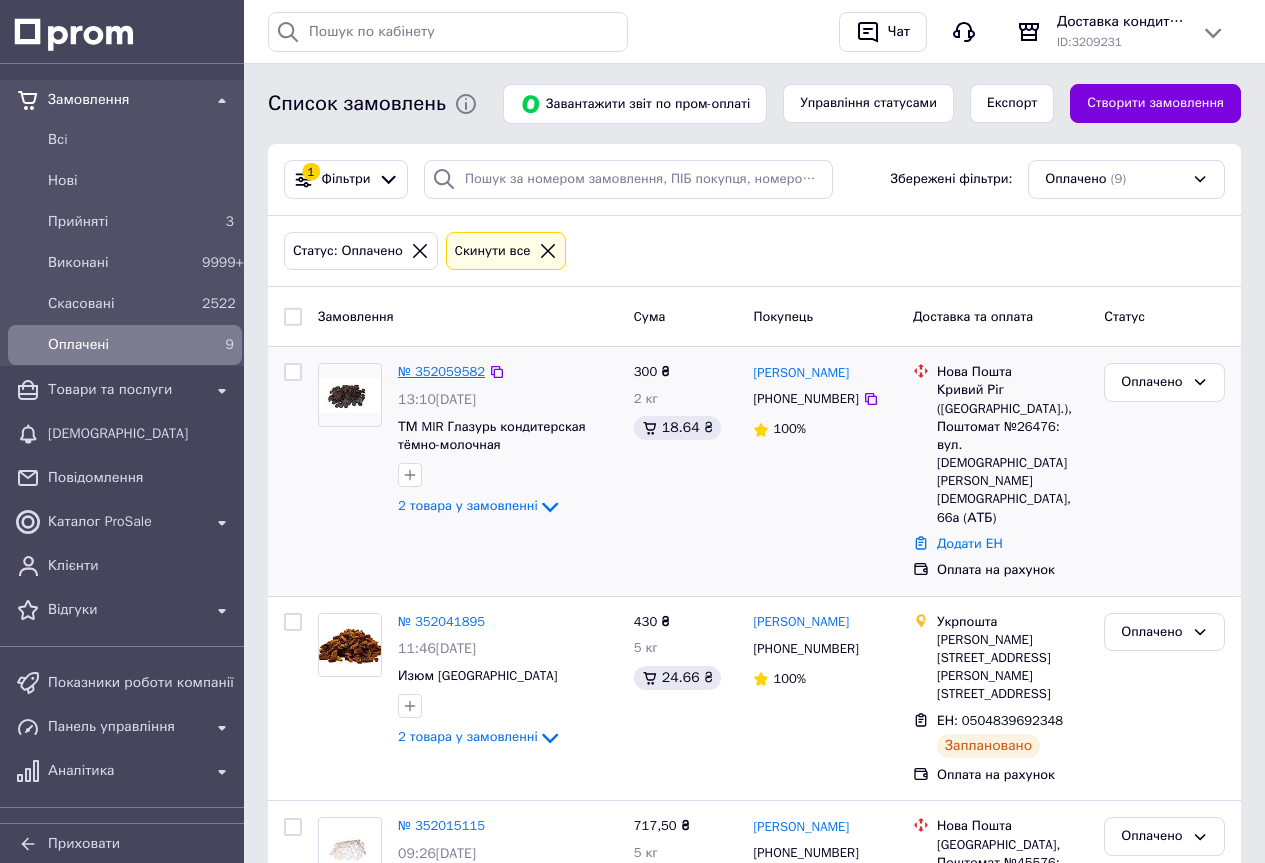 click on "№ 352059582" at bounding box center (441, 371) 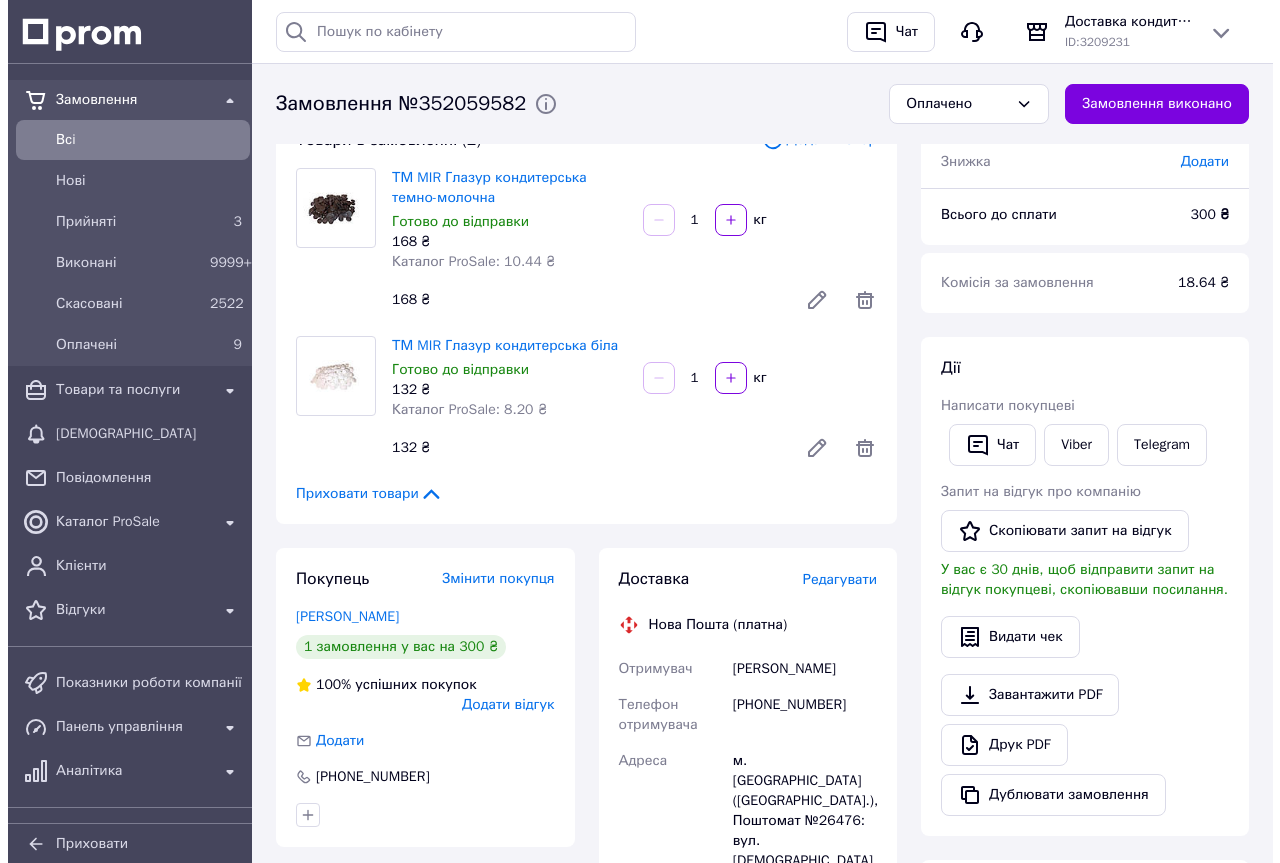 scroll, scrollTop: 200, scrollLeft: 0, axis: vertical 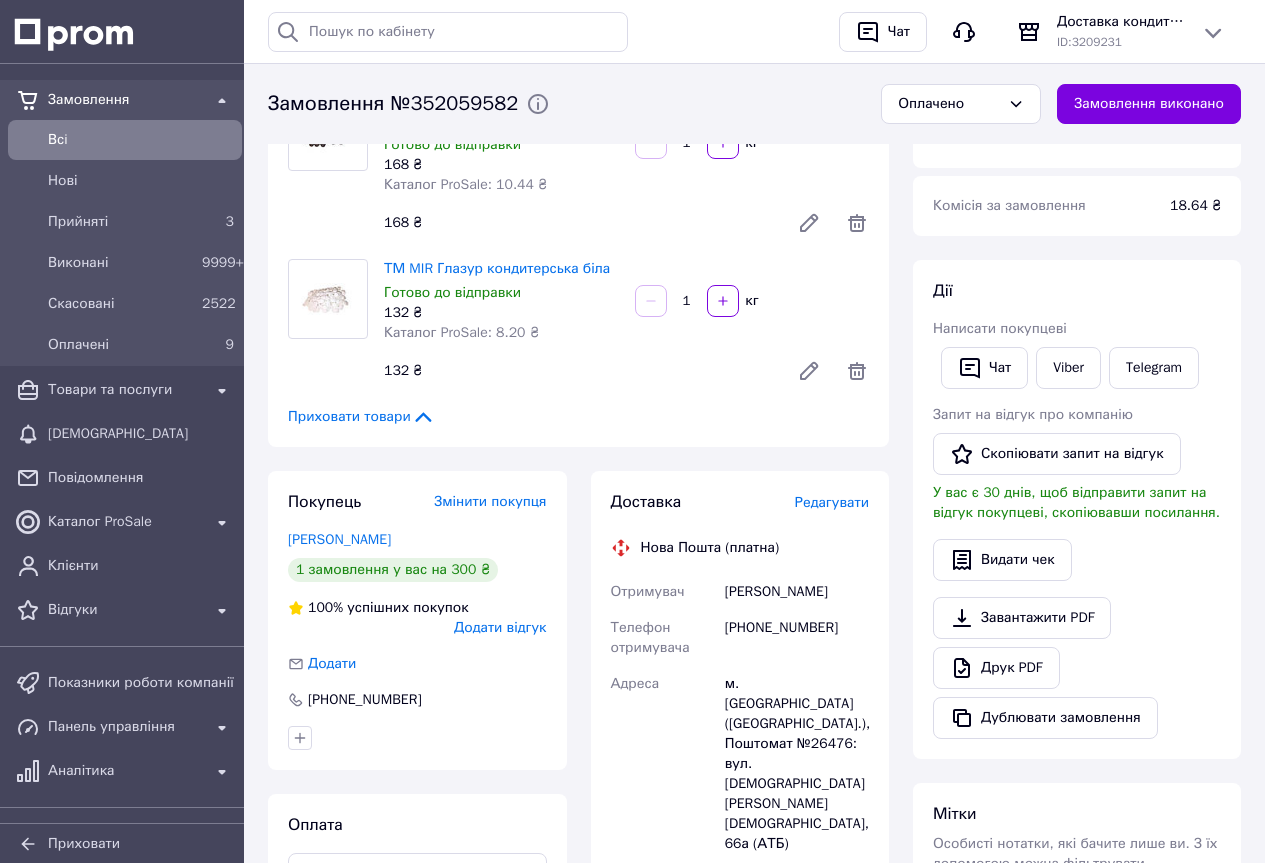 click on "Редагувати" at bounding box center [832, 502] 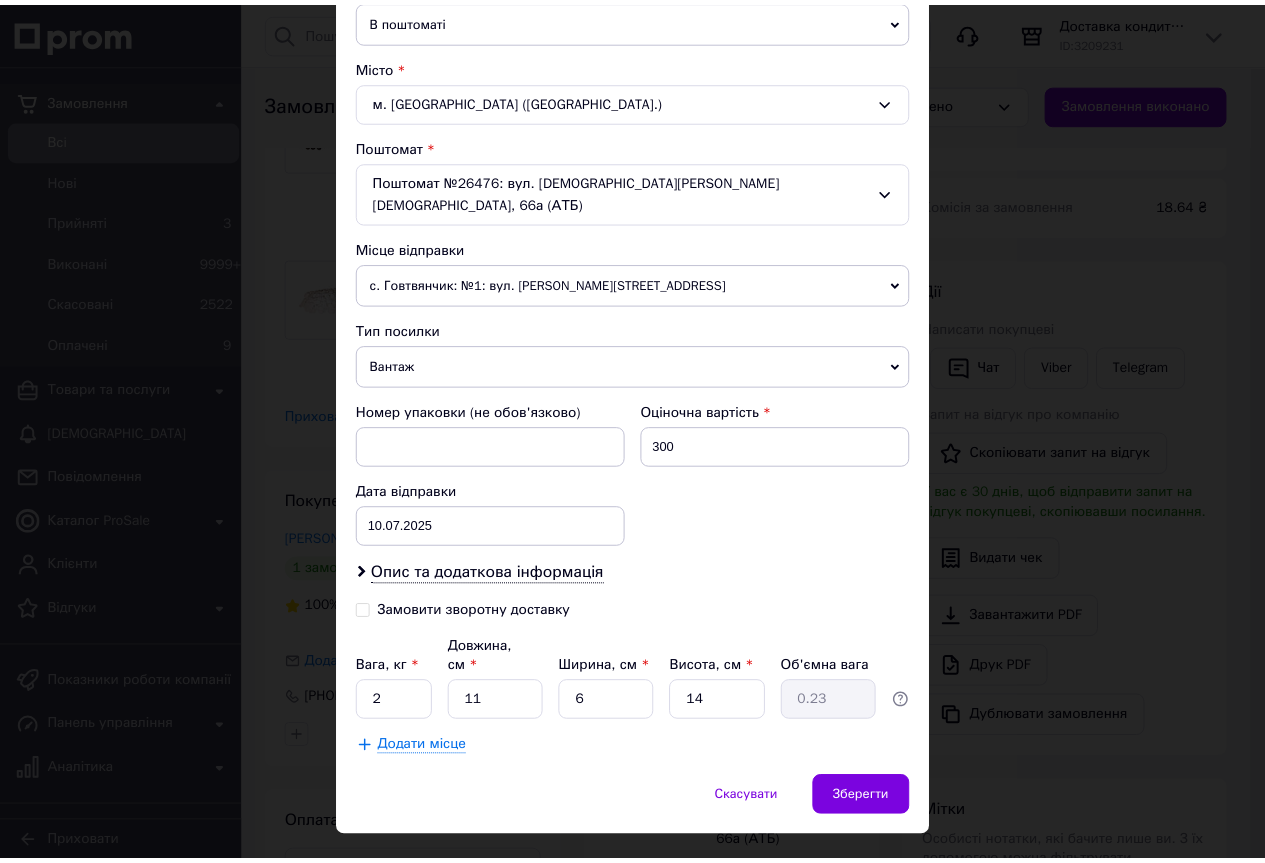 scroll, scrollTop: 500, scrollLeft: 0, axis: vertical 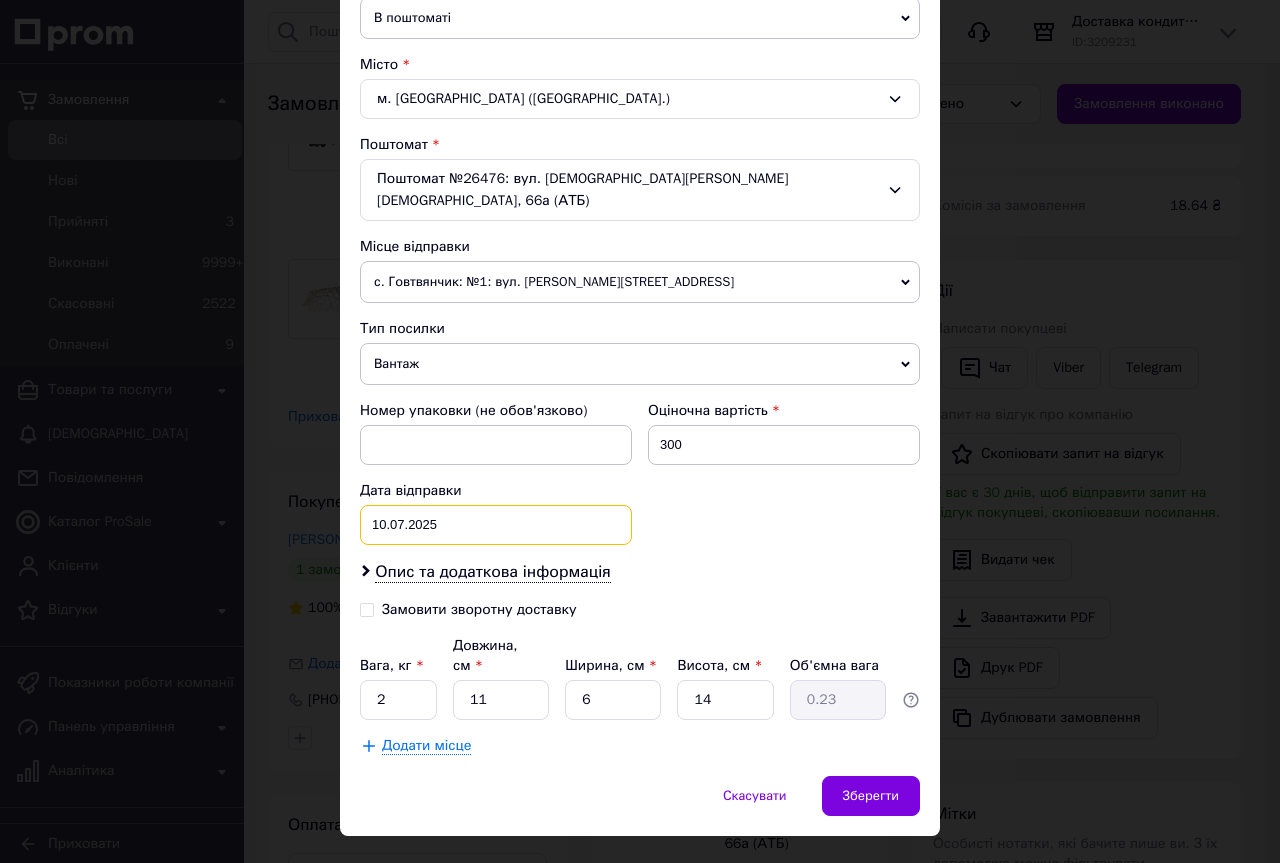 click on "10.07.2025 < 2025 > < Июль > Пн Вт Ср Чт Пт Сб Вс 30 1 2 3 4 5 6 7 8 9 10 11 12 13 14 15 16 17 18 19 20 21 22 23 24 25 26 27 28 29 30 31 1 2 3 4 5 6 7 8 9 10" at bounding box center [496, 525] 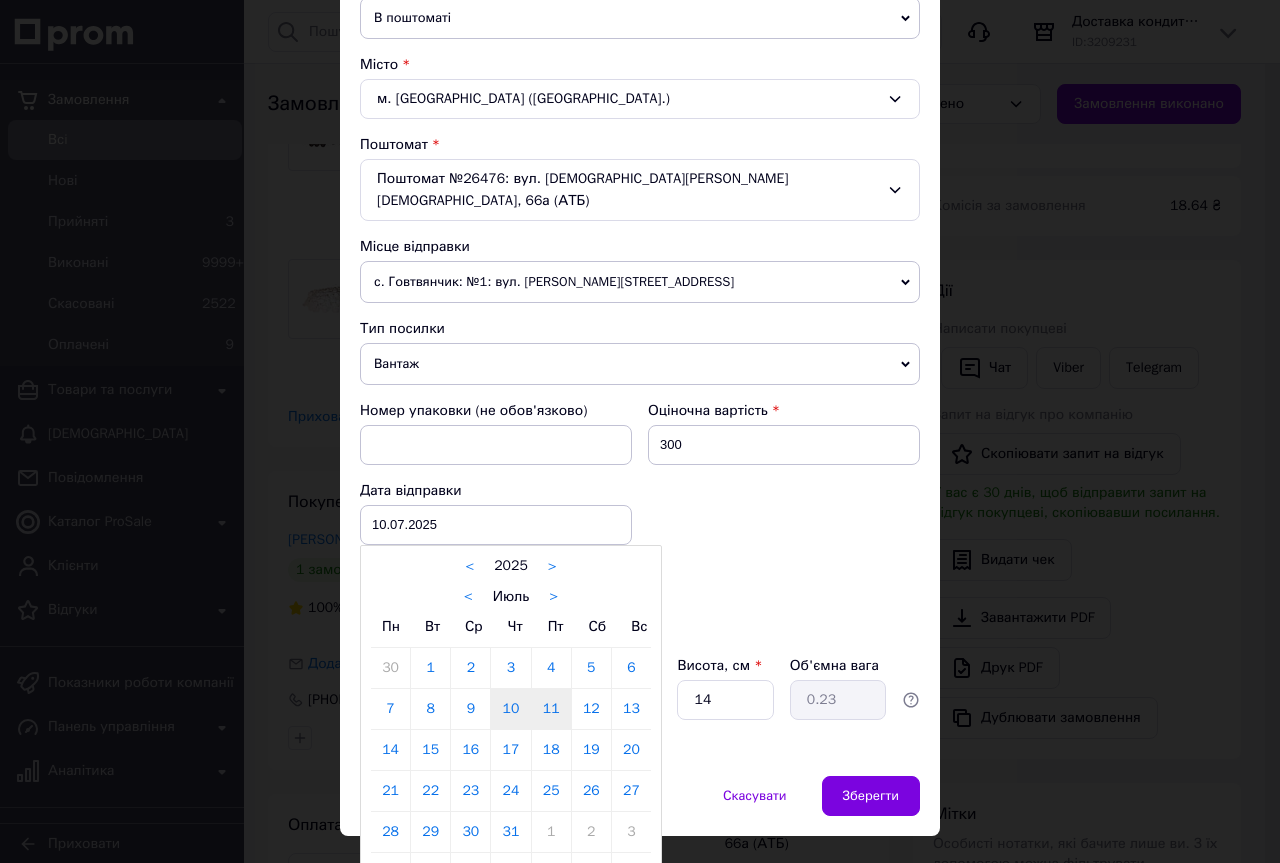 click on "11" at bounding box center (551, 709) 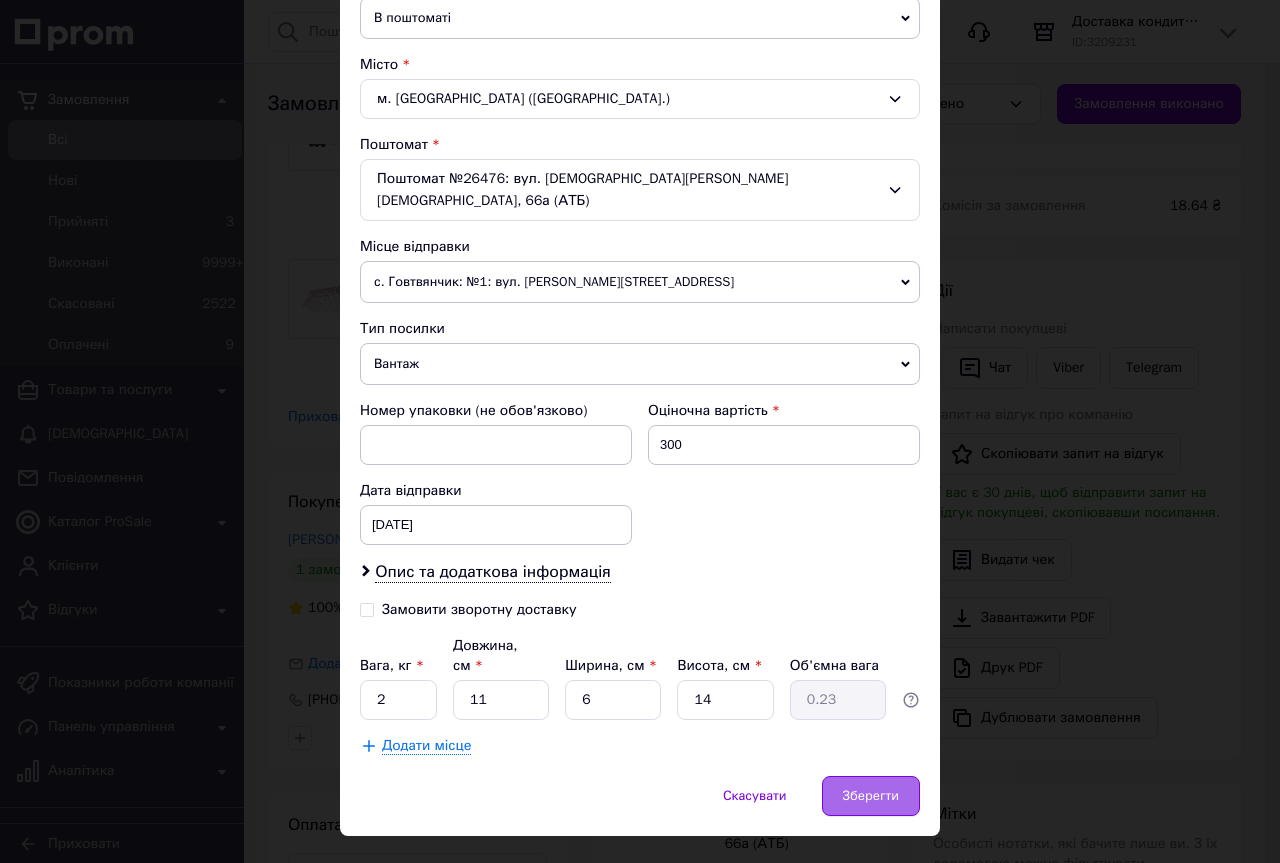 click on "Зберегти" at bounding box center [871, 796] 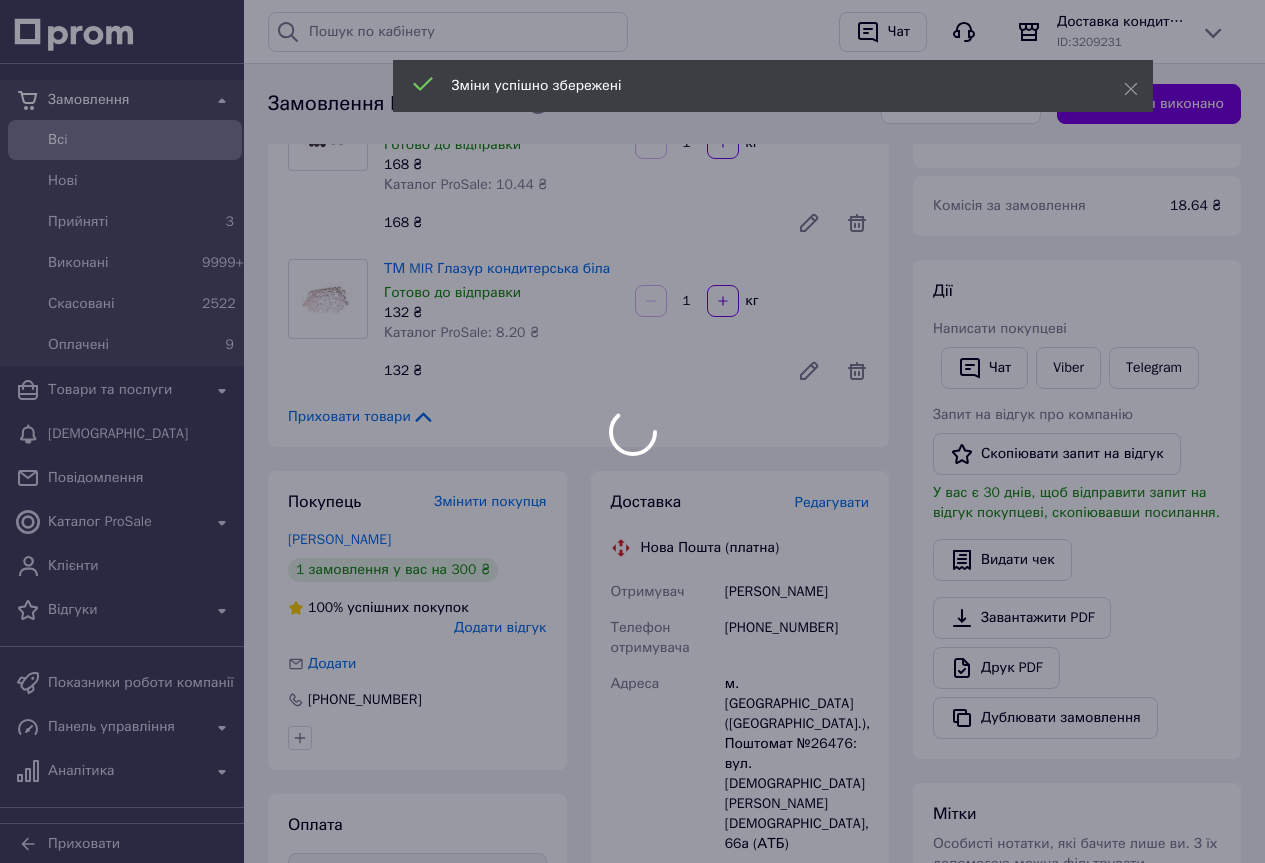 scroll, scrollTop: 600, scrollLeft: 0, axis: vertical 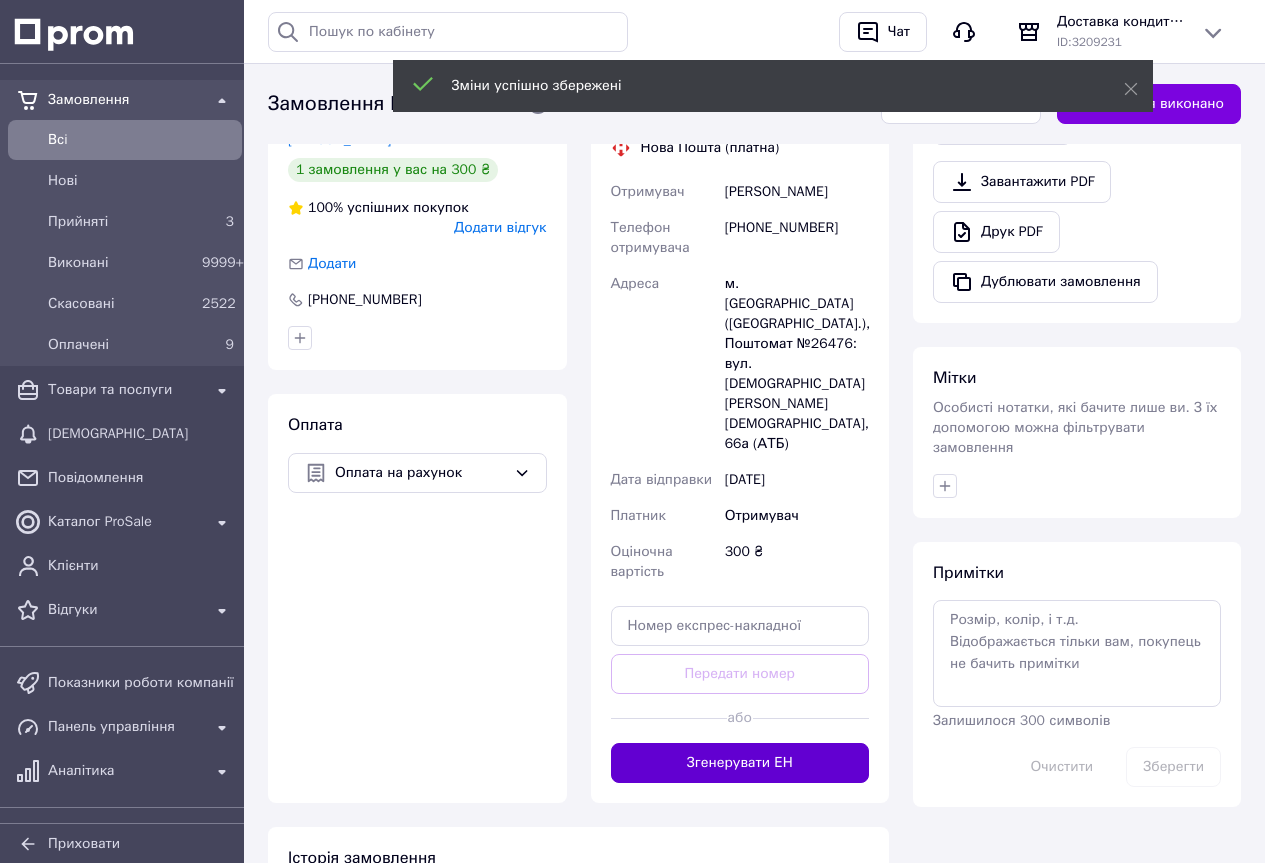 click on "Згенерувати ЕН" at bounding box center (740, 763) 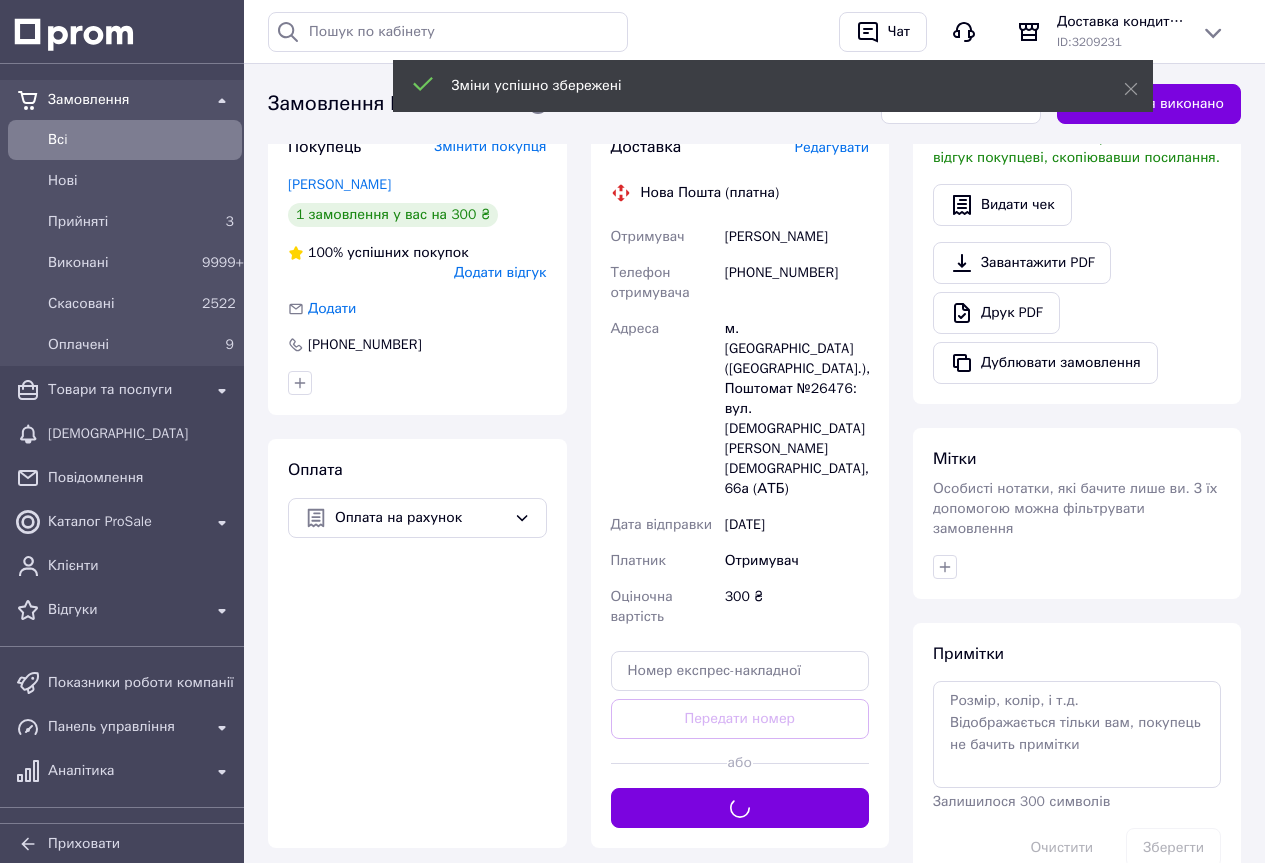 scroll, scrollTop: 500, scrollLeft: 0, axis: vertical 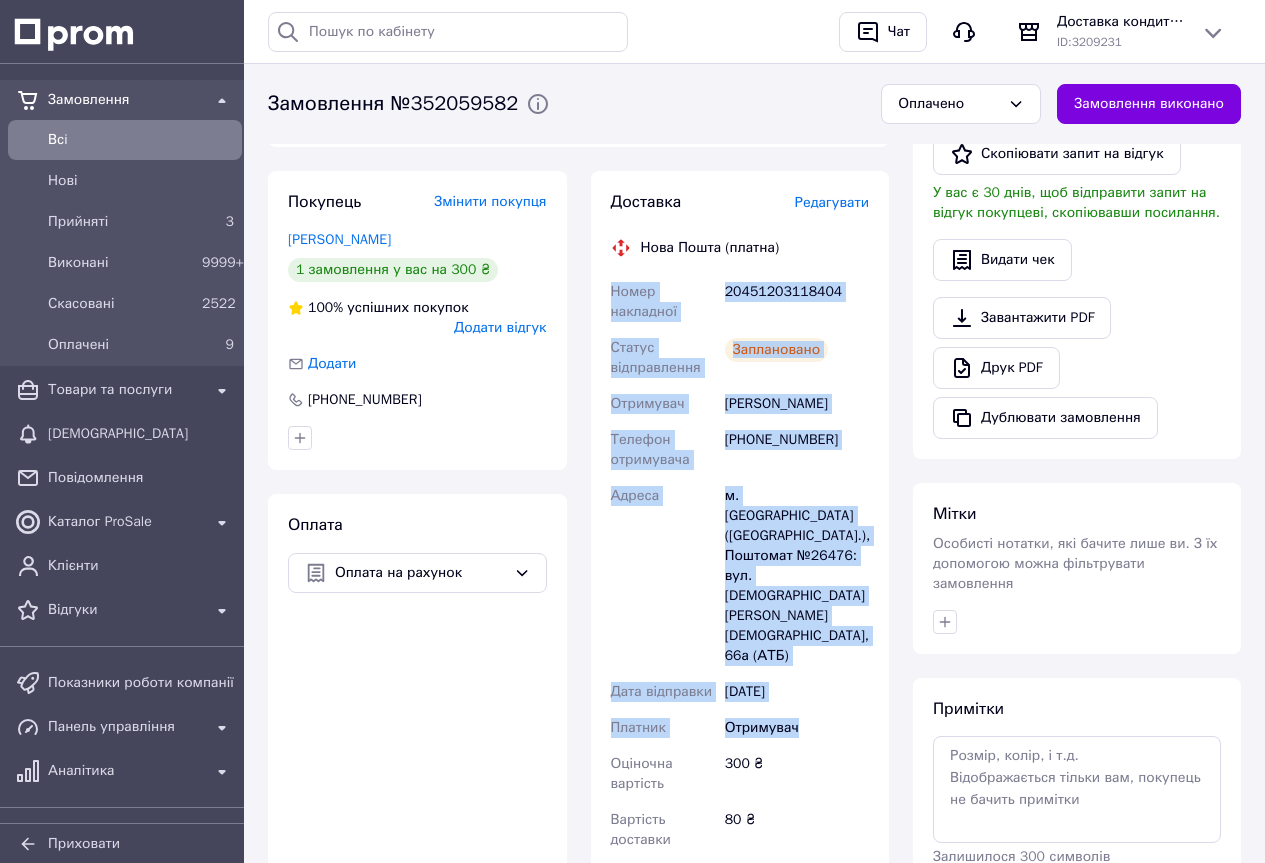 drag, startPoint x: 605, startPoint y: 280, endPoint x: 840, endPoint y: 662, distance: 448.49637 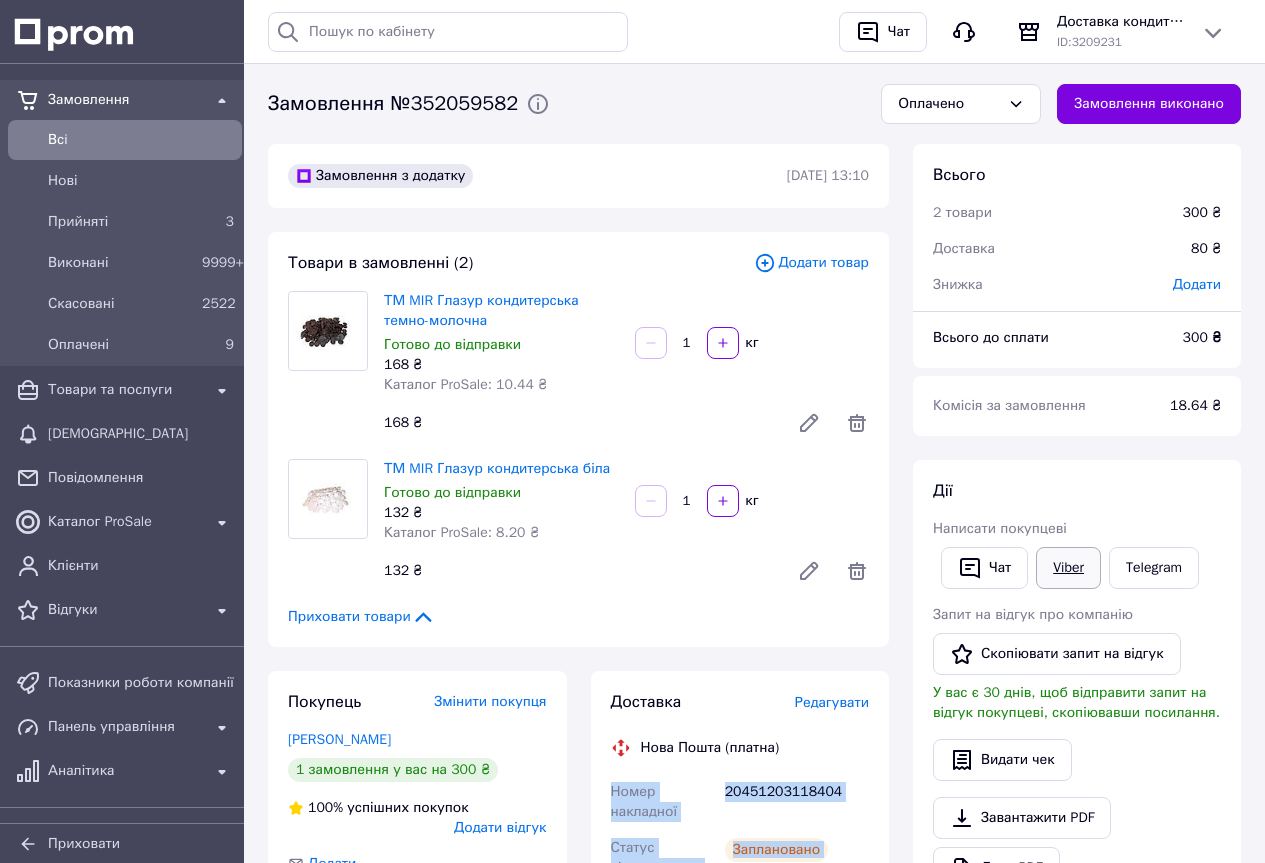 click on "Viber" at bounding box center (1068, 568) 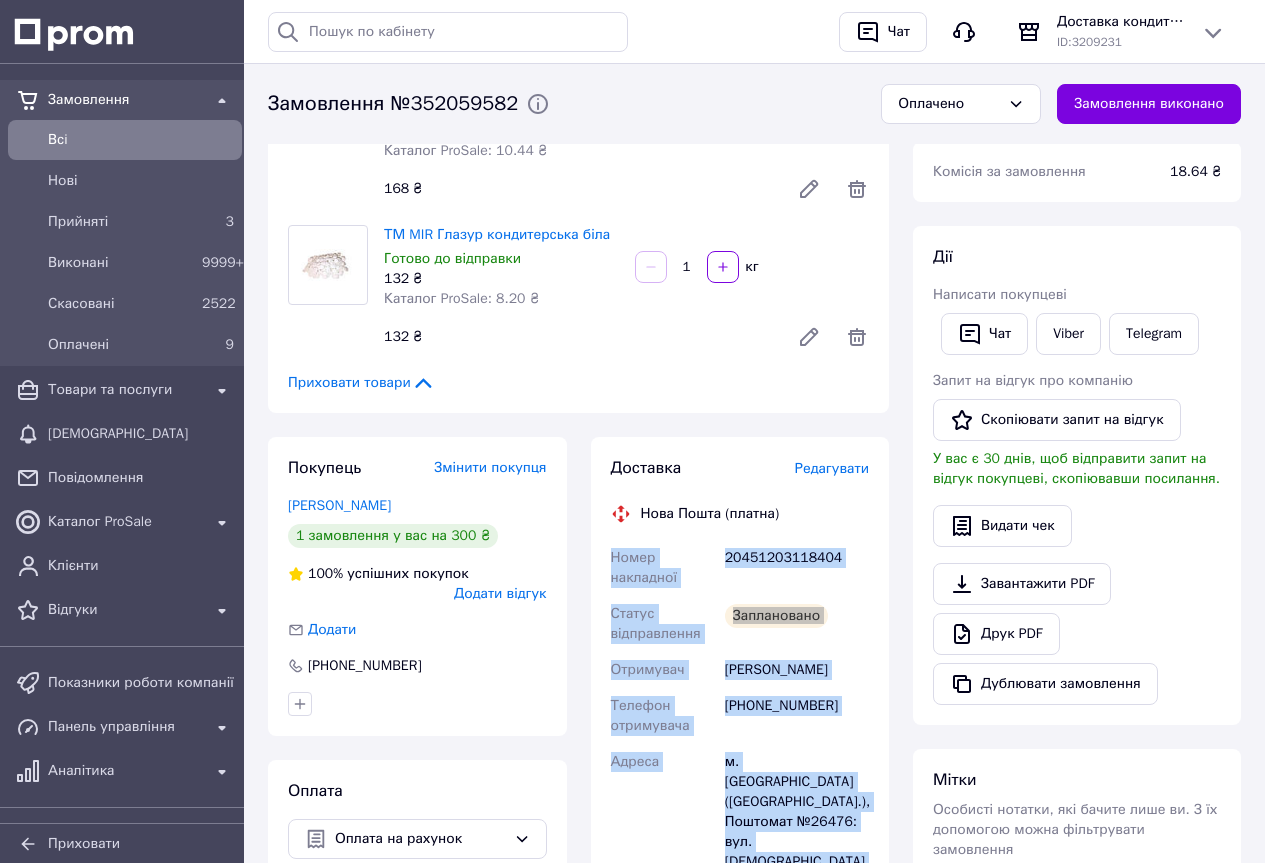 scroll, scrollTop: 300, scrollLeft: 0, axis: vertical 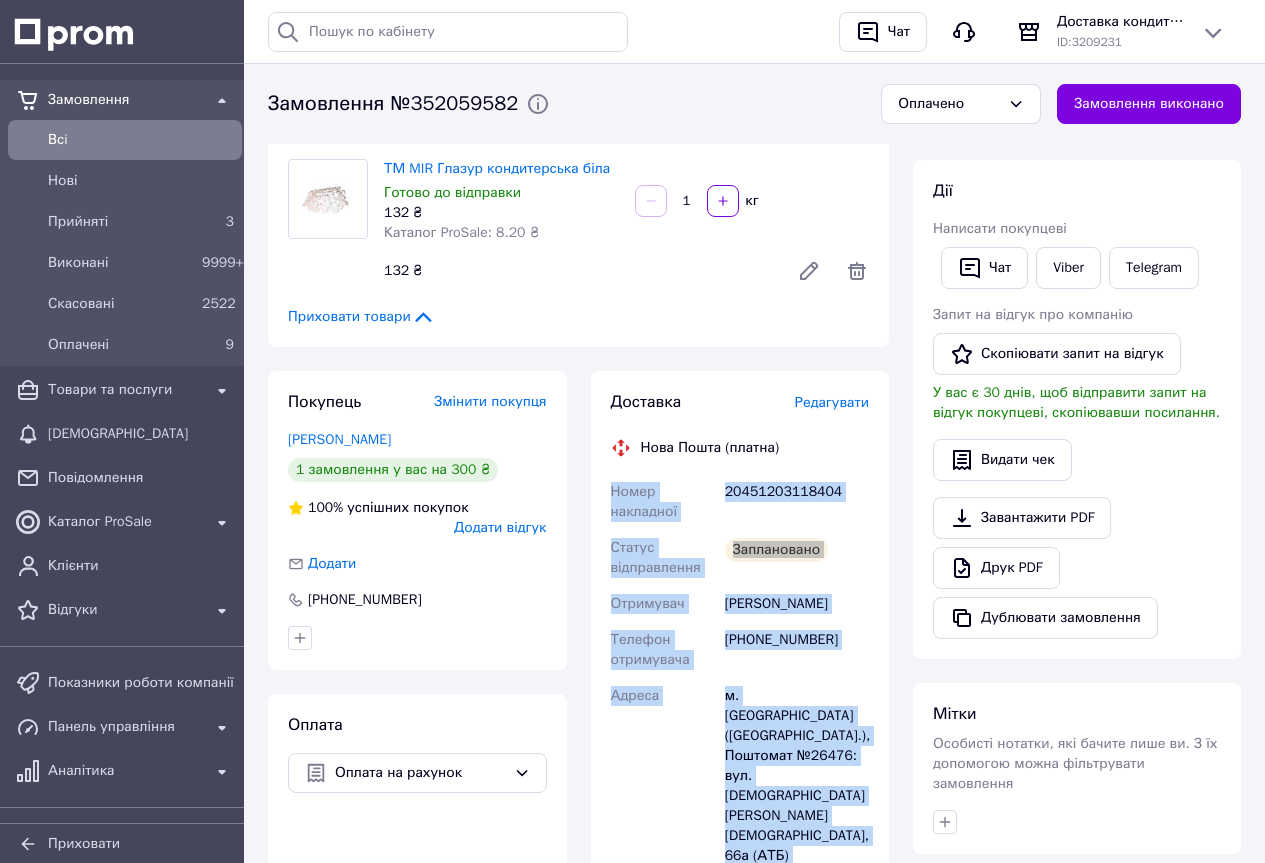 click on "Гамаля Катерина" at bounding box center [797, 604] 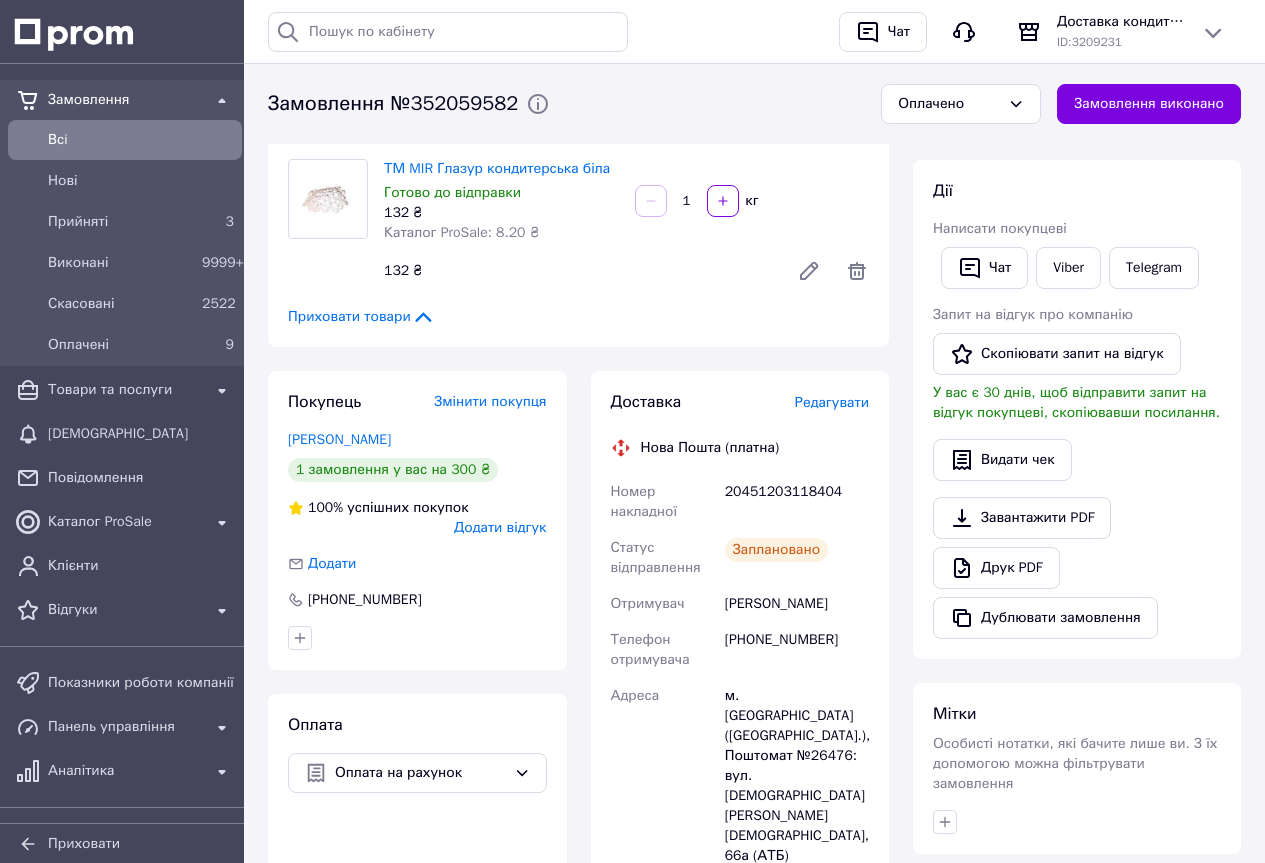 click on "Гамаля Катерина" at bounding box center (797, 604) 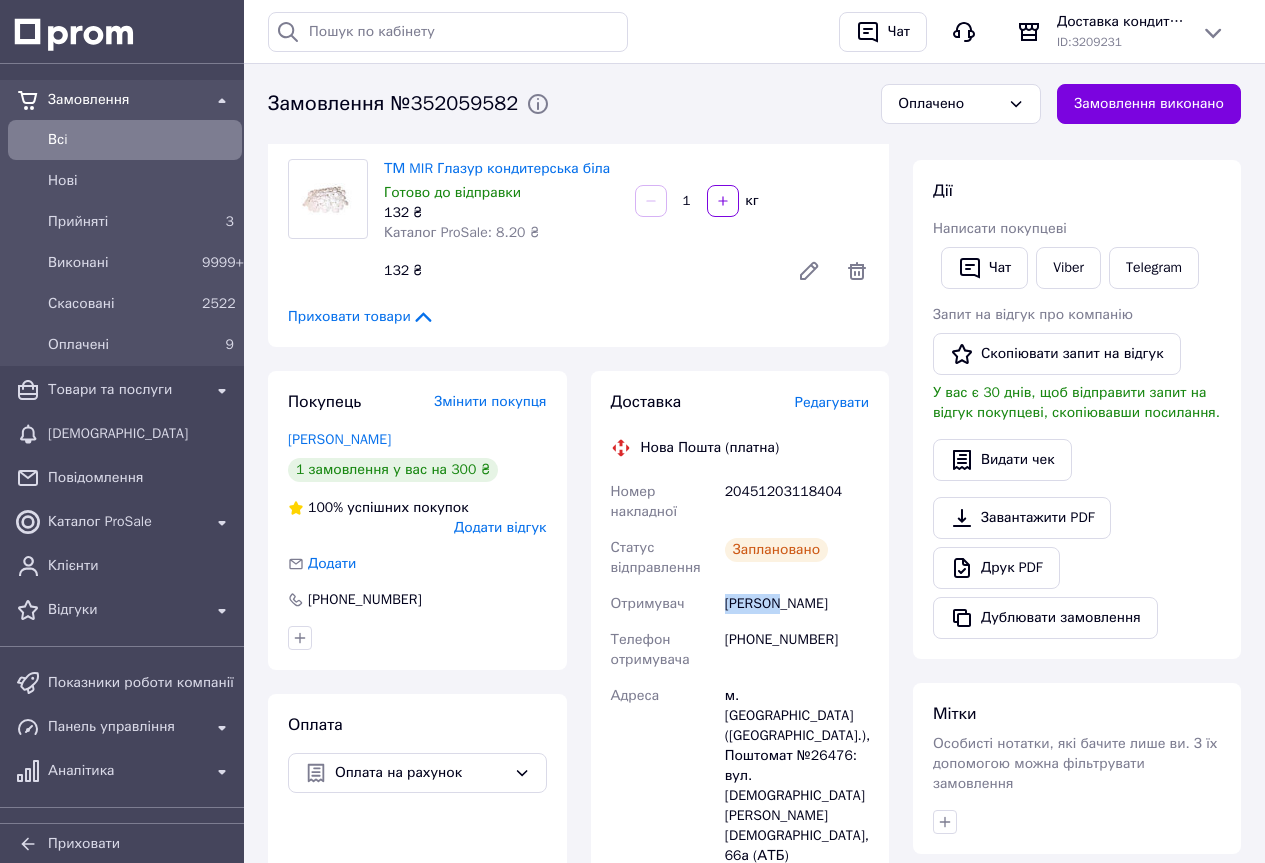 click on "Гамаля Катерина" at bounding box center [797, 604] 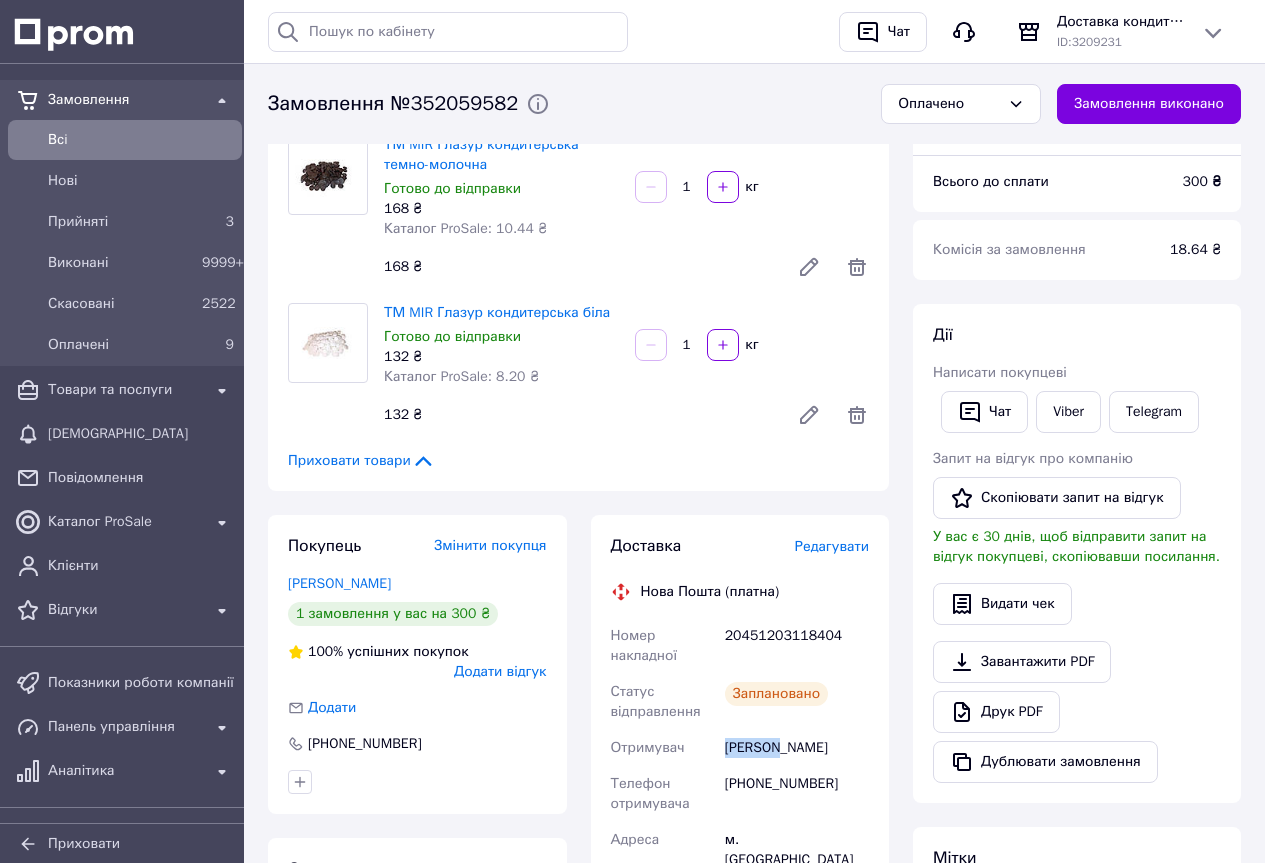 scroll, scrollTop: 0, scrollLeft: 0, axis: both 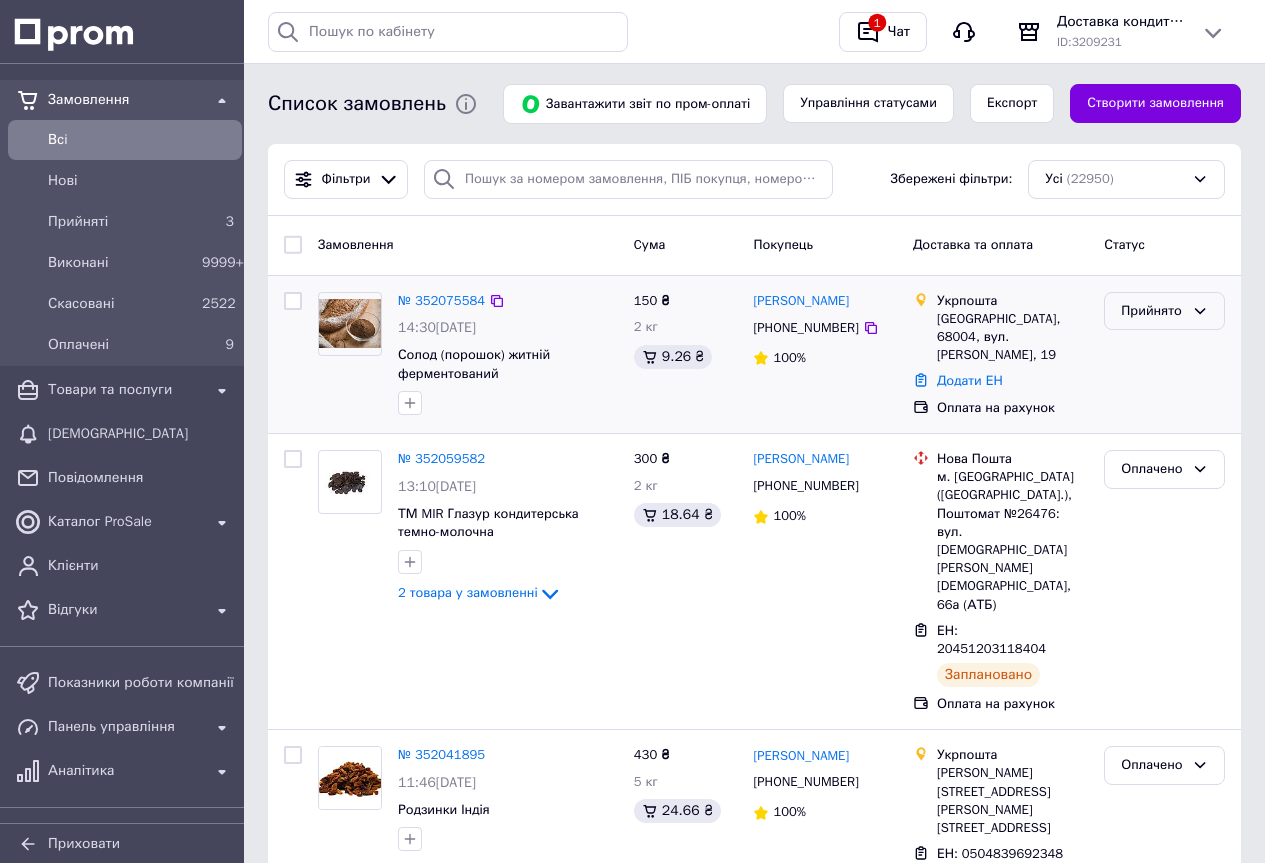 click on "Прийнято" at bounding box center [1152, 311] 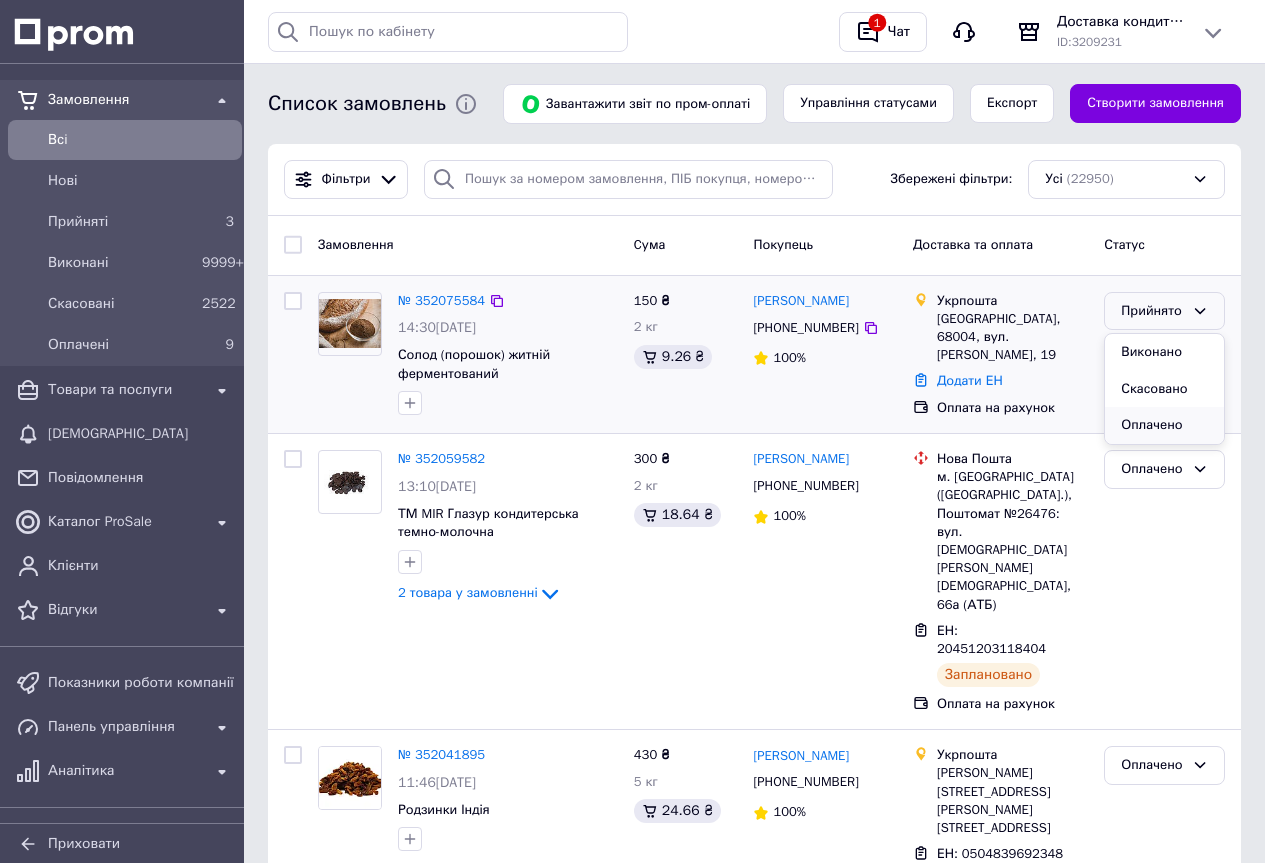 click on "Оплачено" at bounding box center (1164, 425) 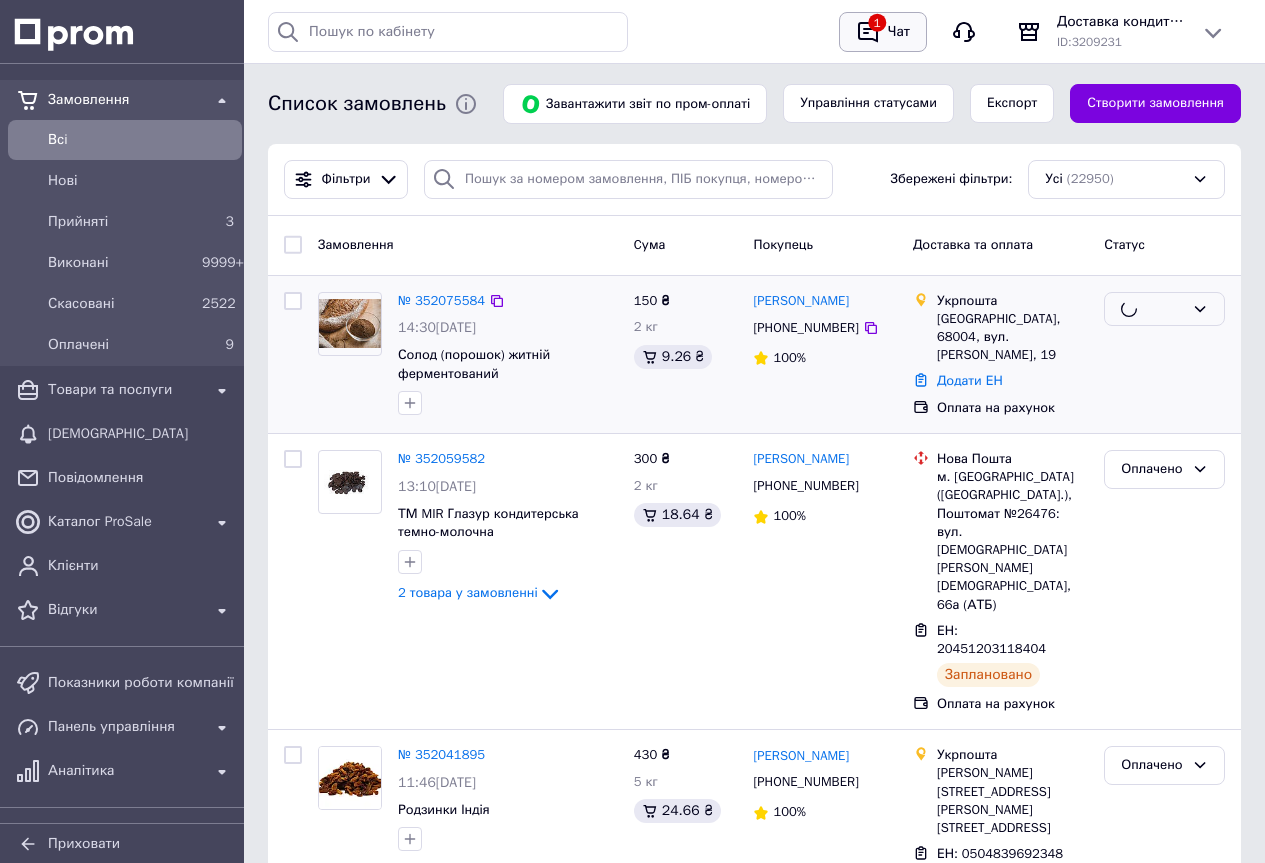 click on "Чат" at bounding box center [899, 32] 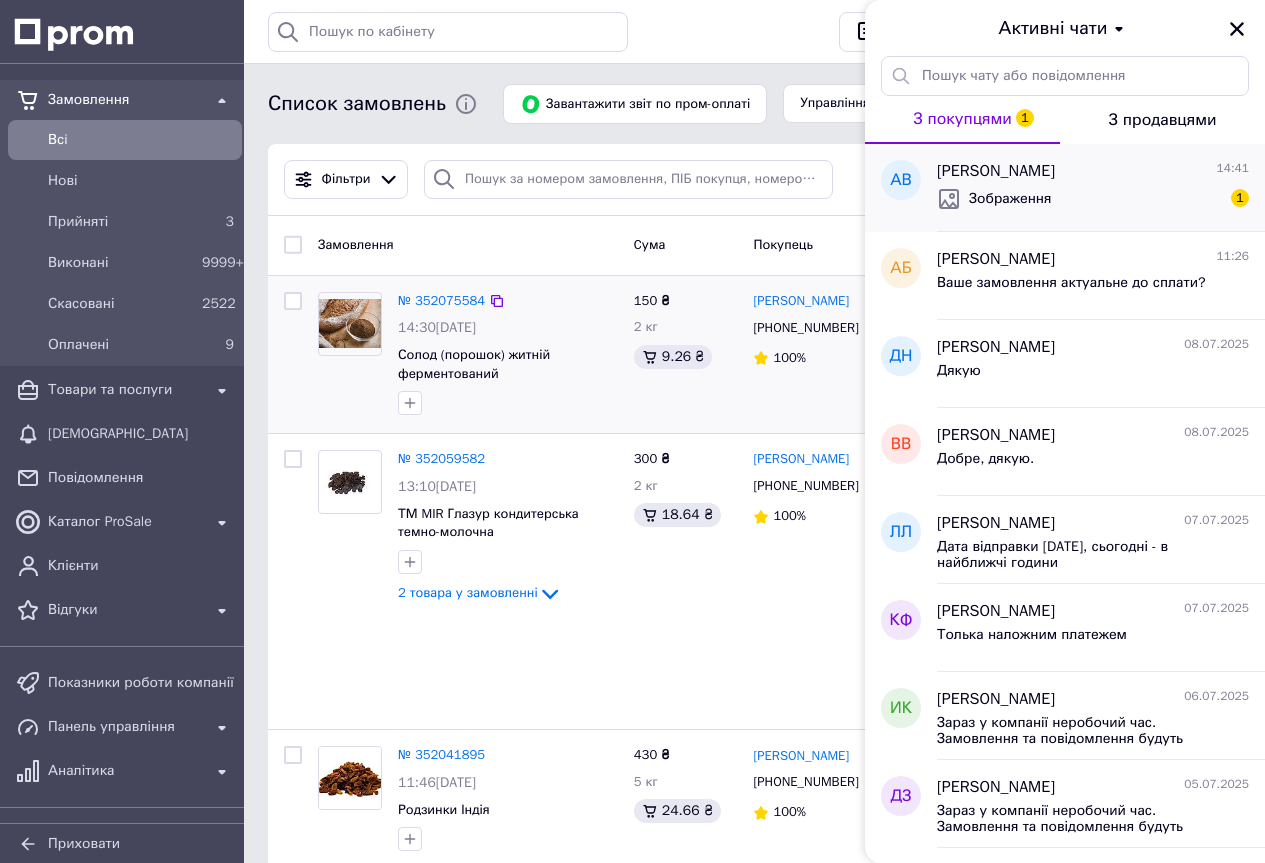 click on "Зображення" at bounding box center (1010, 199) 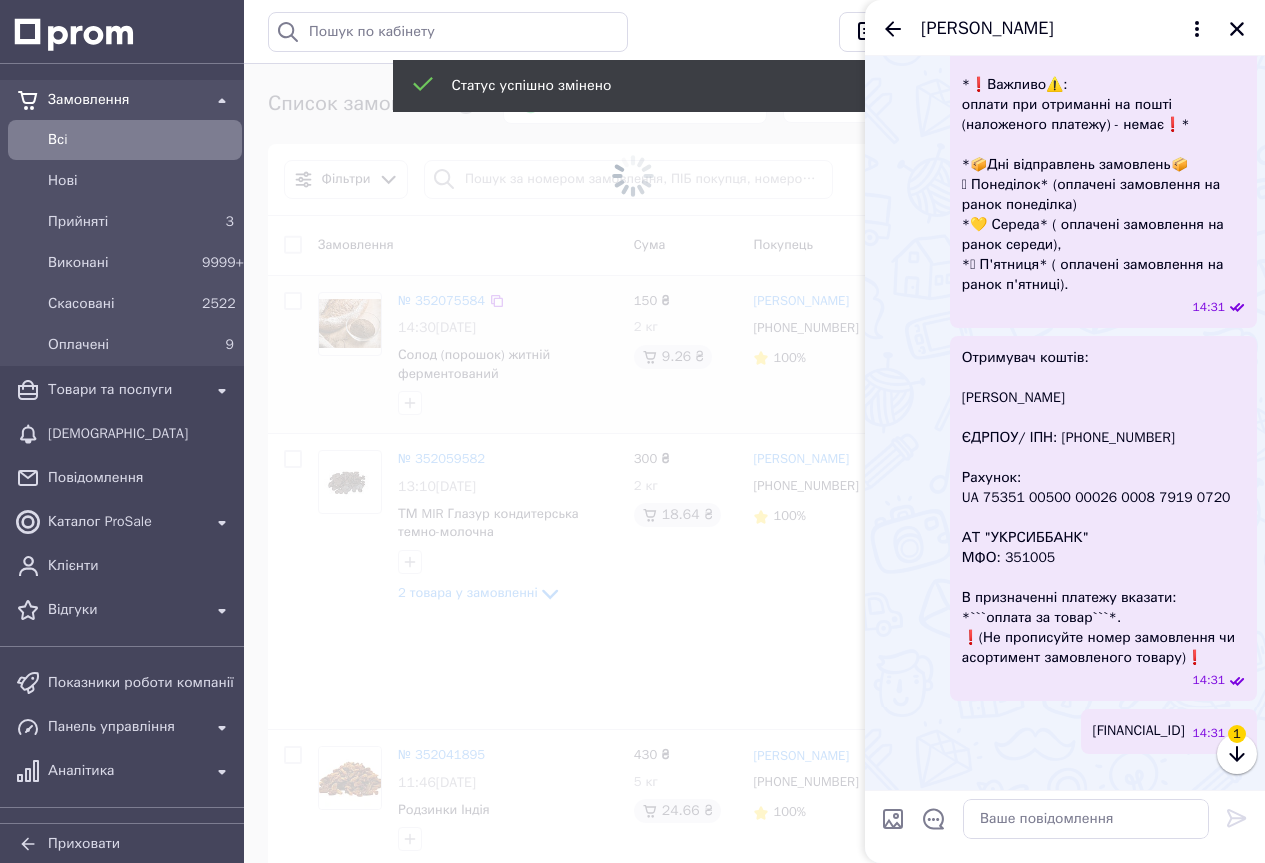 scroll, scrollTop: 725, scrollLeft: 0, axis: vertical 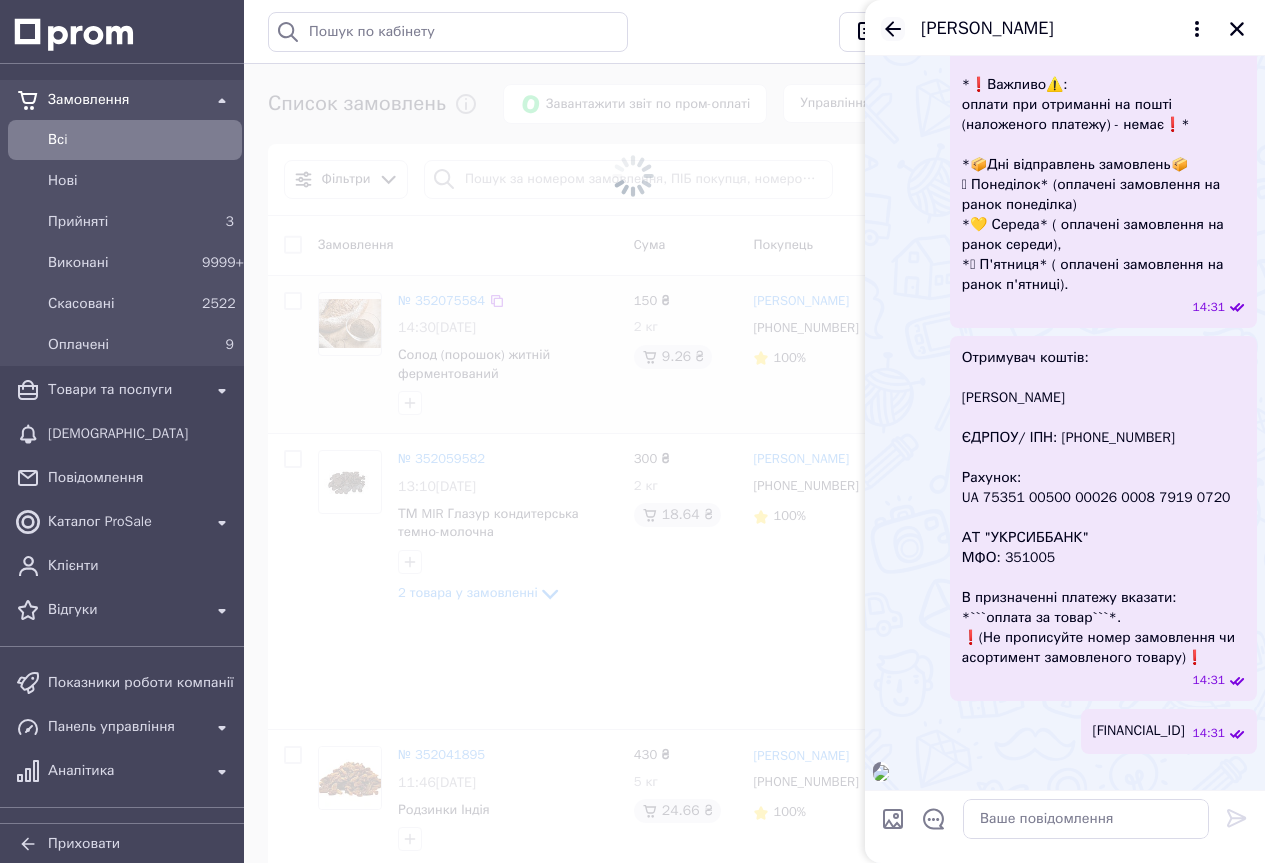 click 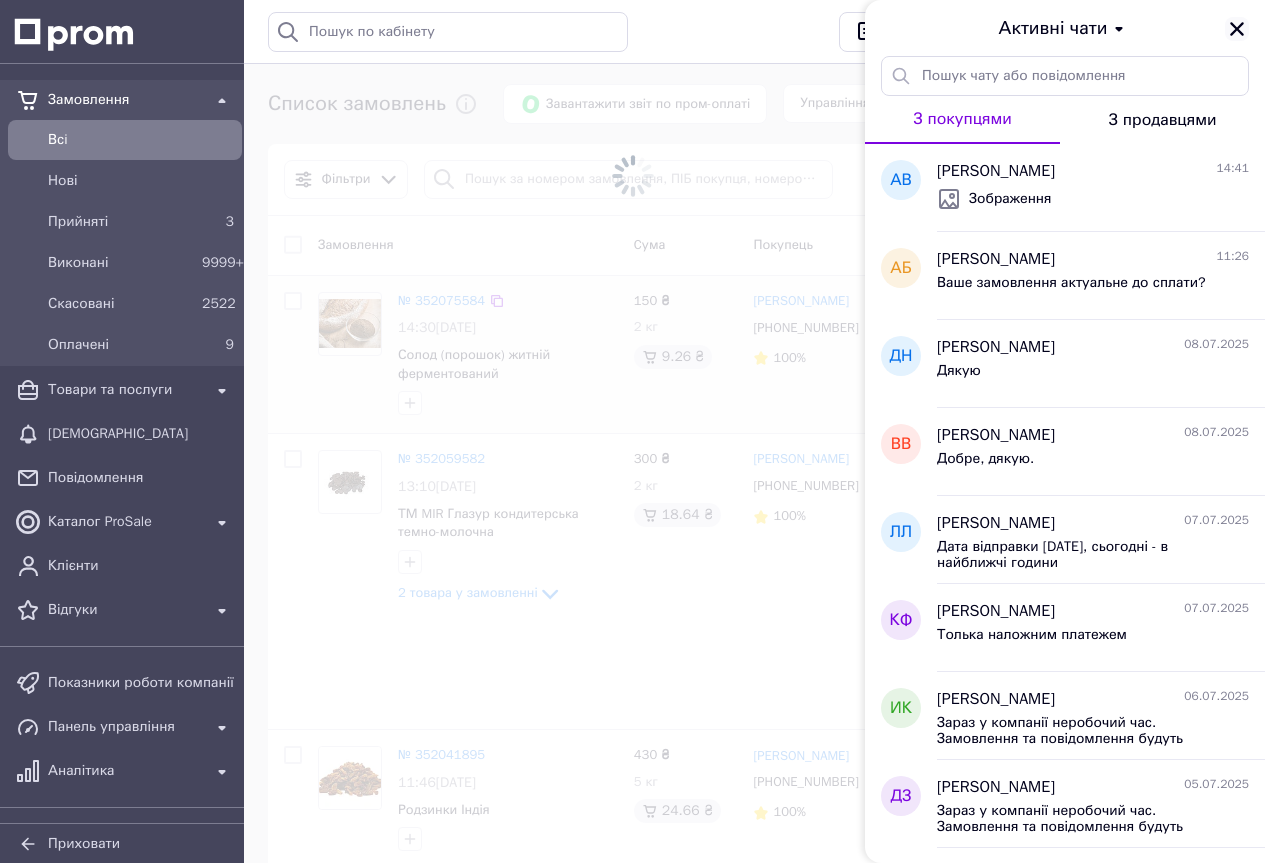 click 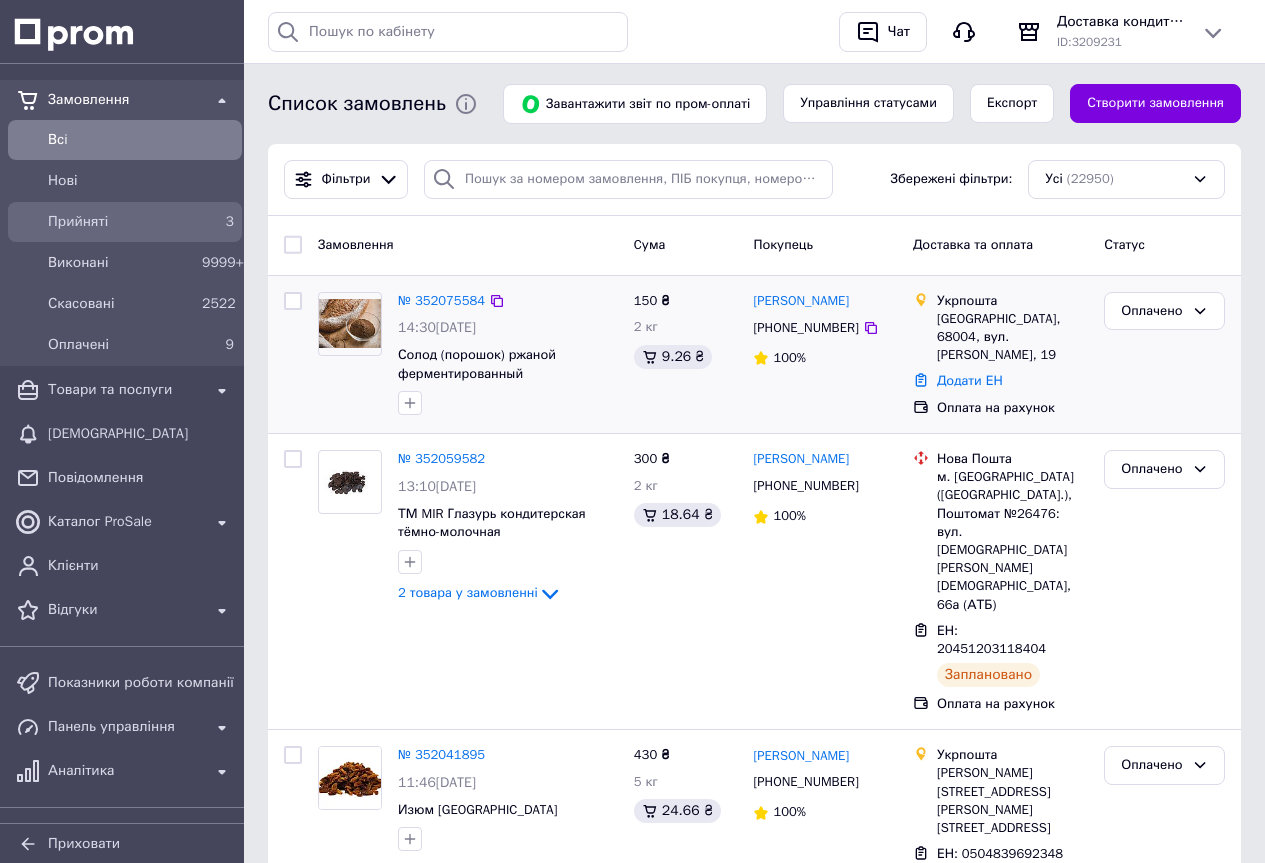 click on "Прийняті" at bounding box center [121, 222] 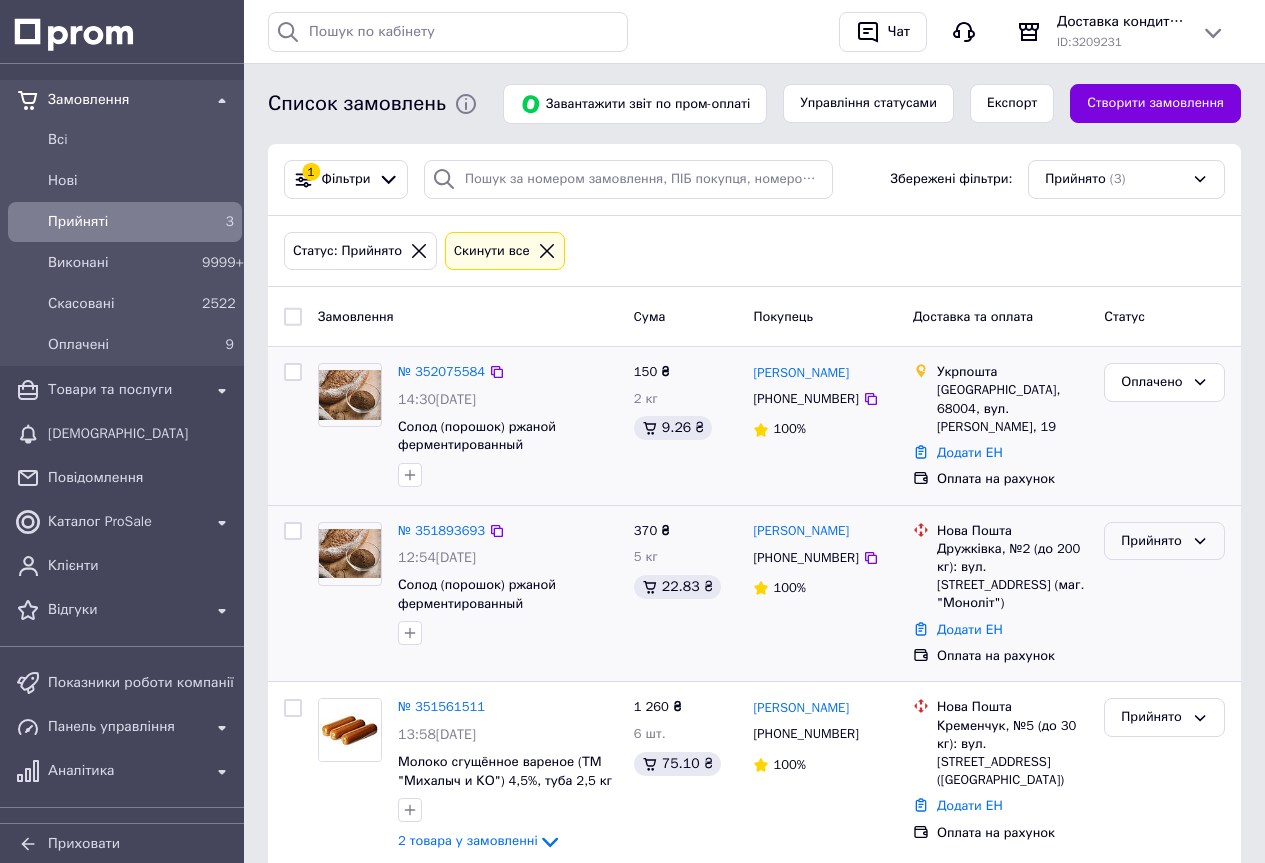 click on "Прийнято" at bounding box center (1152, 541) 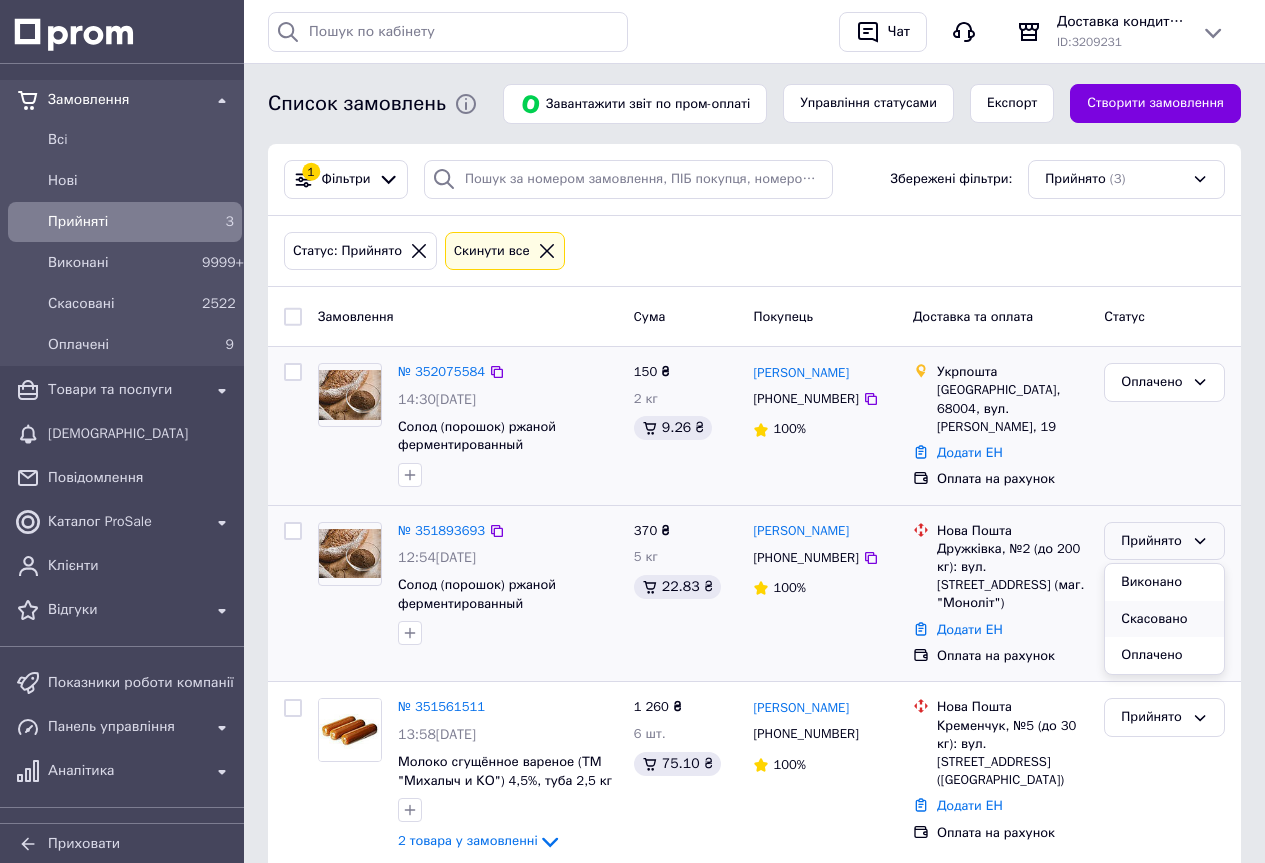 click on "Скасовано" at bounding box center [1164, 619] 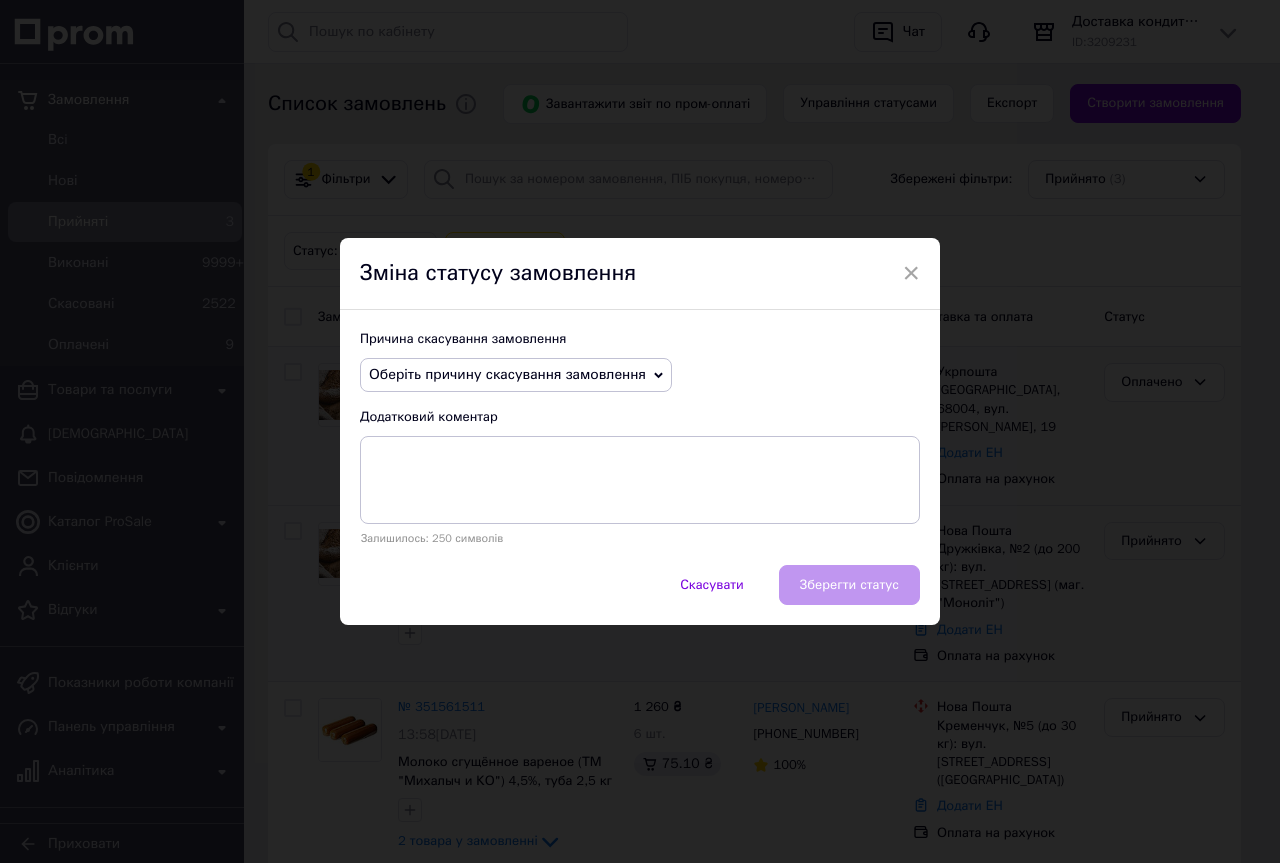 click on "Оберіть причину скасування замовлення" at bounding box center [507, 374] 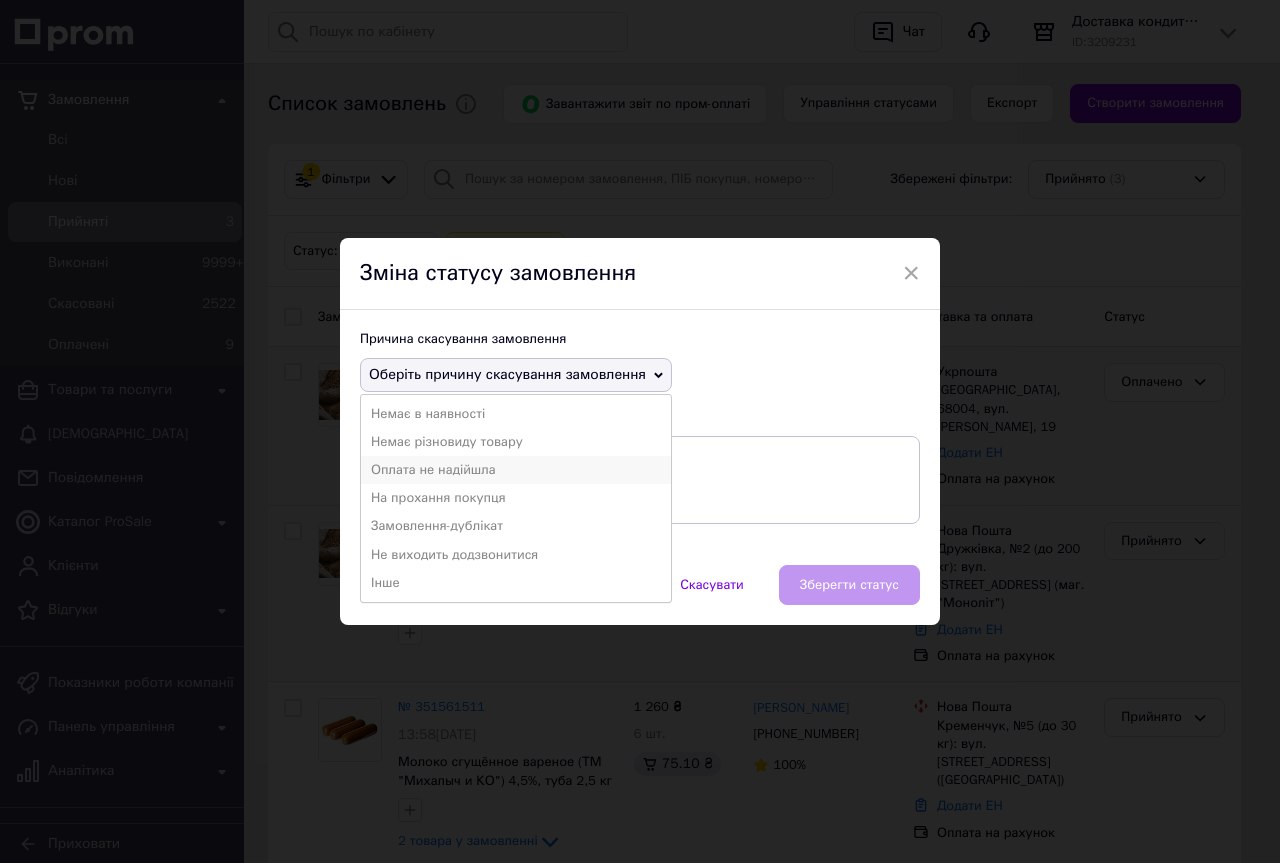 click on "Оплата не надійшла" at bounding box center [516, 470] 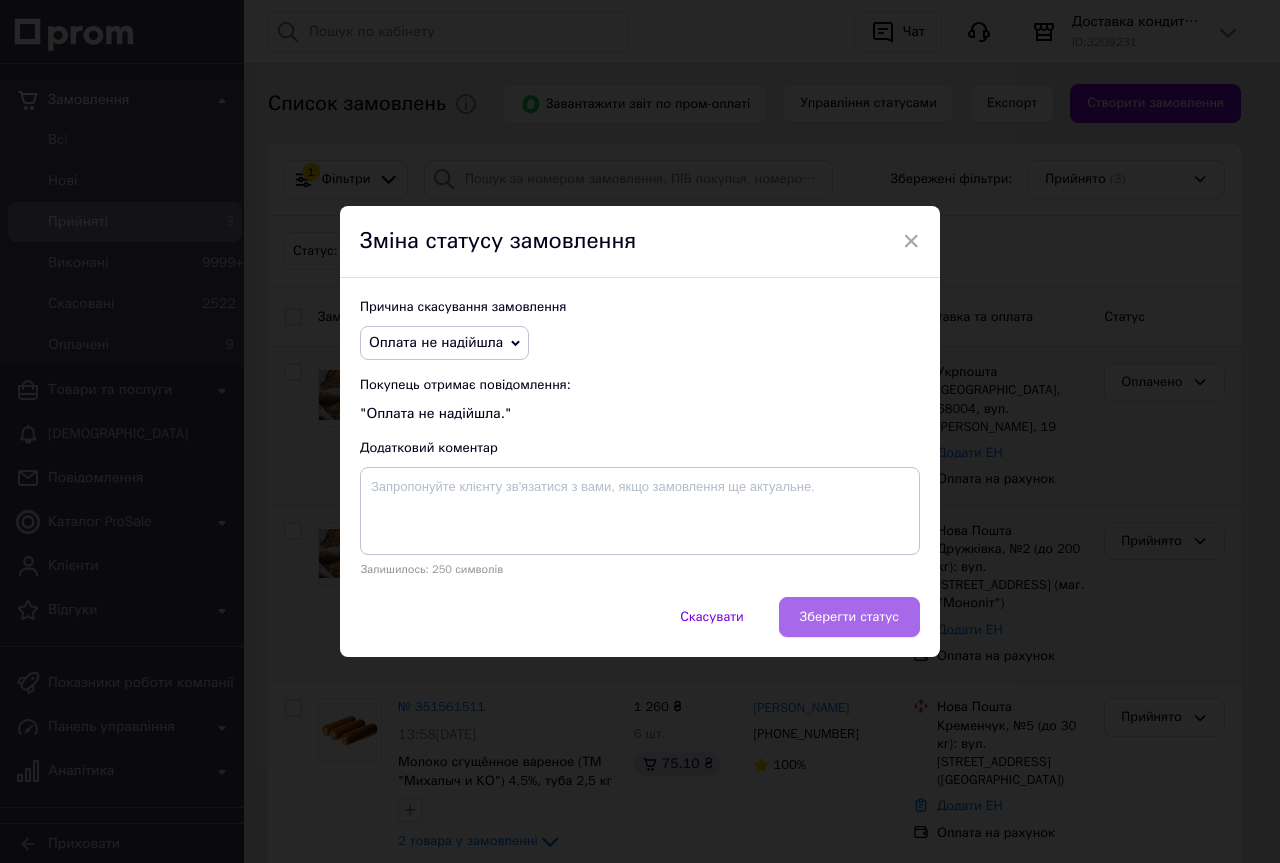 click on "Зберегти статус" at bounding box center (849, 617) 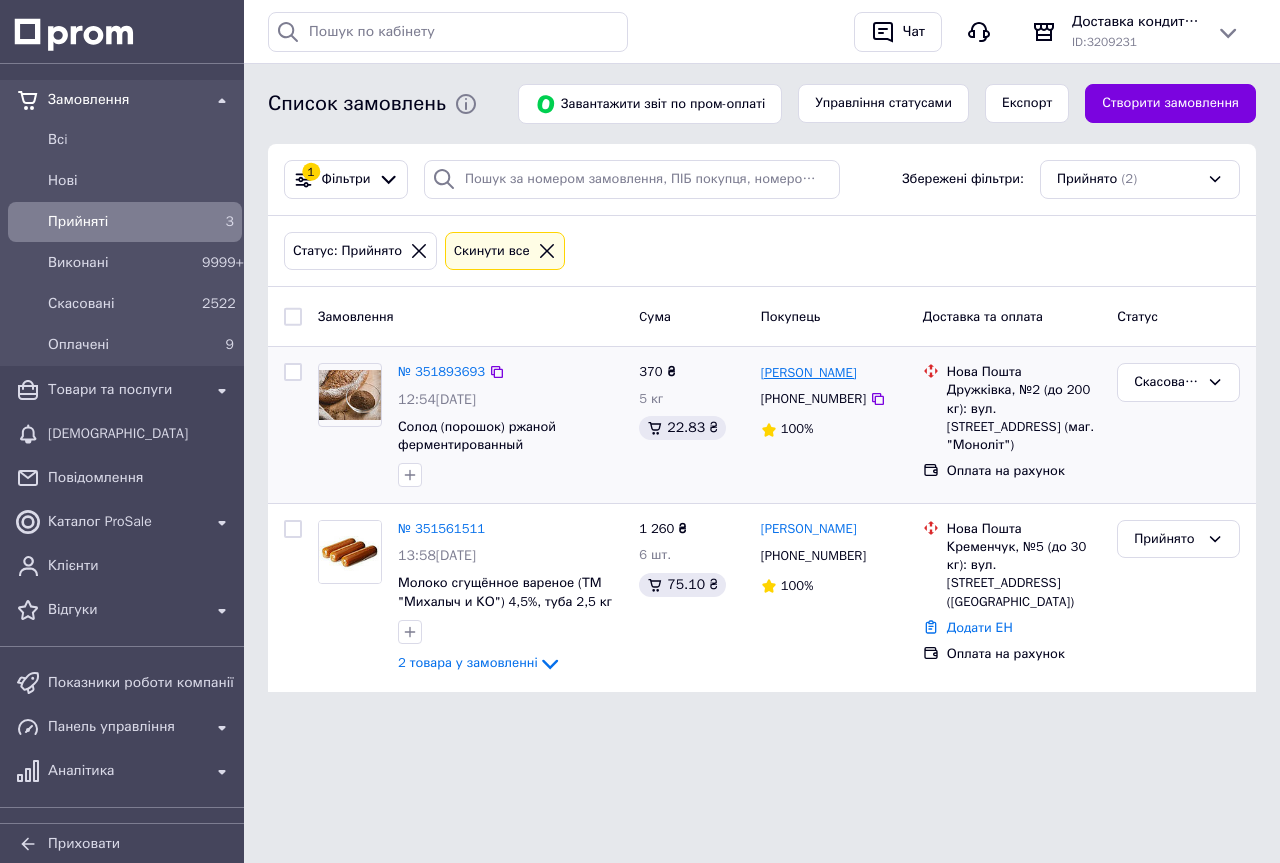 click on "Андрій Бубнов" at bounding box center (809, 373) 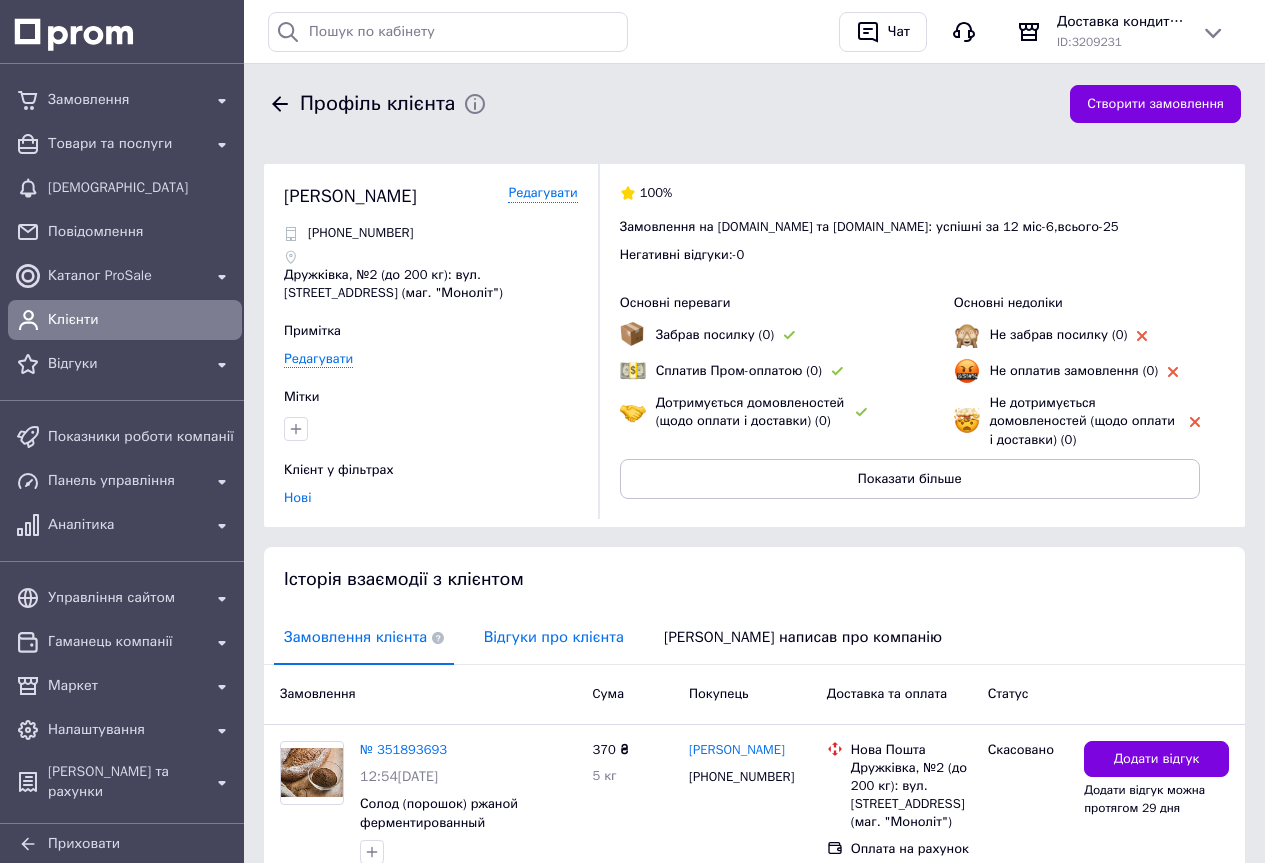 click on "Відгуки про клієнта" at bounding box center (554, 637) 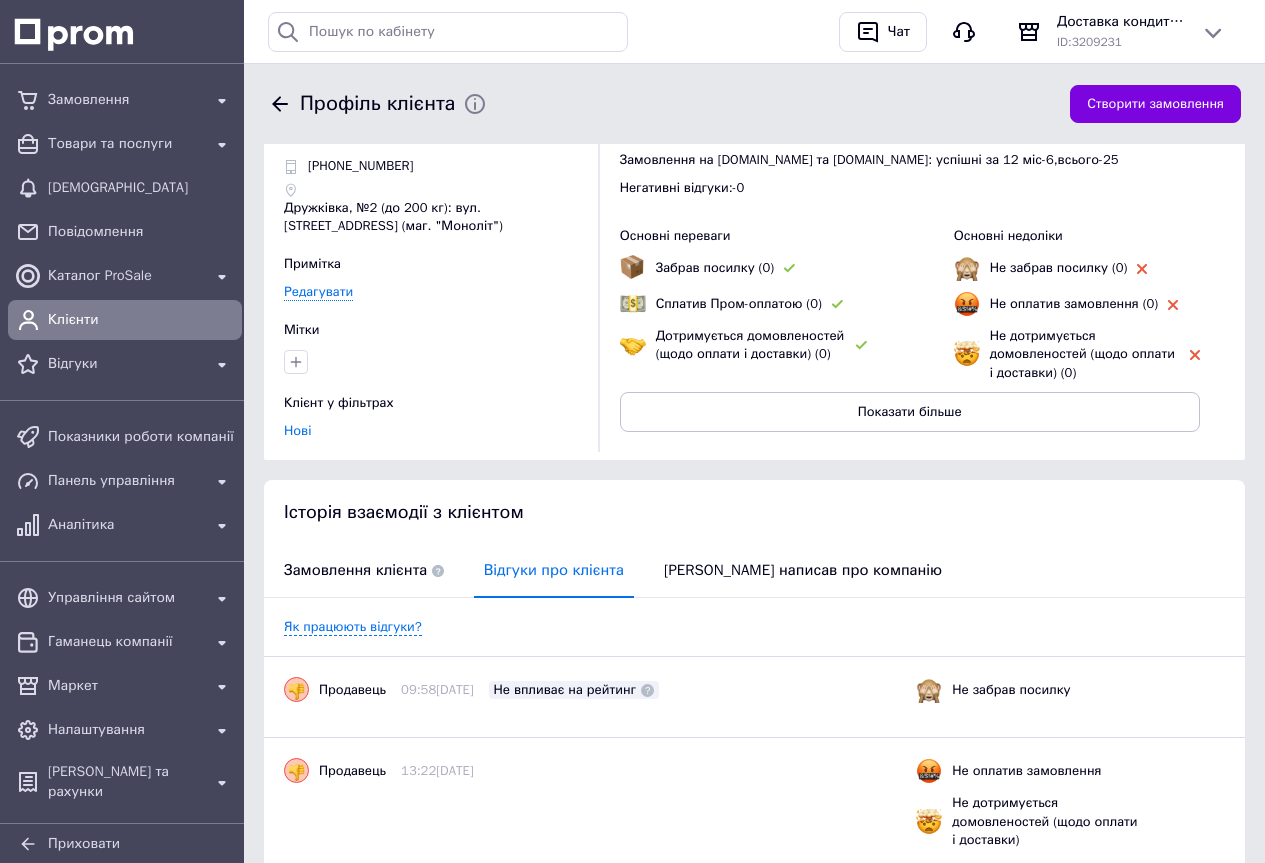 scroll, scrollTop: 193, scrollLeft: 0, axis: vertical 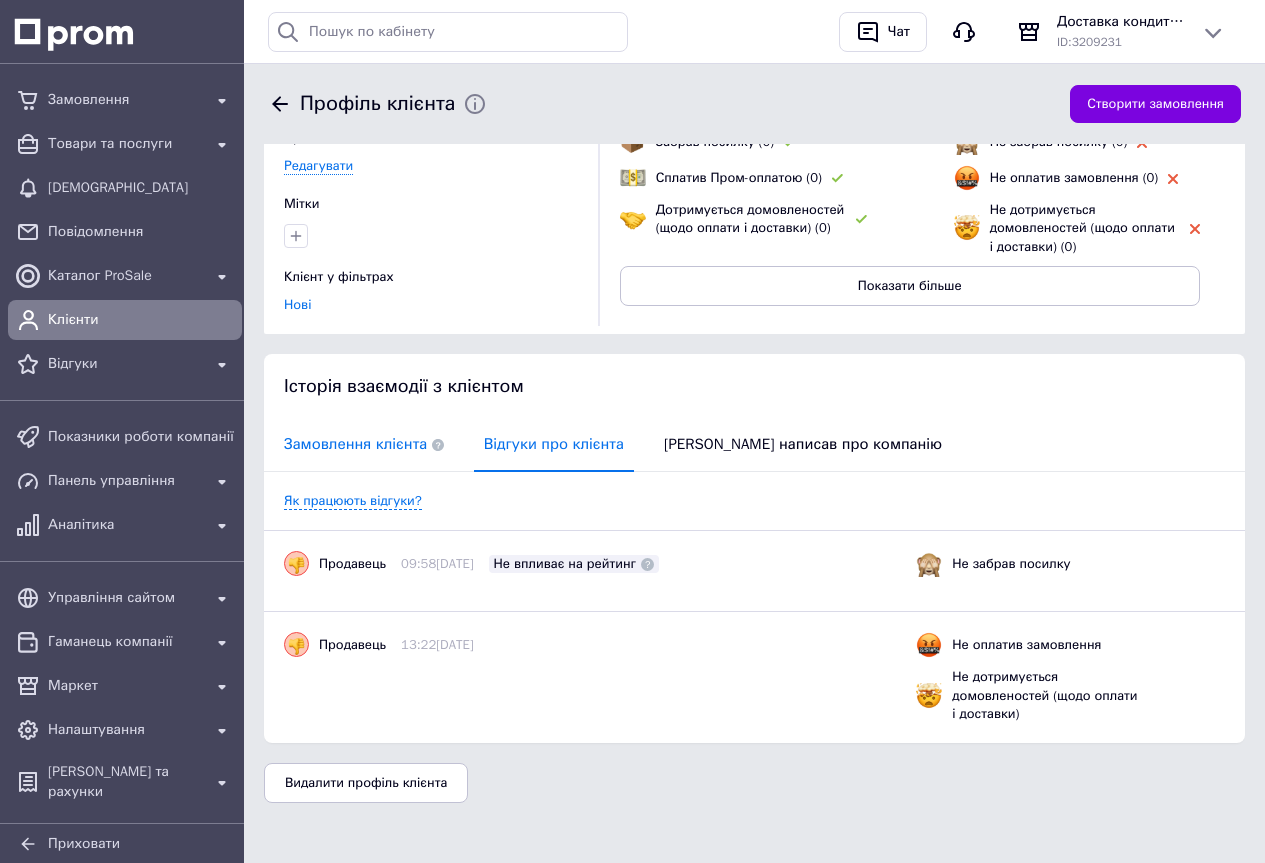 click on "Замовлення клієнта" at bounding box center [364, 444] 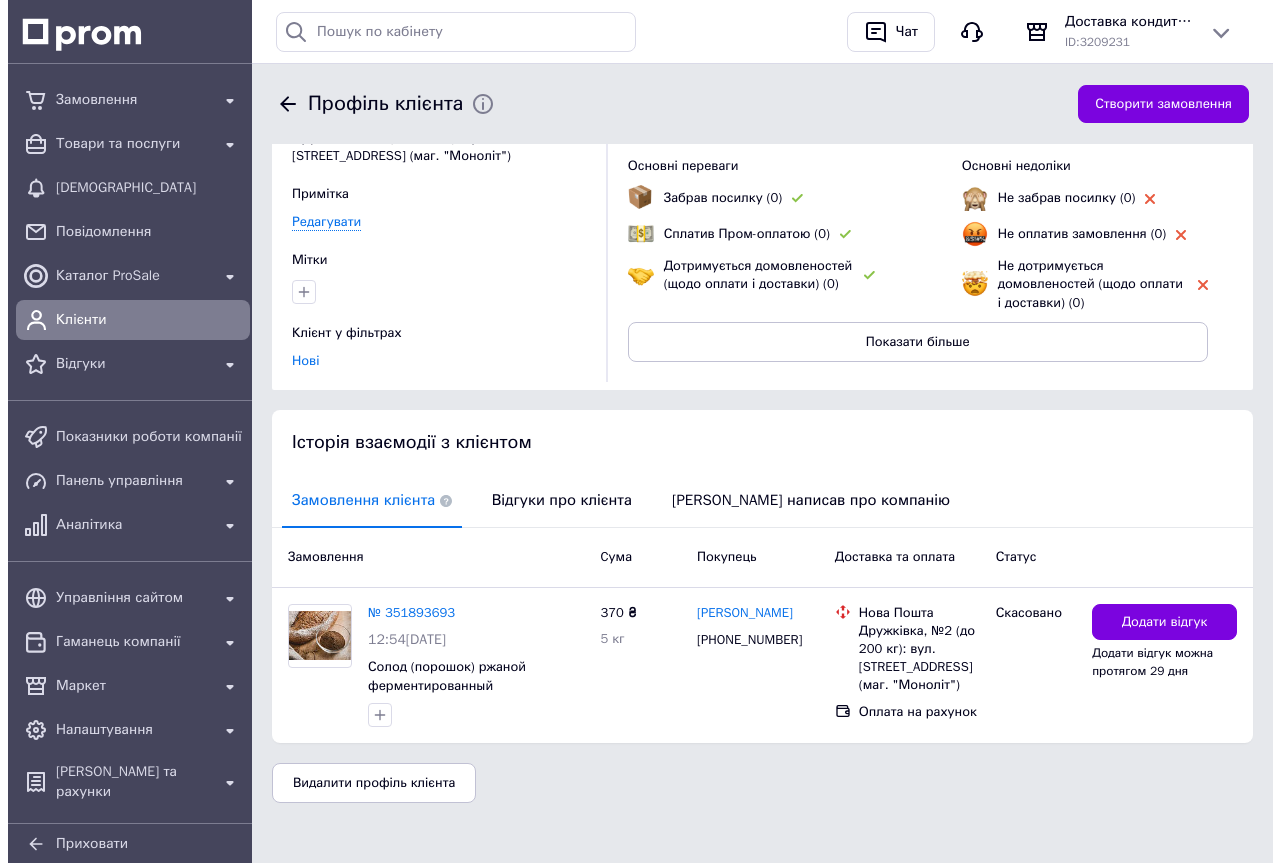scroll, scrollTop: 137, scrollLeft: 0, axis: vertical 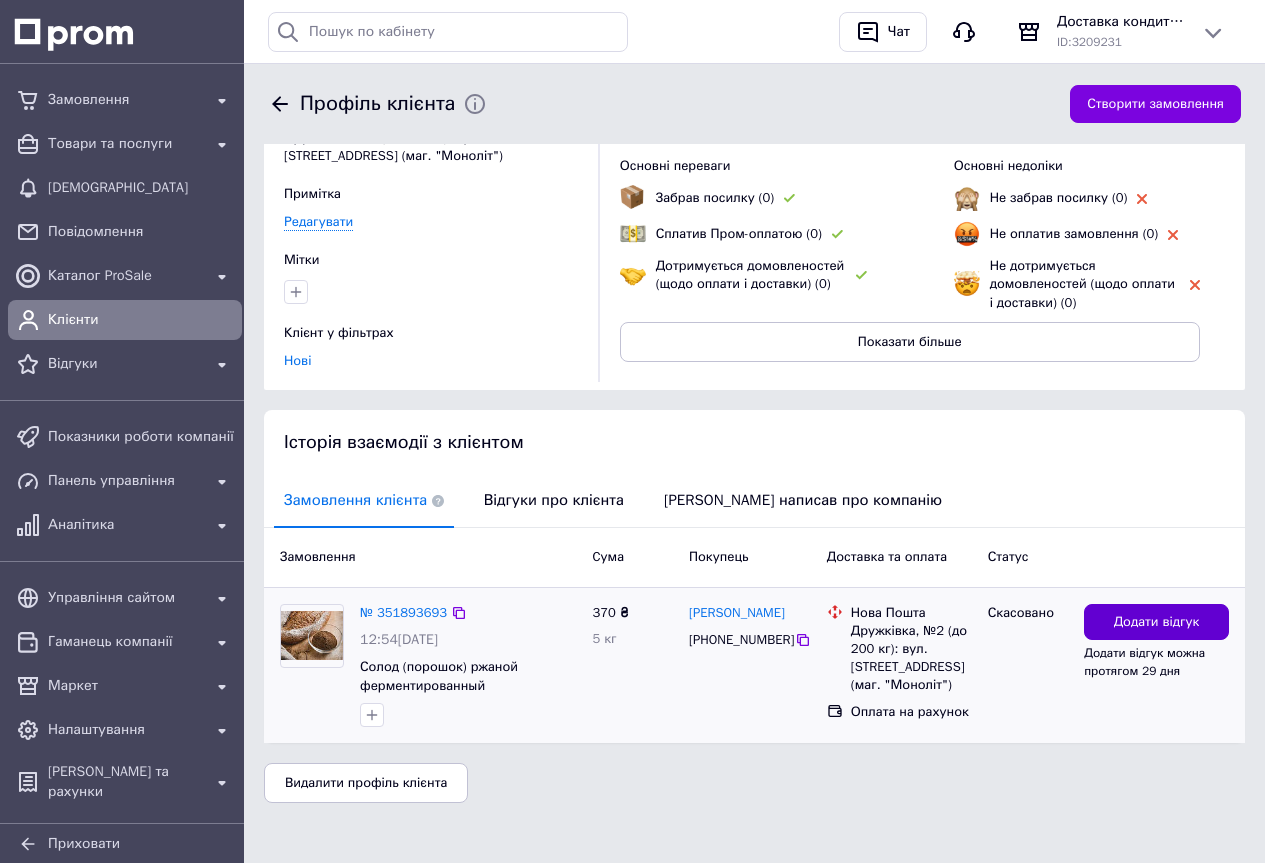 click on "Додати відгук" at bounding box center [1156, 622] 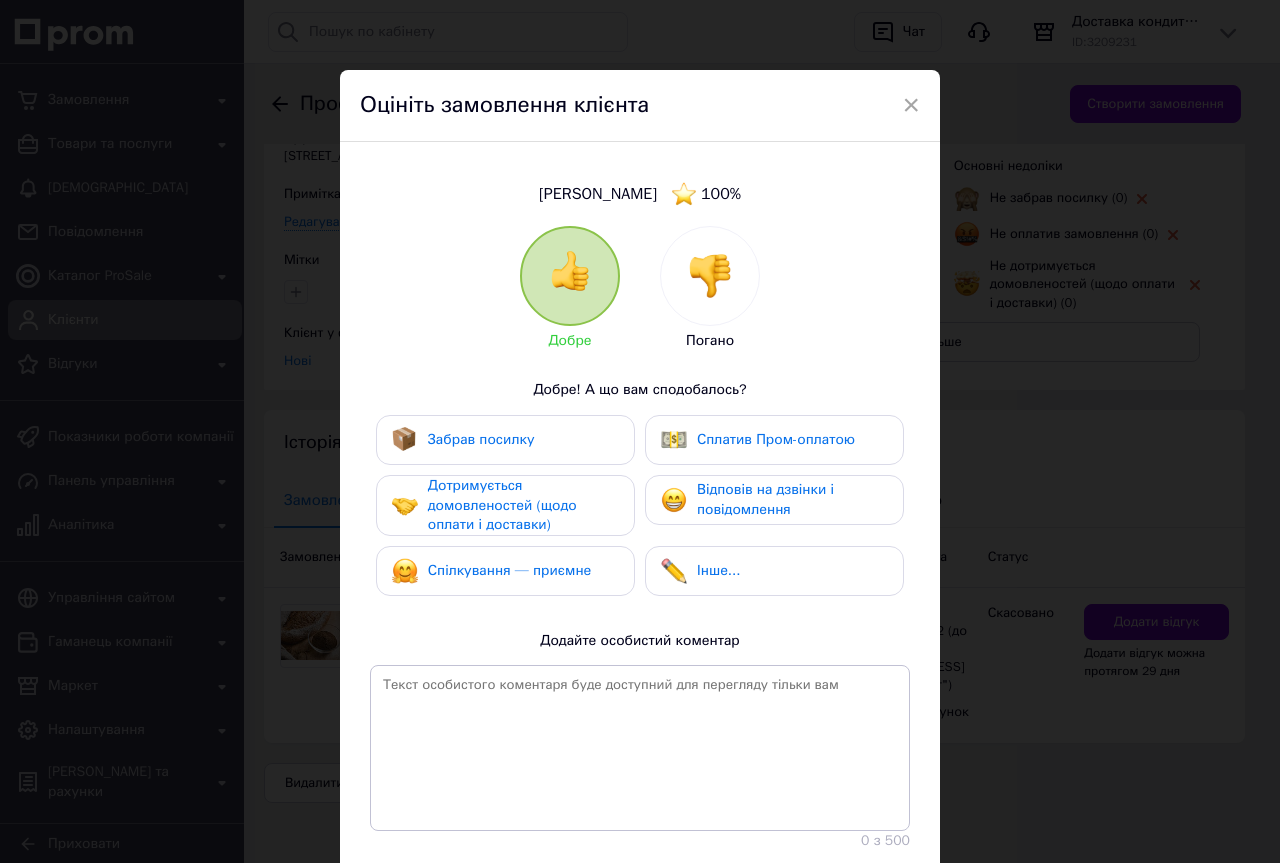 click at bounding box center [710, 276] 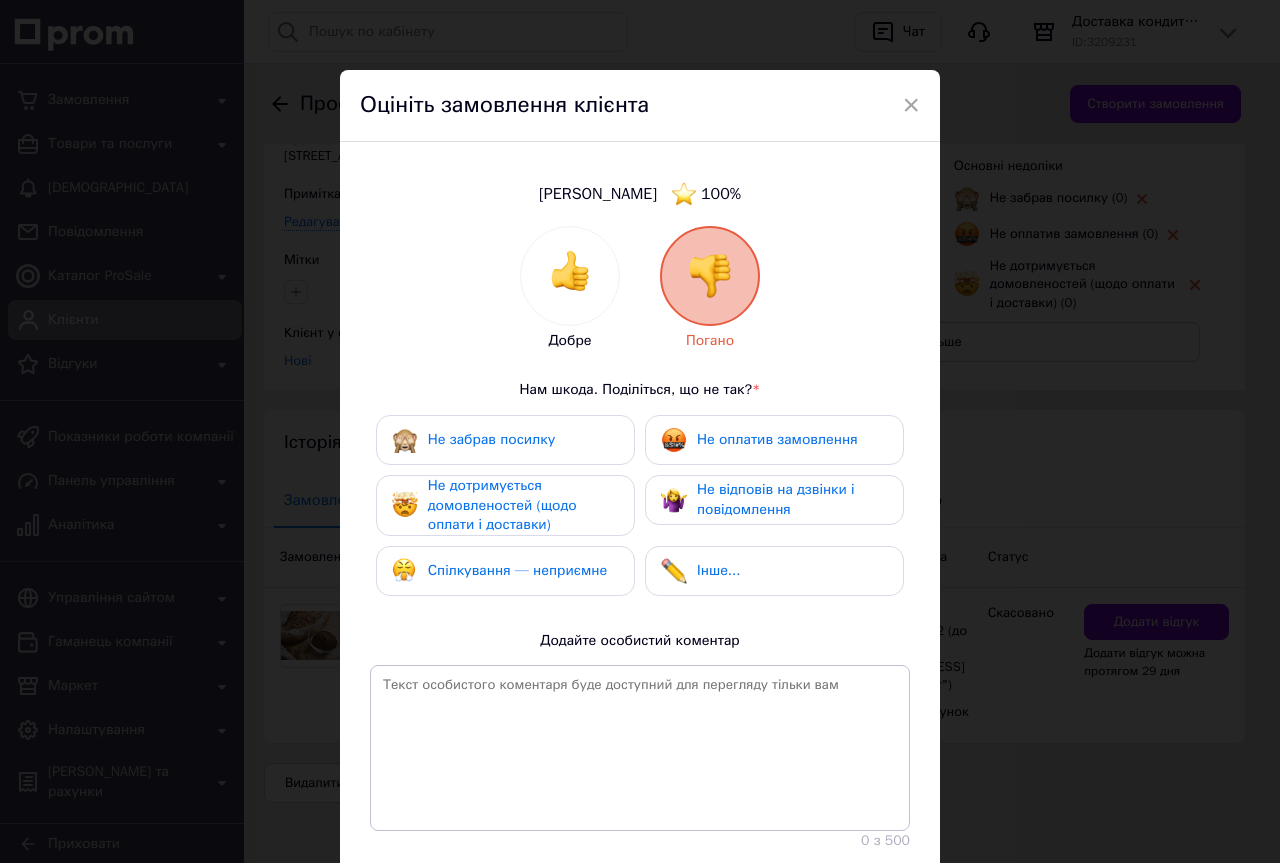 click on "Не оплатив замовлення" at bounding box center [777, 439] 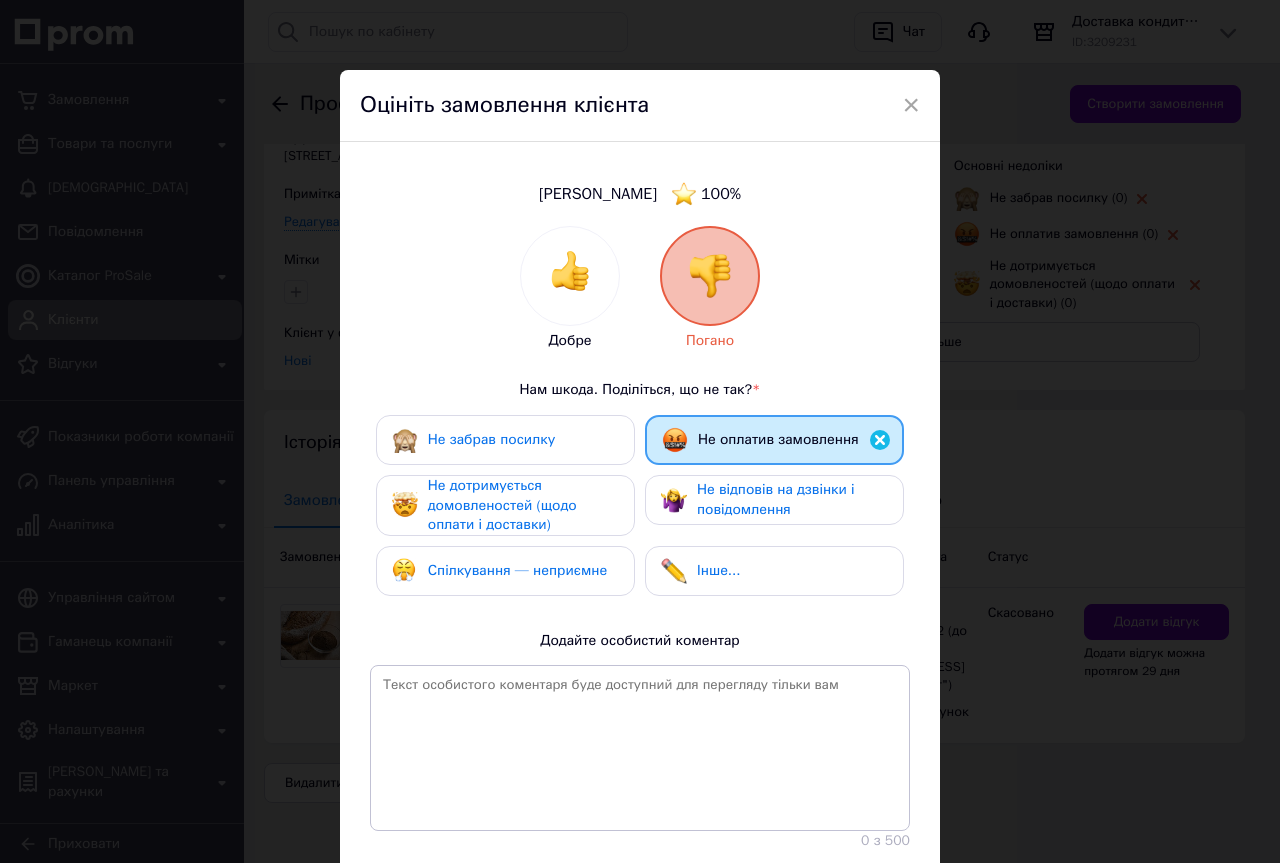 click on "Не дотримується домовленостей (щодо оплати і доставки)" at bounding box center [523, 505] 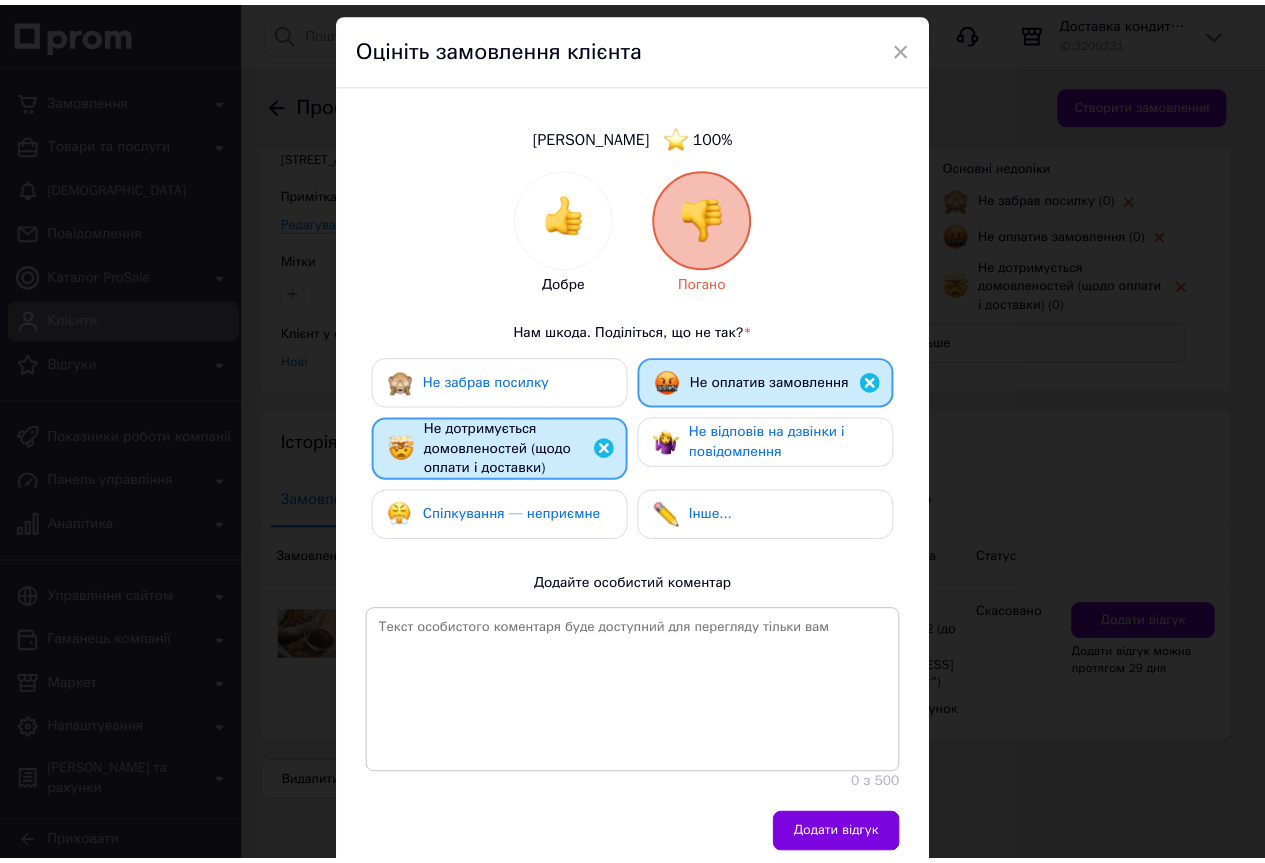 scroll, scrollTop: 132, scrollLeft: 0, axis: vertical 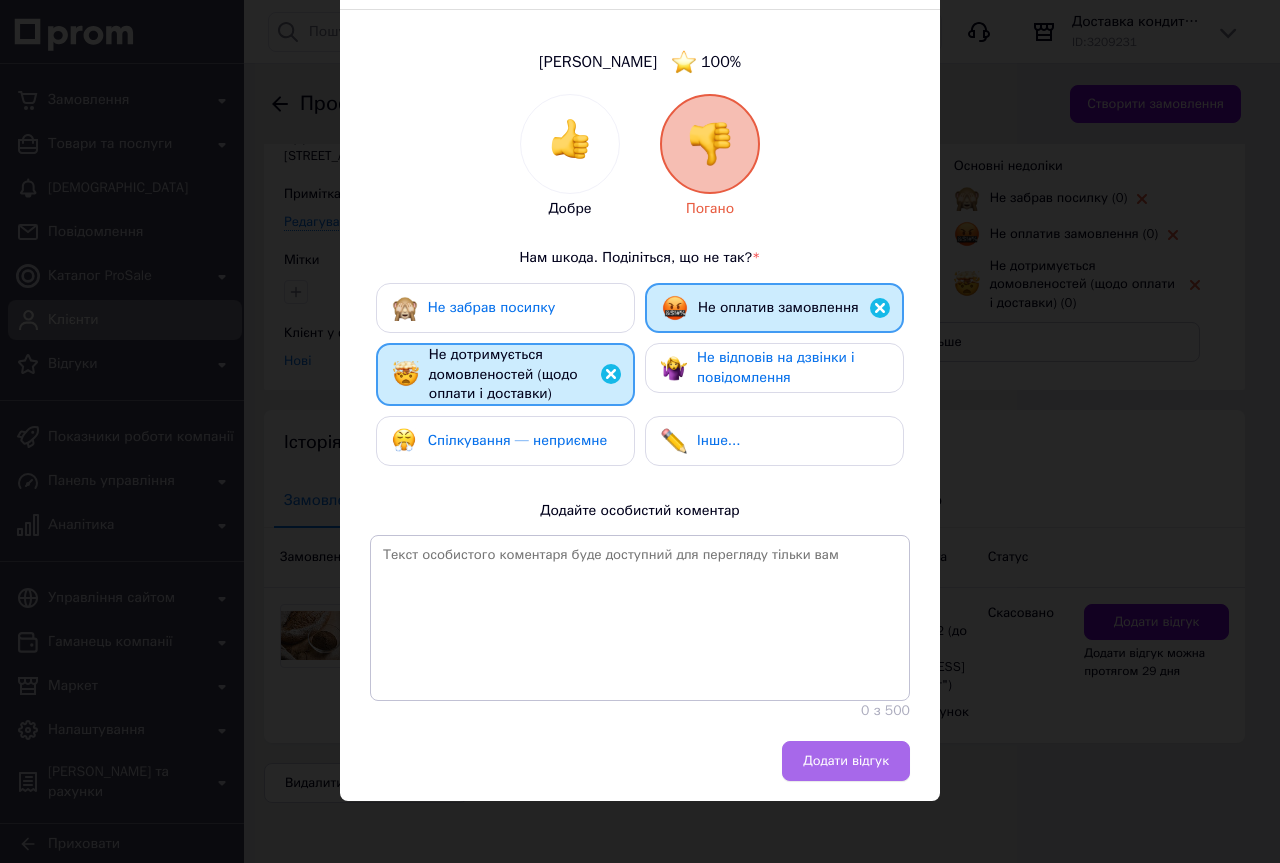 click on "Додати відгук" at bounding box center (846, 761) 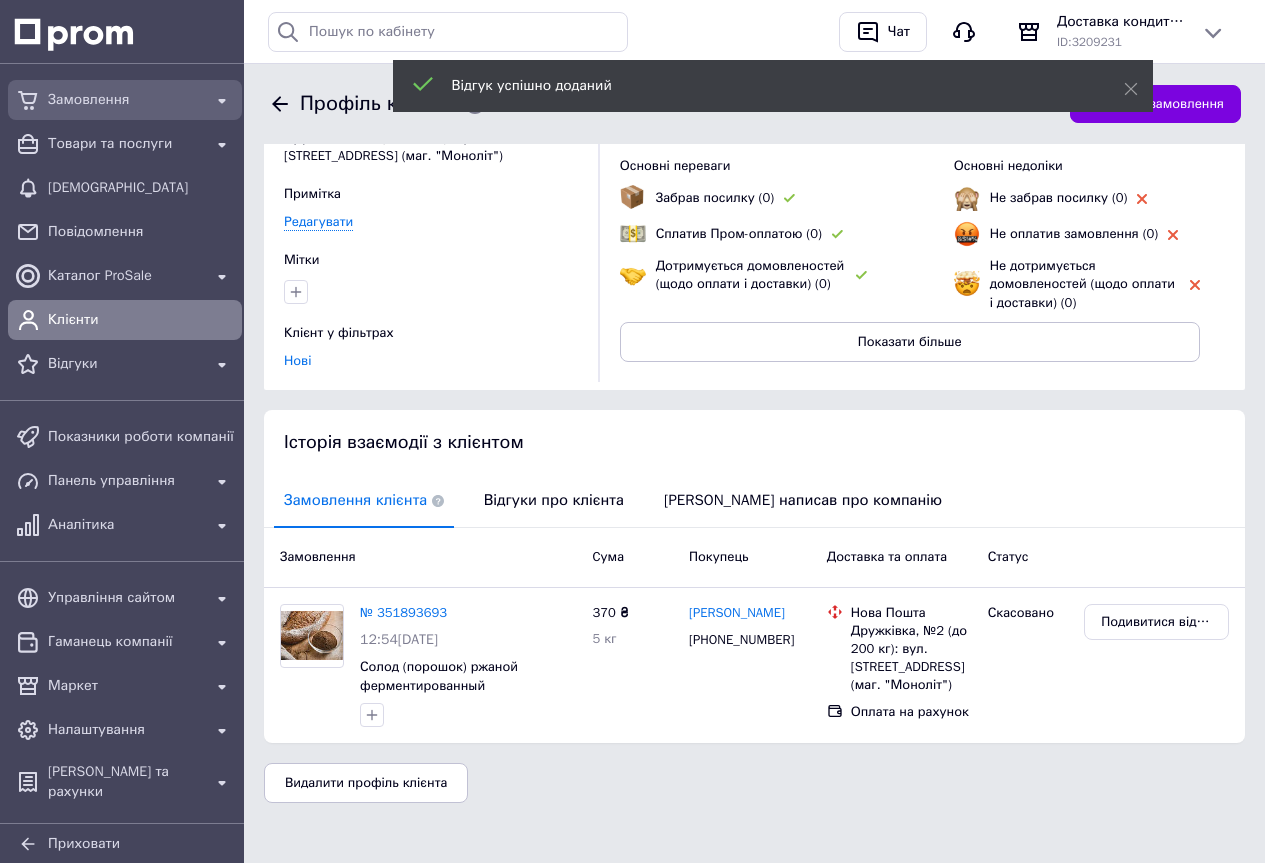 click on "Замовлення" at bounding box center [125, 100] 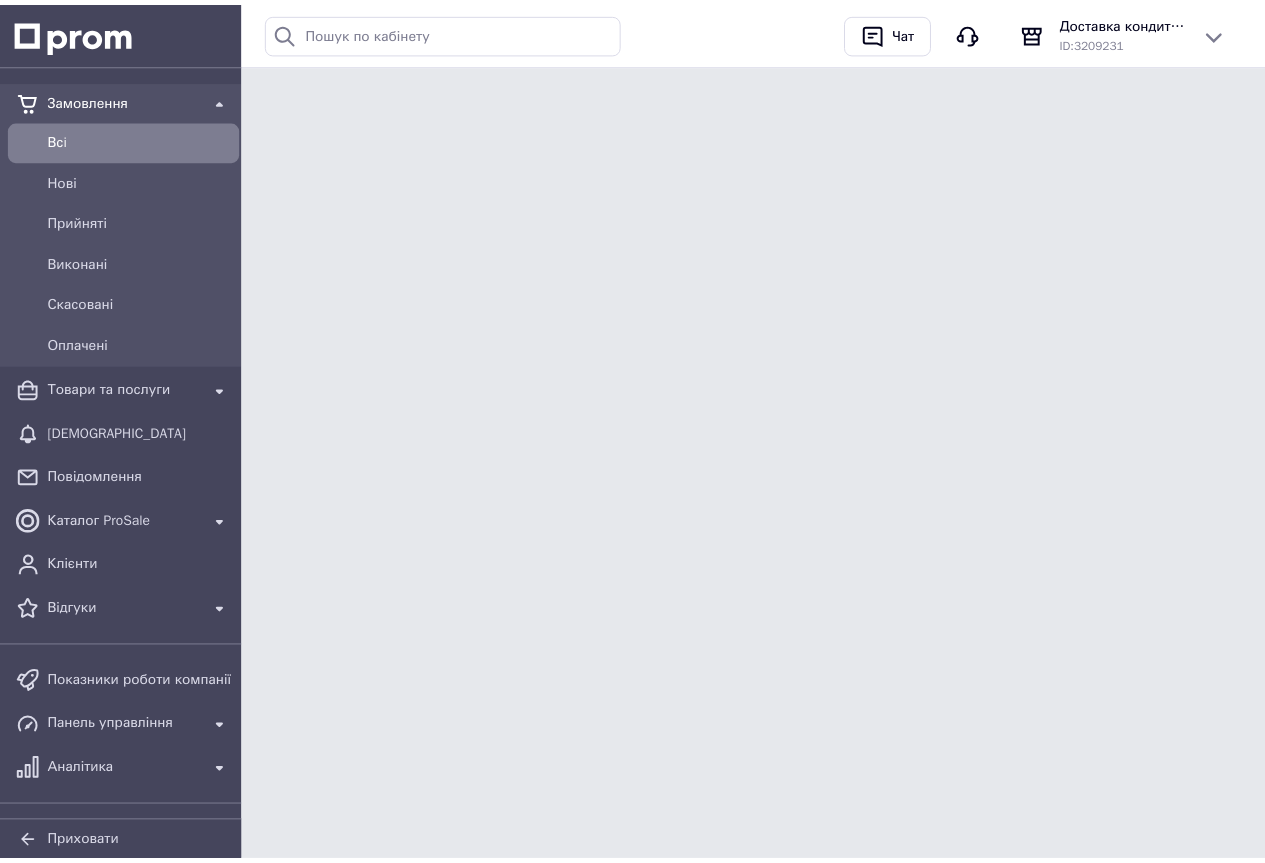 scroll, scrollTop: 0, scrollLeft: 0, axis: both 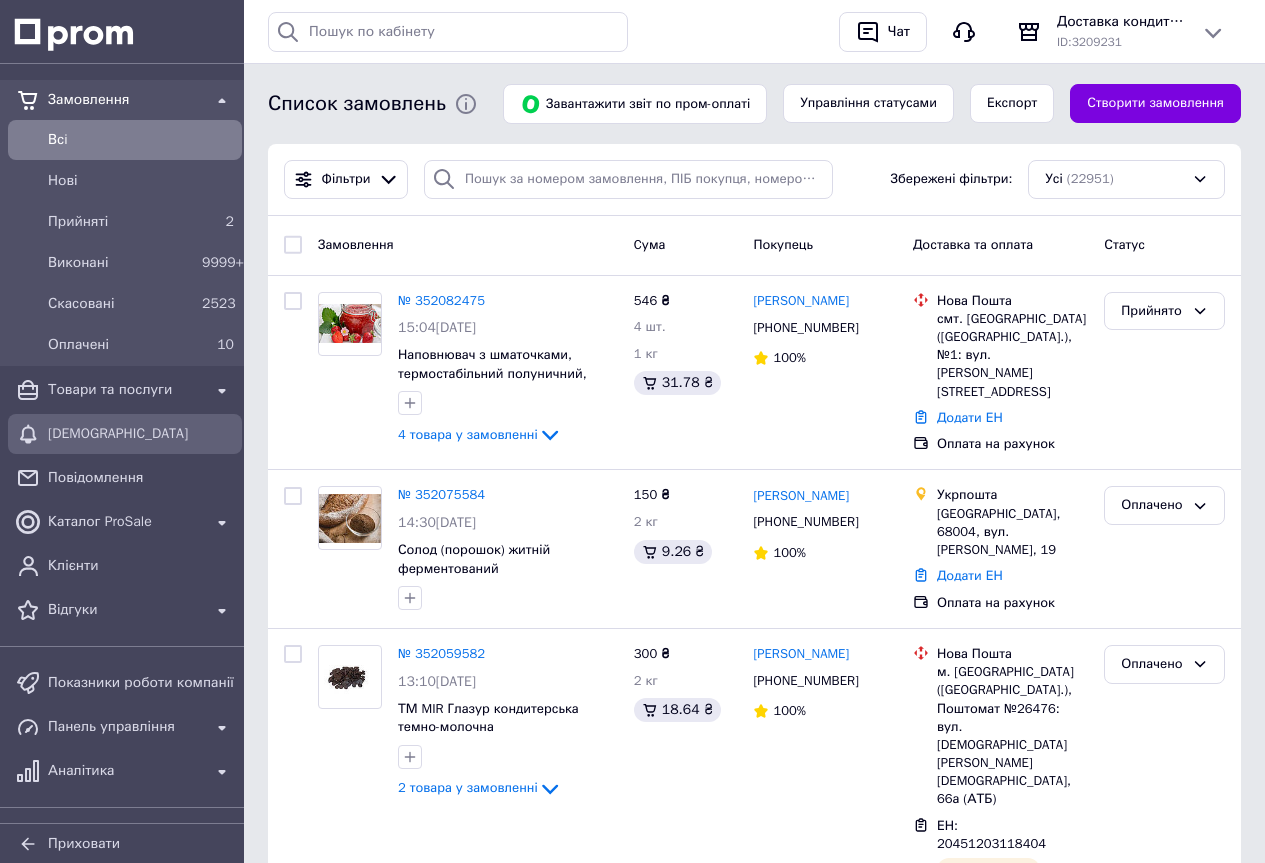 click on "[DEMOGRAPHIC_DATA]" at bounding box center [141, 434] 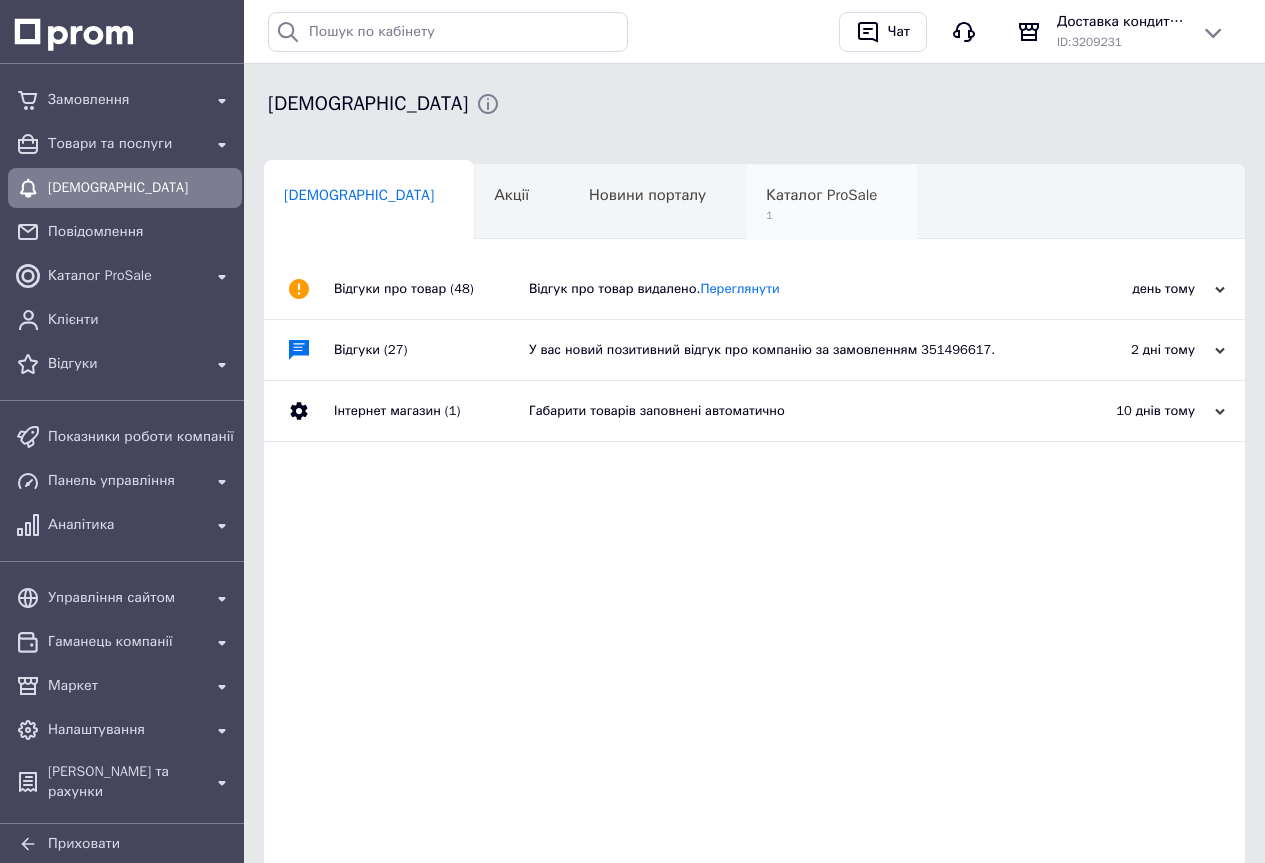 click on "Каталог ProSale" at bounding box center [821, 195] 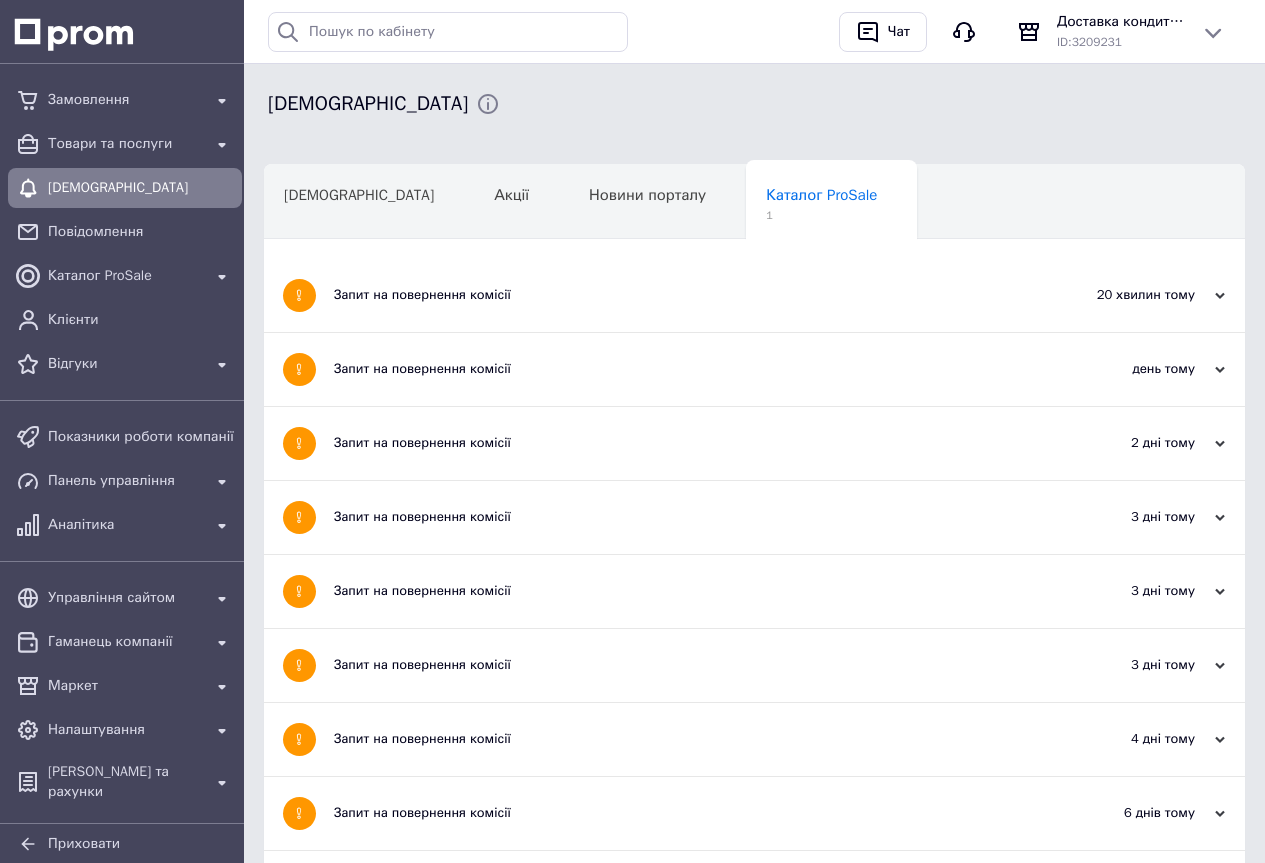 click on "Запит на повернення комісії" at bounding box center (679, 295) 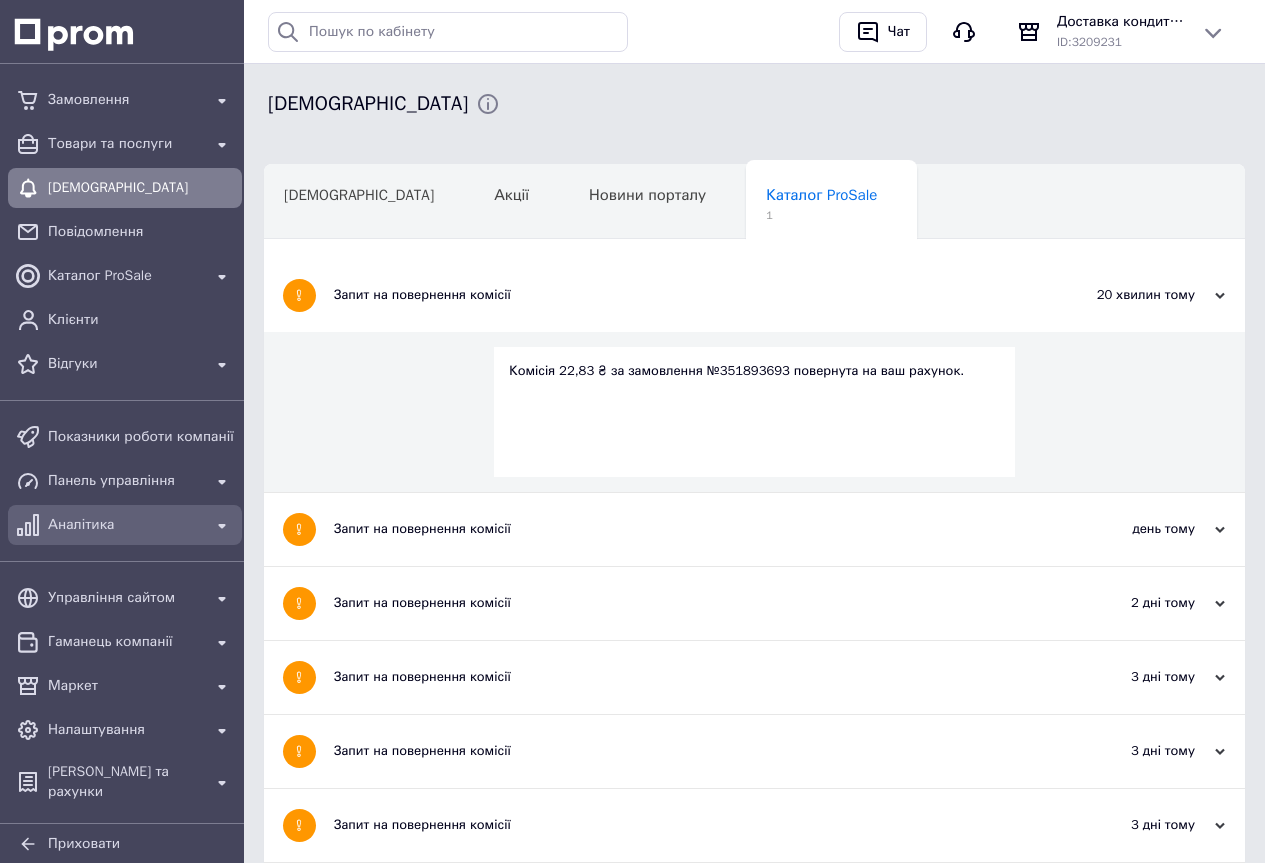 click on "Аналітика" at bounding box center (125, 525) 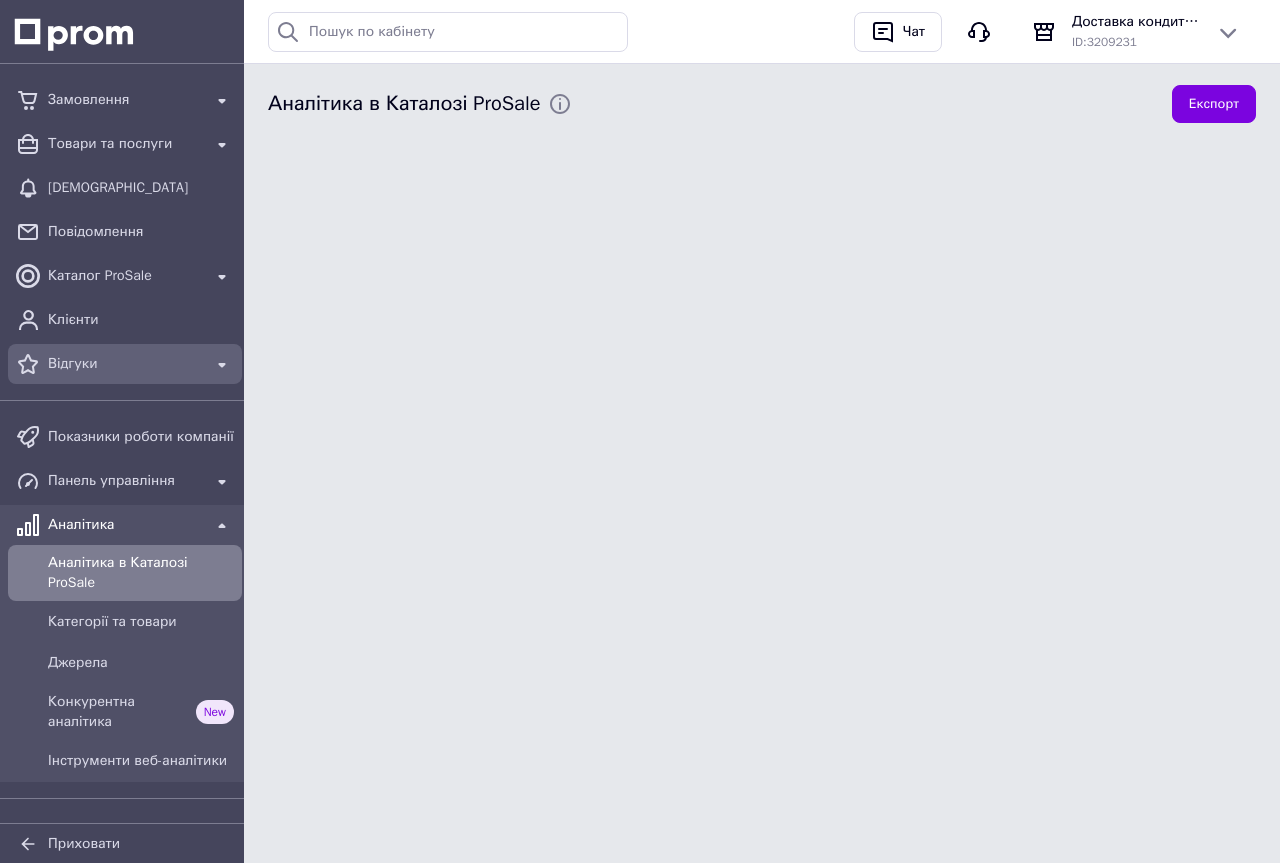 click on "Відгуки" at bounding box center [125, 364] 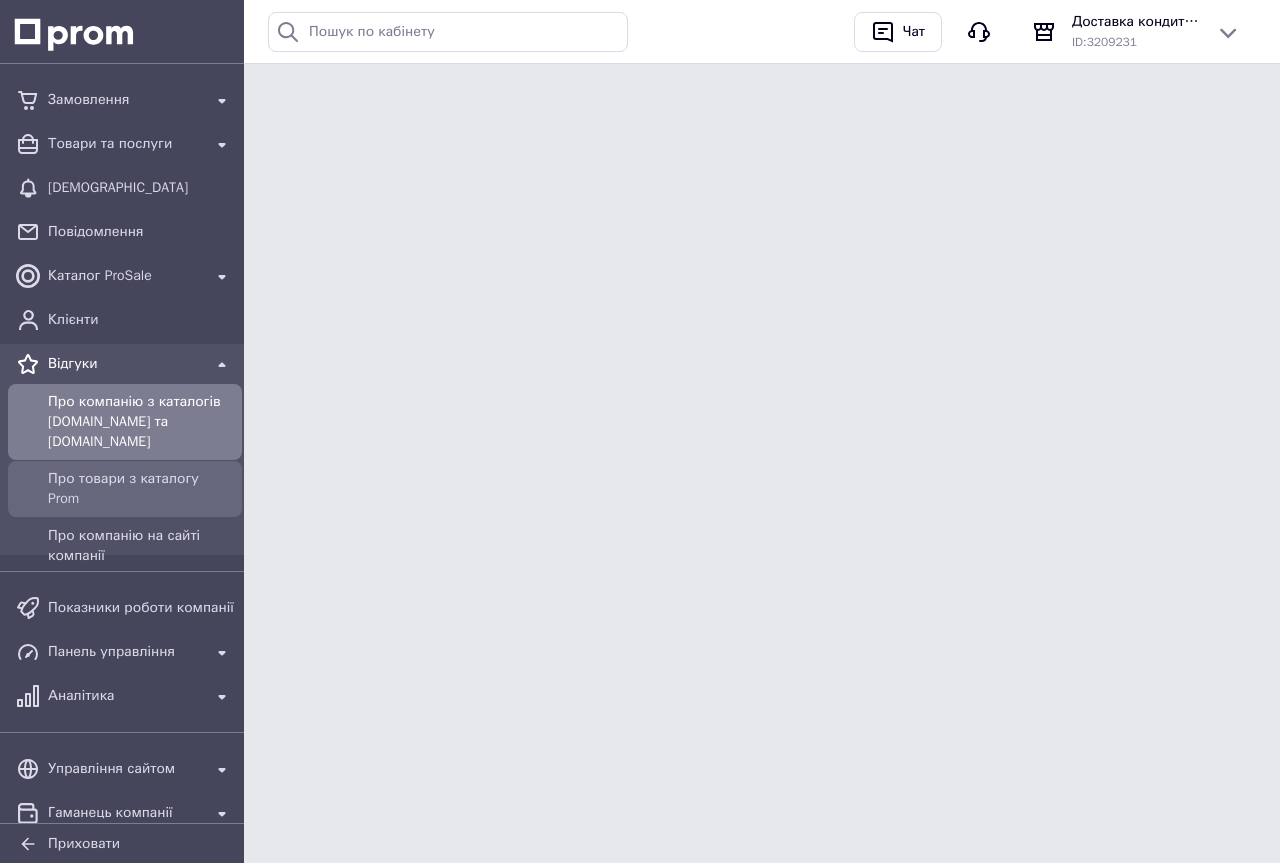 click on "Про товари з каталогу Prom" at bounding box center (141, 489) 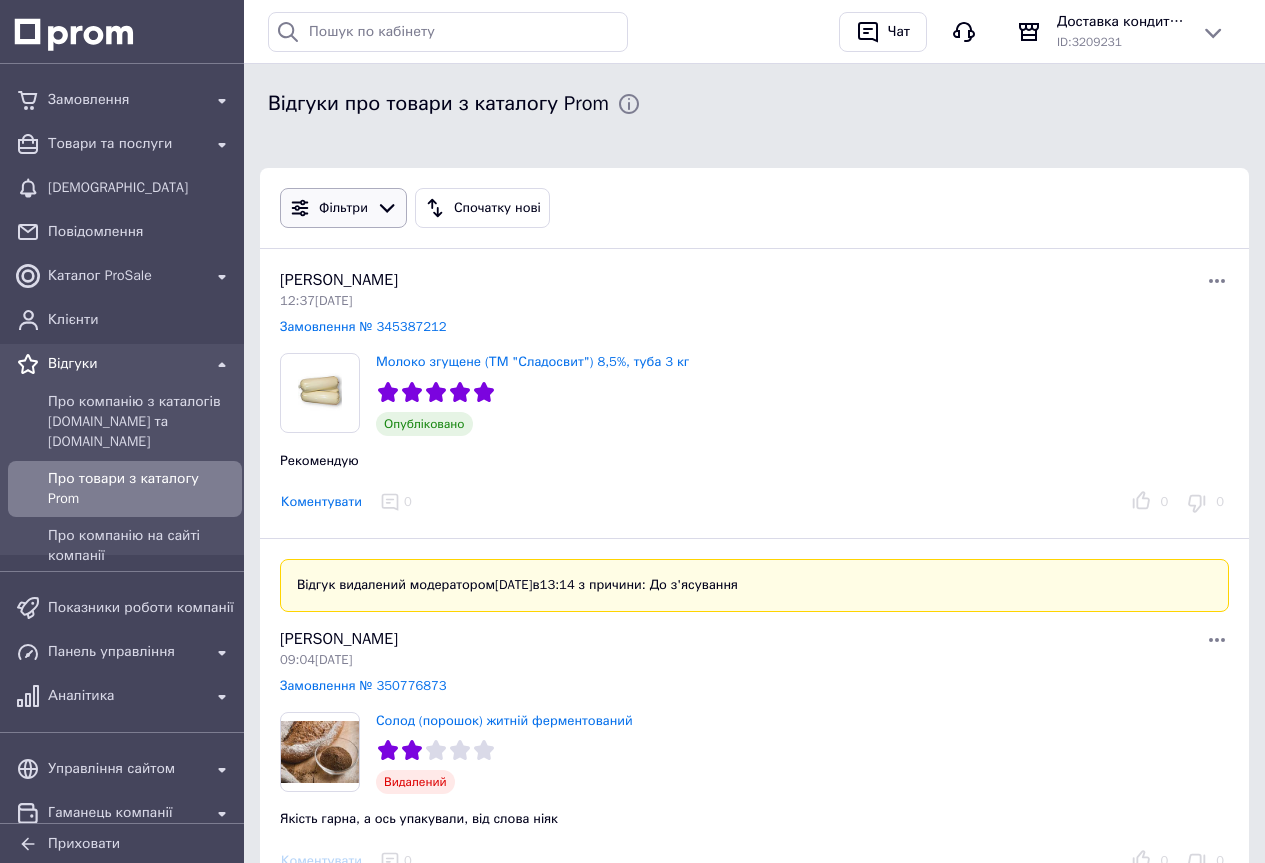 click on "Фільтри" at bounding box center (343, 208) 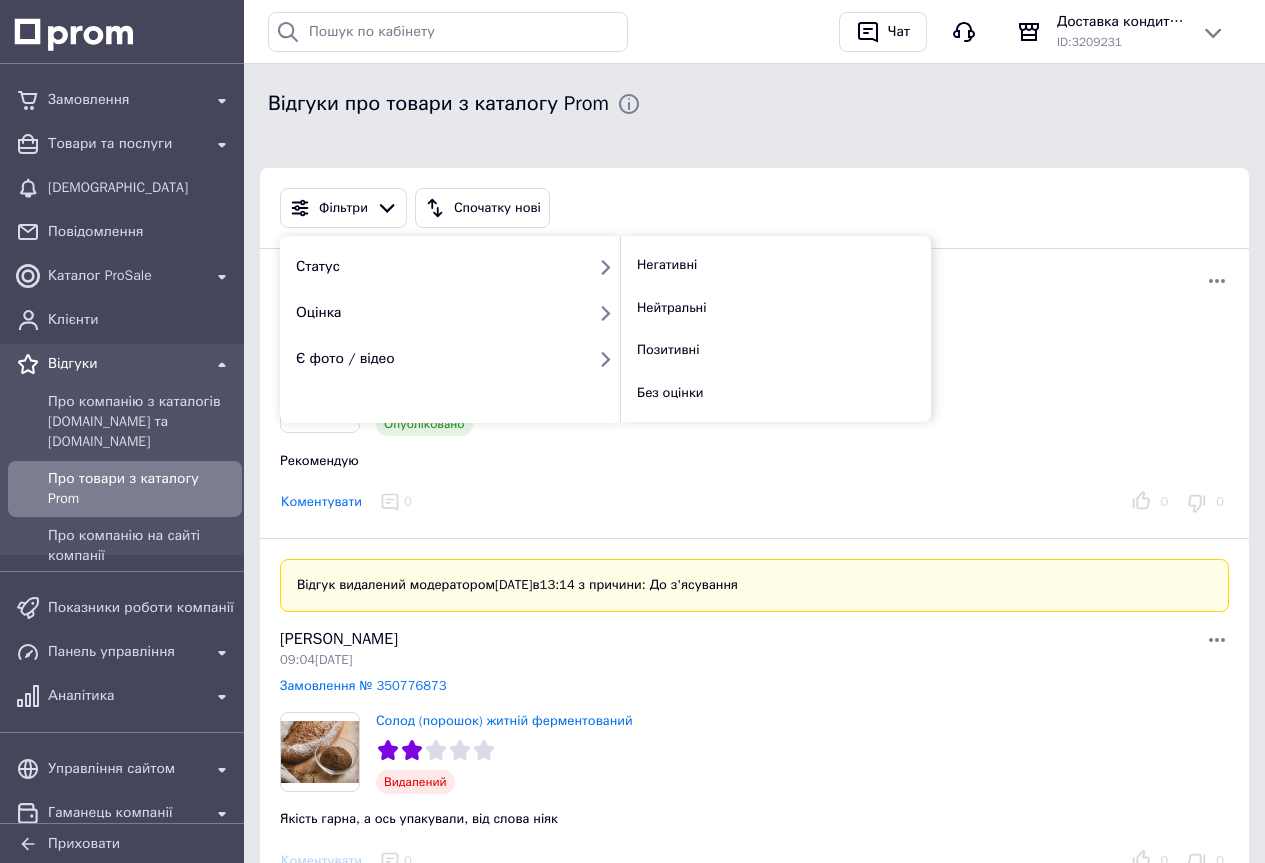 click on "Негативні" at bounding box center (667, 264) 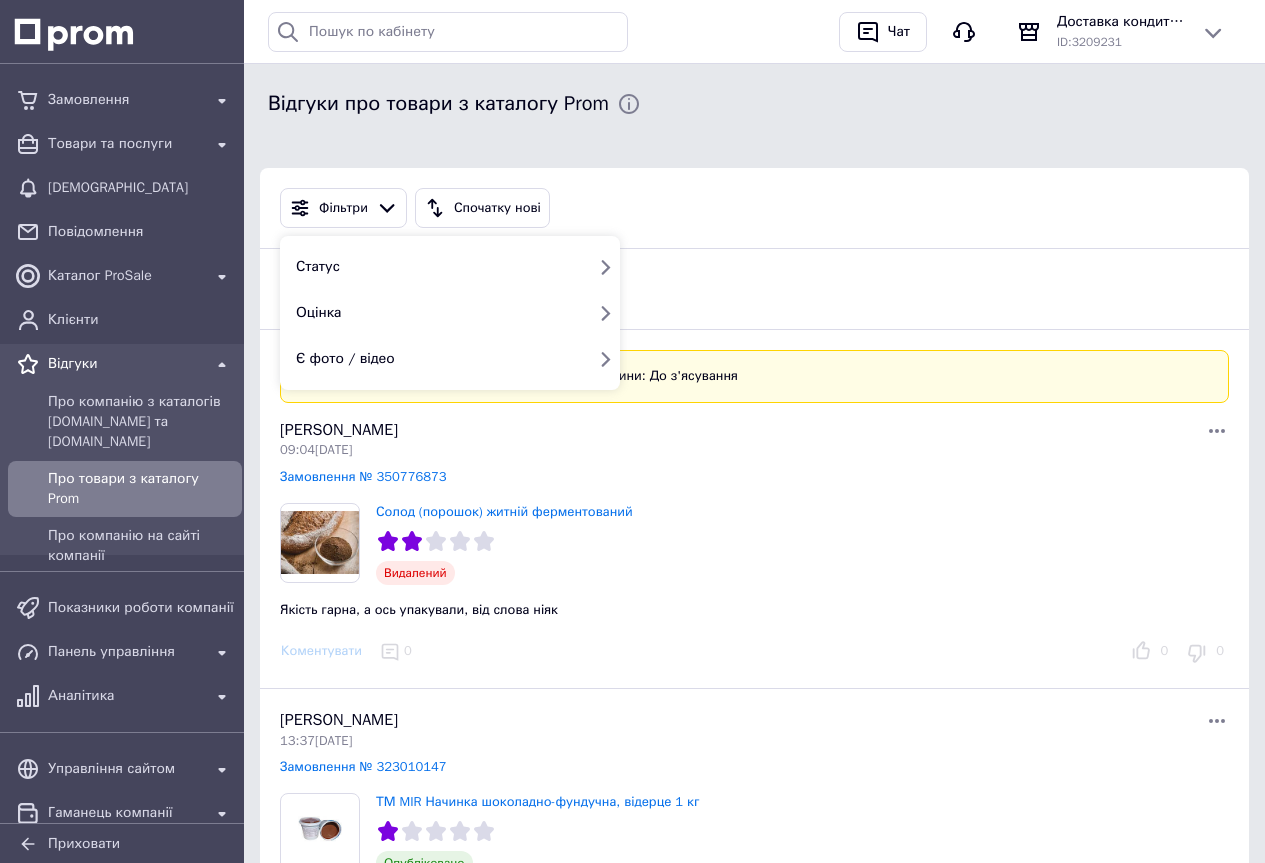 click on "Солод (порошок) житній ферментований Видалений" at bounding box center (754, 544) 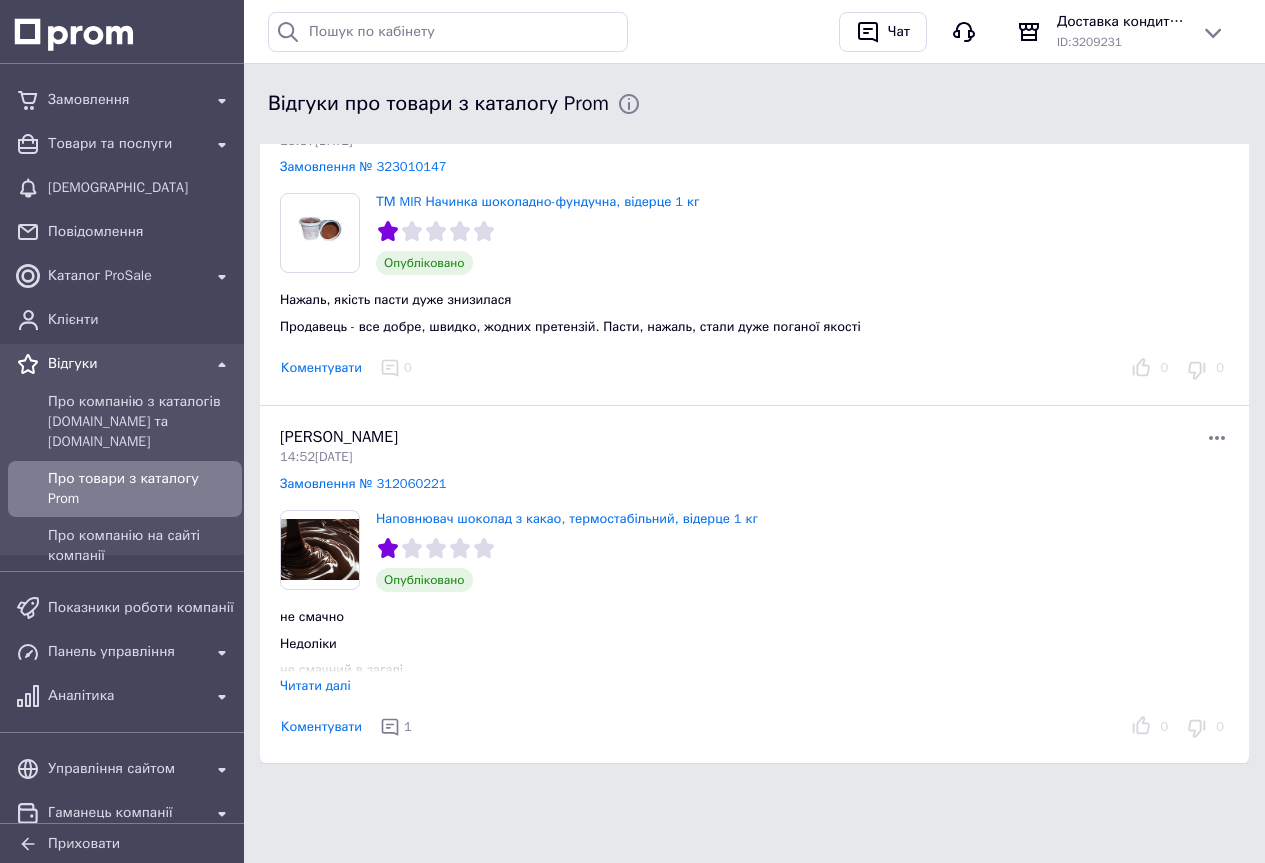 scroll, scrollTop: 605, scrollLeft: 0, axis: vertical 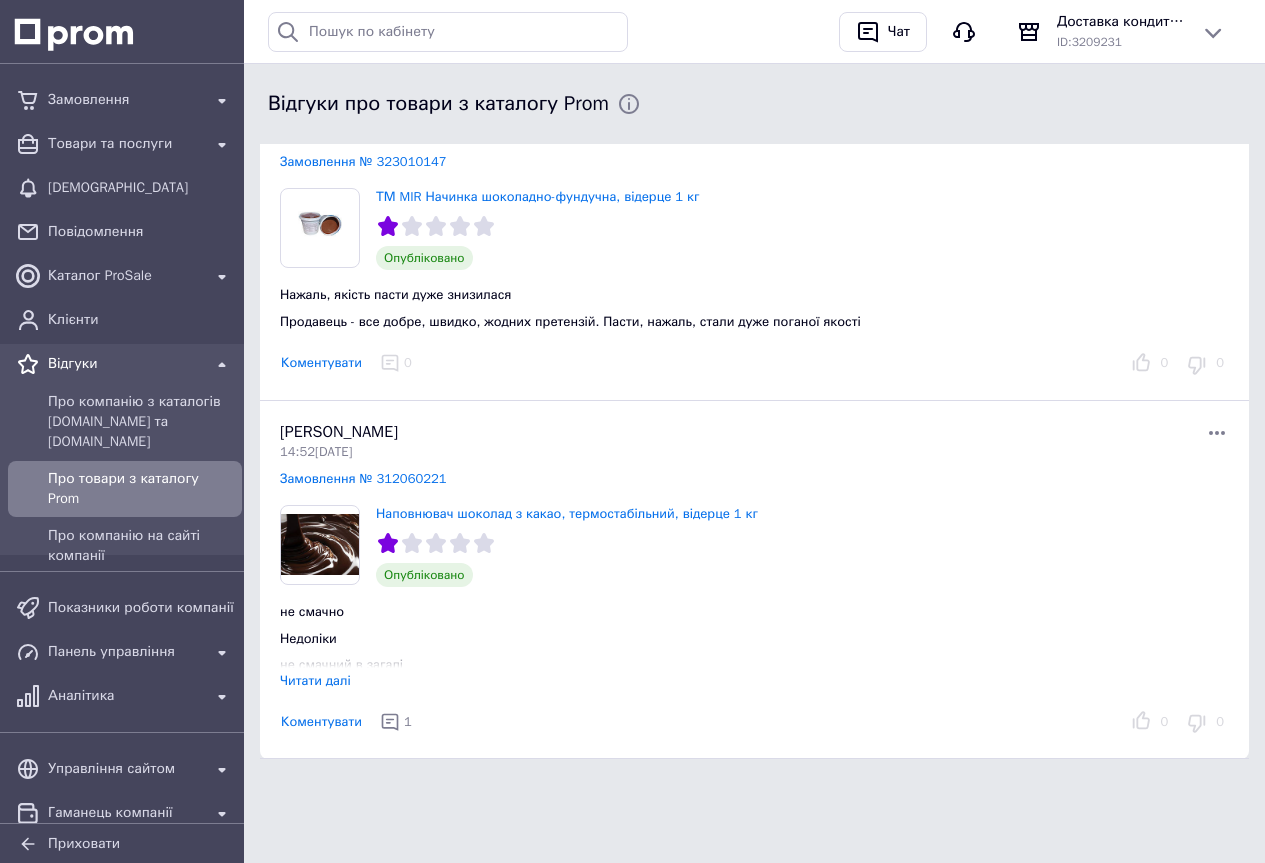 click on "Читати далі" at bounding box center [315, 680] 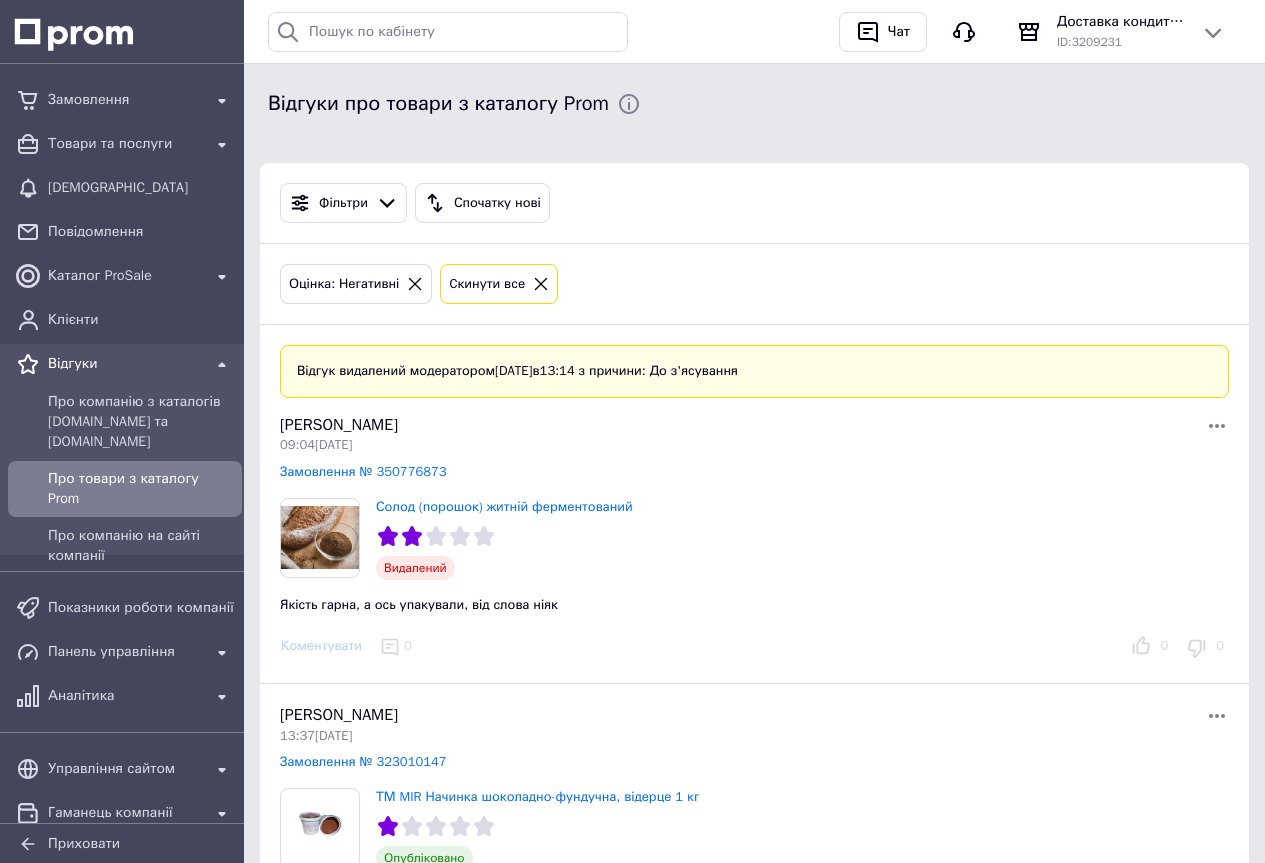 scroll, scrollTop: 0, scrollLeft: 0, axis: both 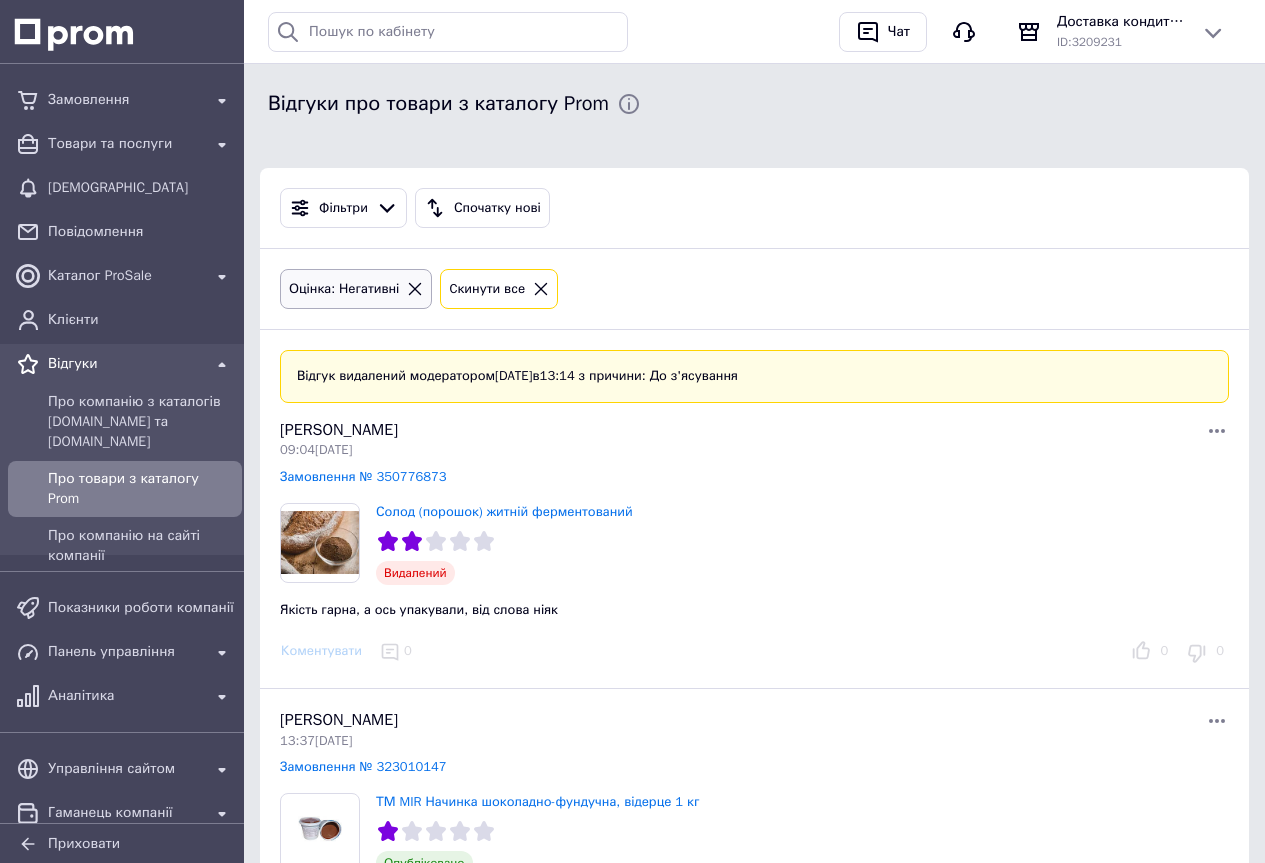 click on "Оцінка: Негативні" at bounding box center (344, 289) 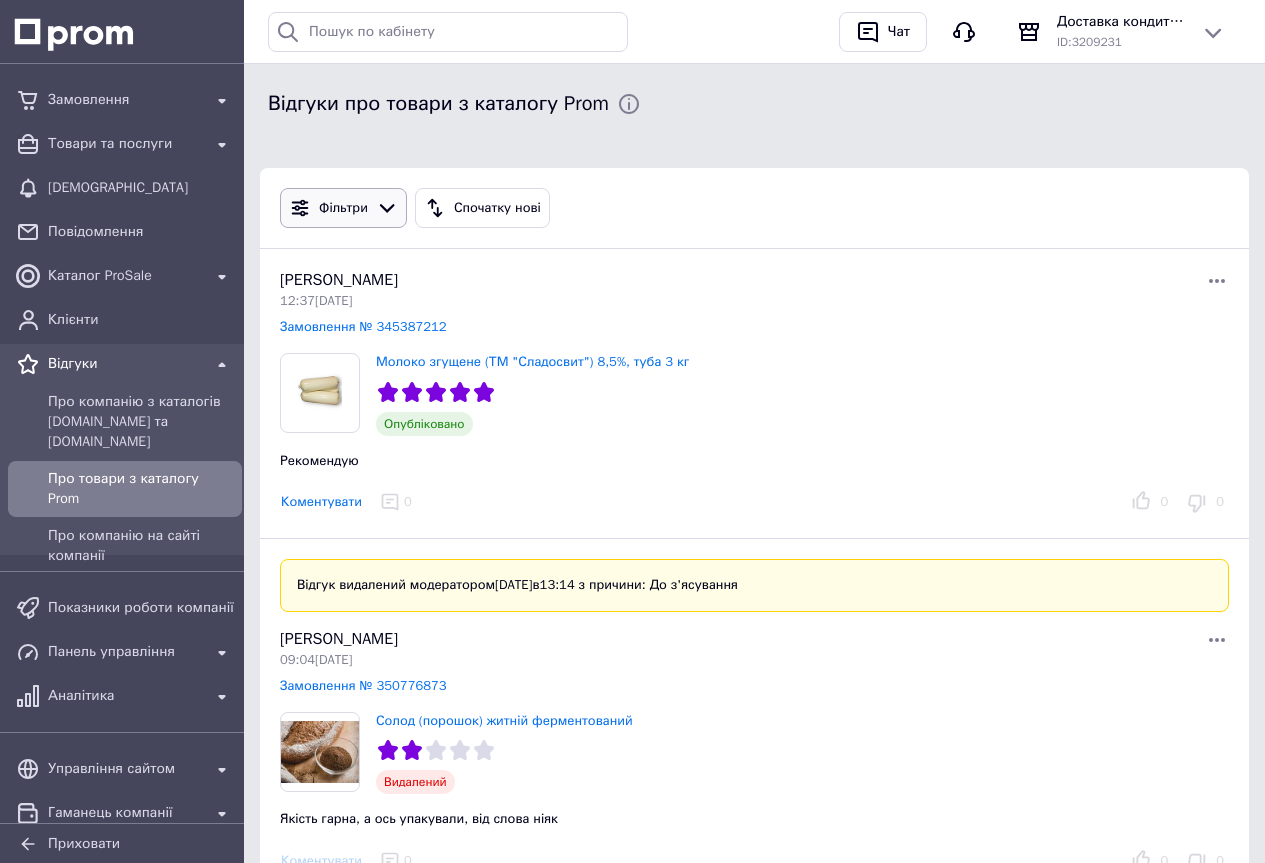 click 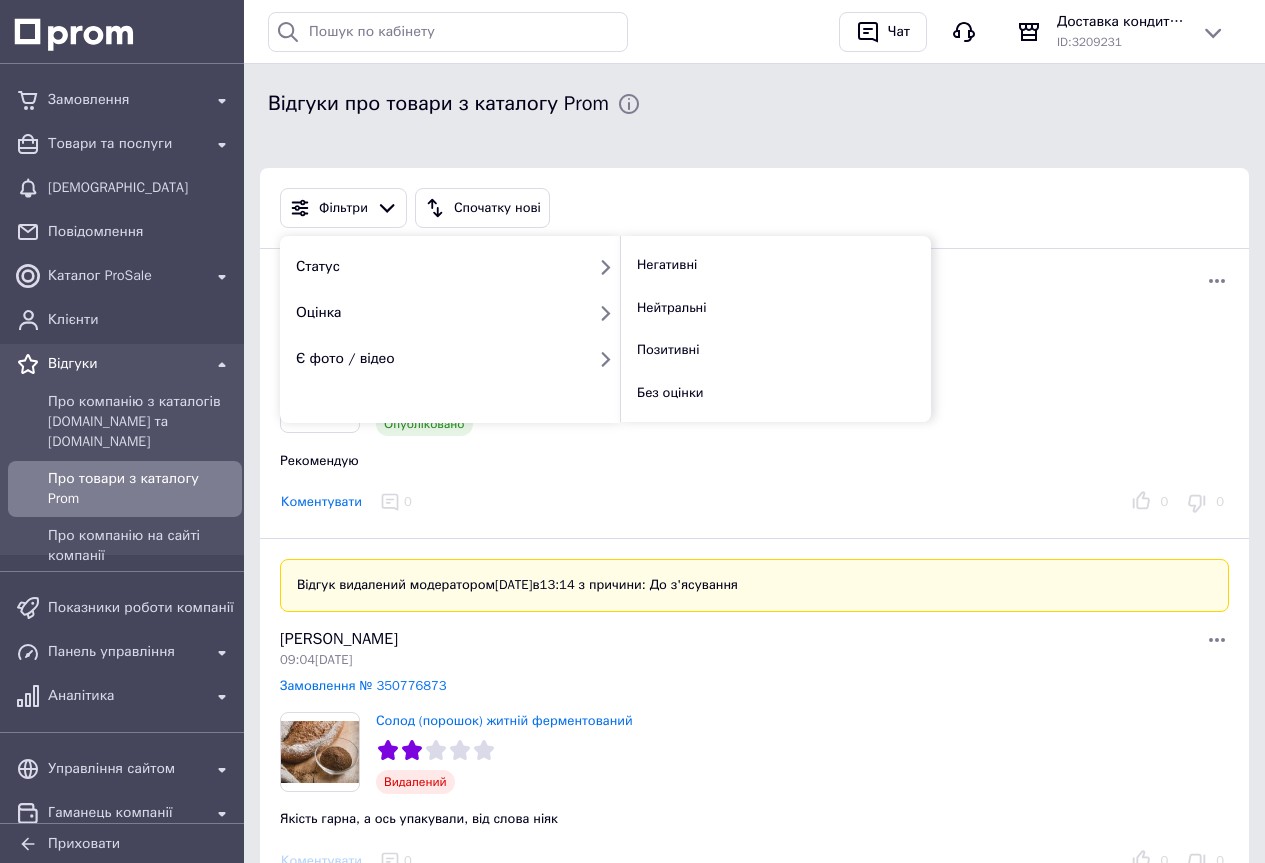 click on "Нейтральні" at bounding box center [671, 307] 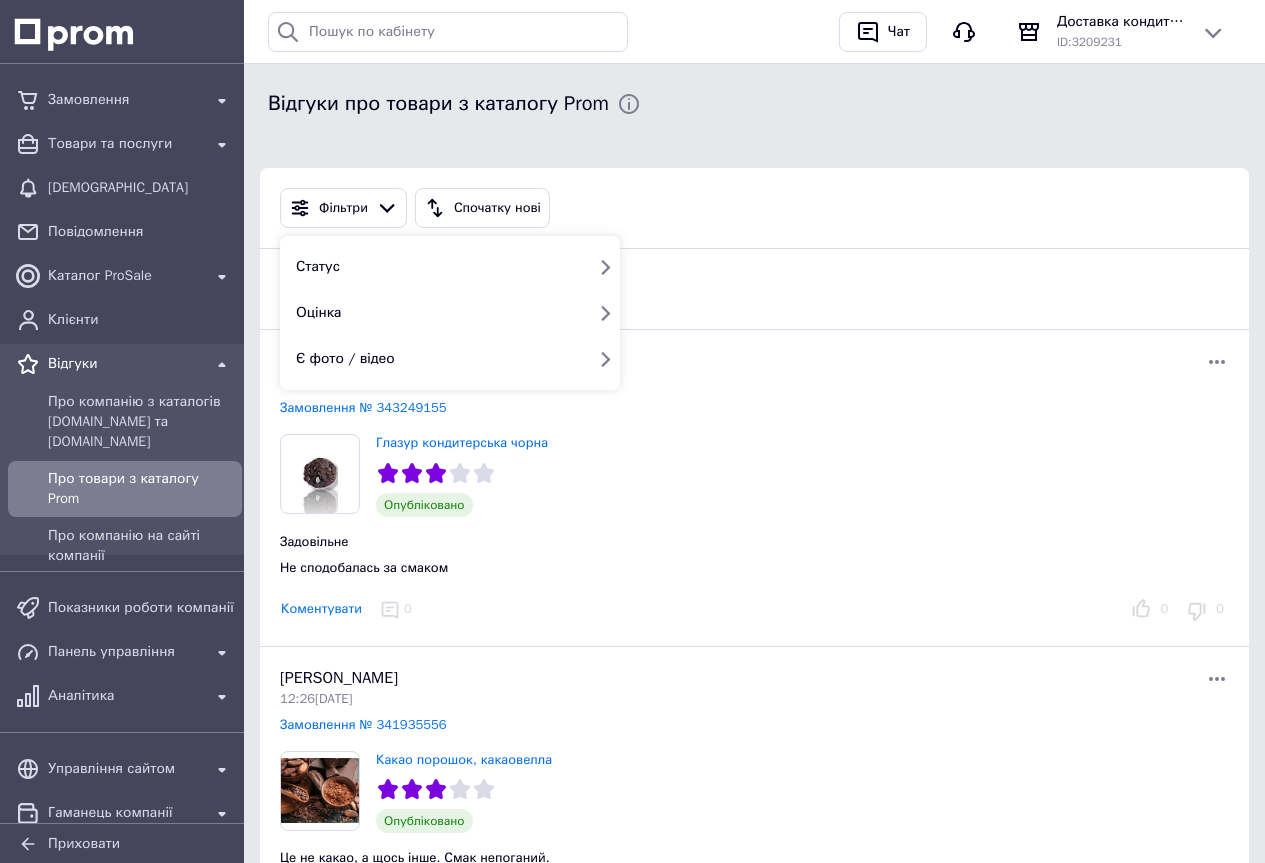 click on "Наталия Старосила 13:34, 22.05.25" at bounding box center [517, 370] 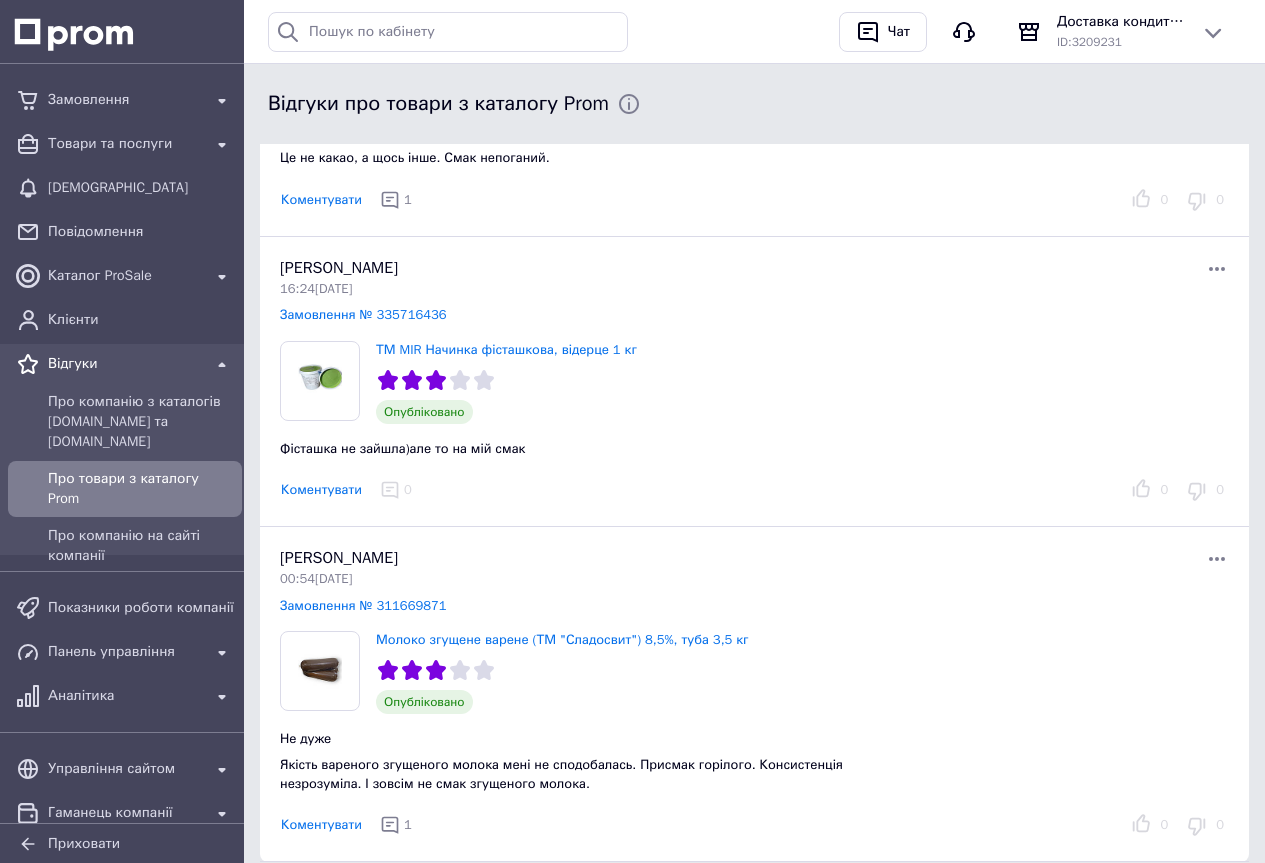 scroll, scrollTop: 800, scrollLeft: 0, axis: vertical 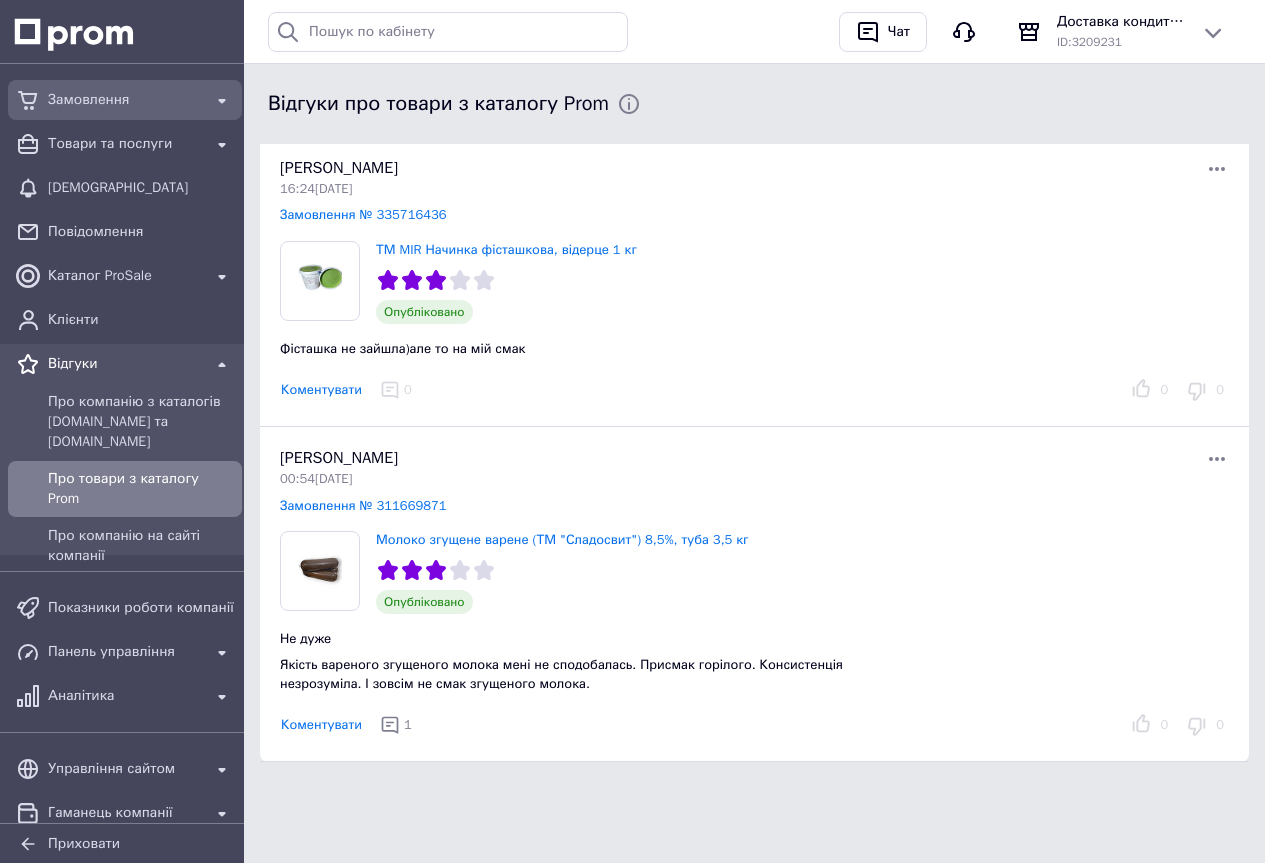 click on "Замовлення" at bounding box center [125, 100] 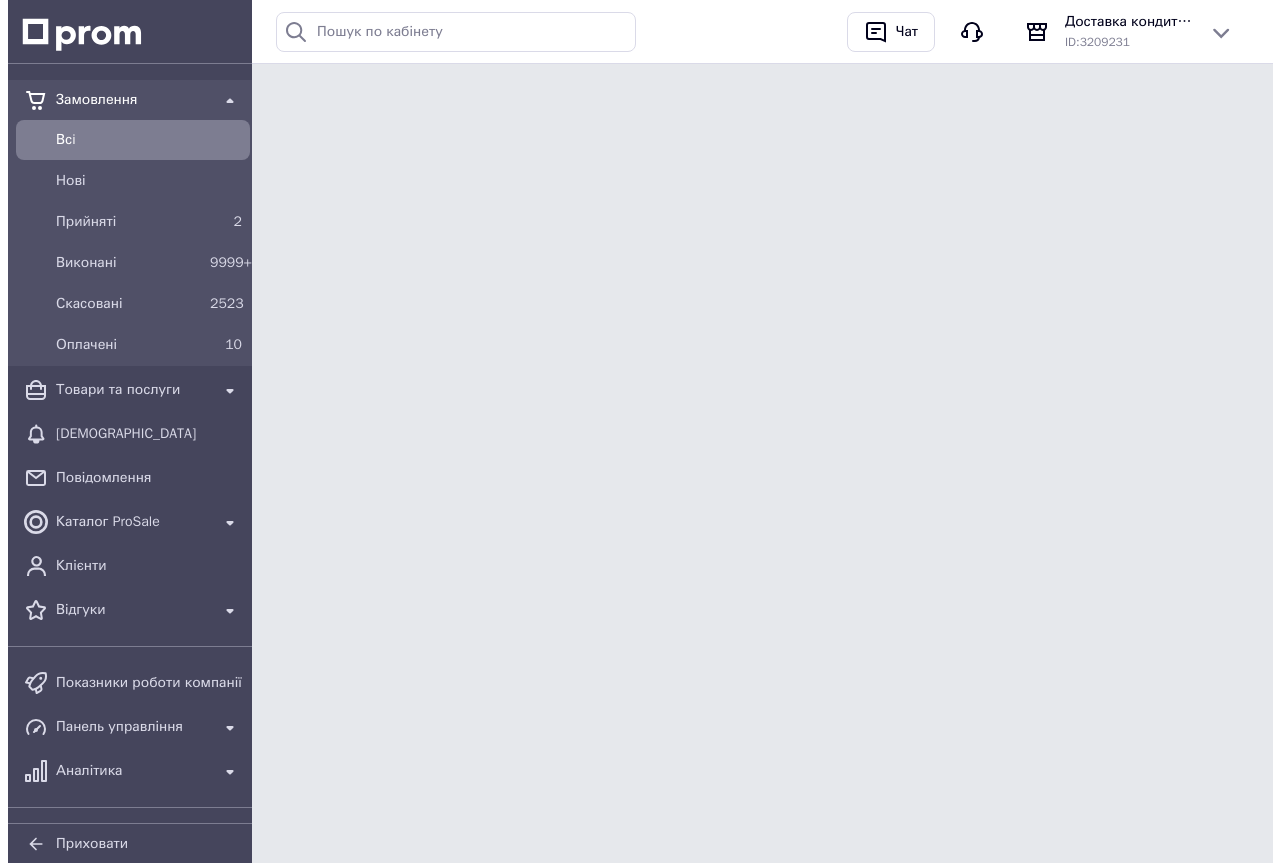 scroll, scrollTop: 0, scrollLeft: 0, axis: both 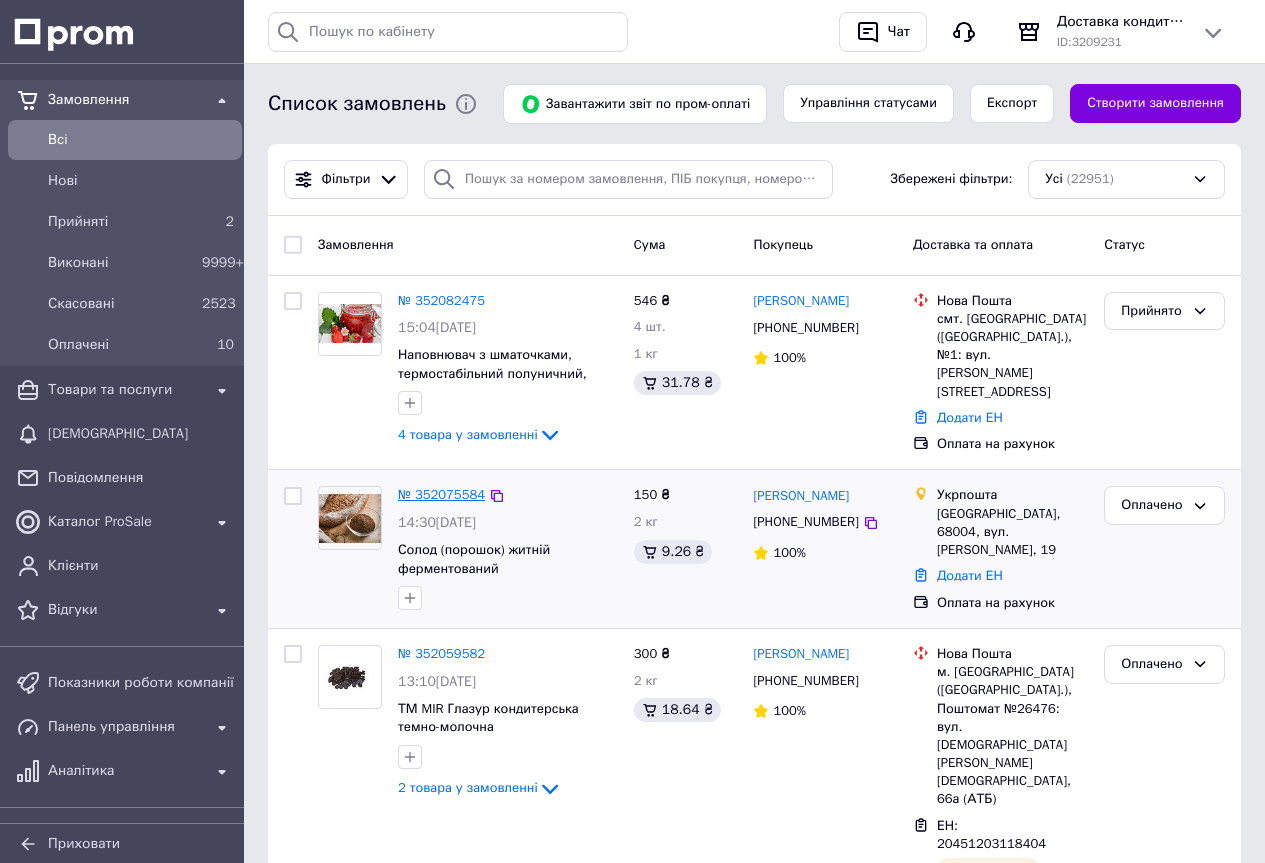 click on "№ 352075584" at bounding box center (441, 494) 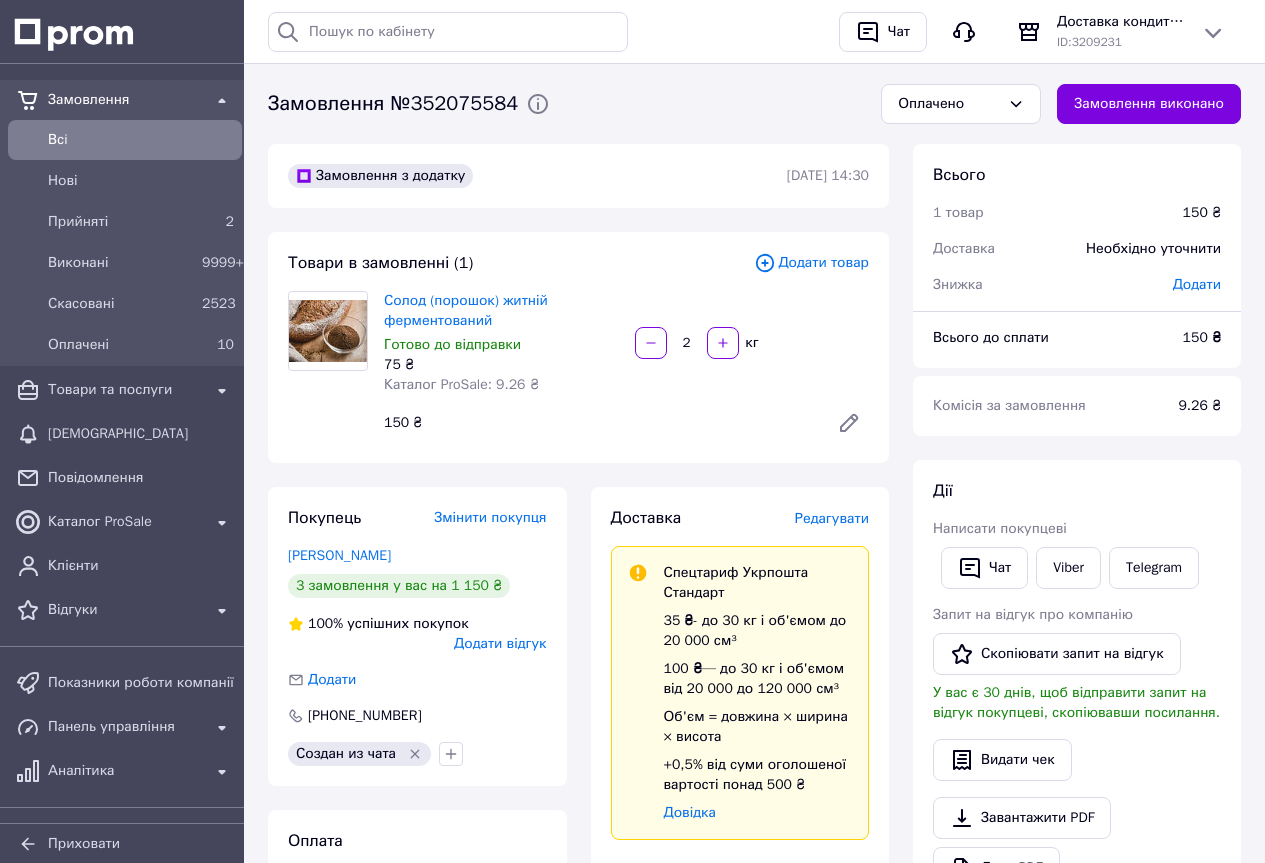 click on "Редагувати" at bounding box center [832, 518] 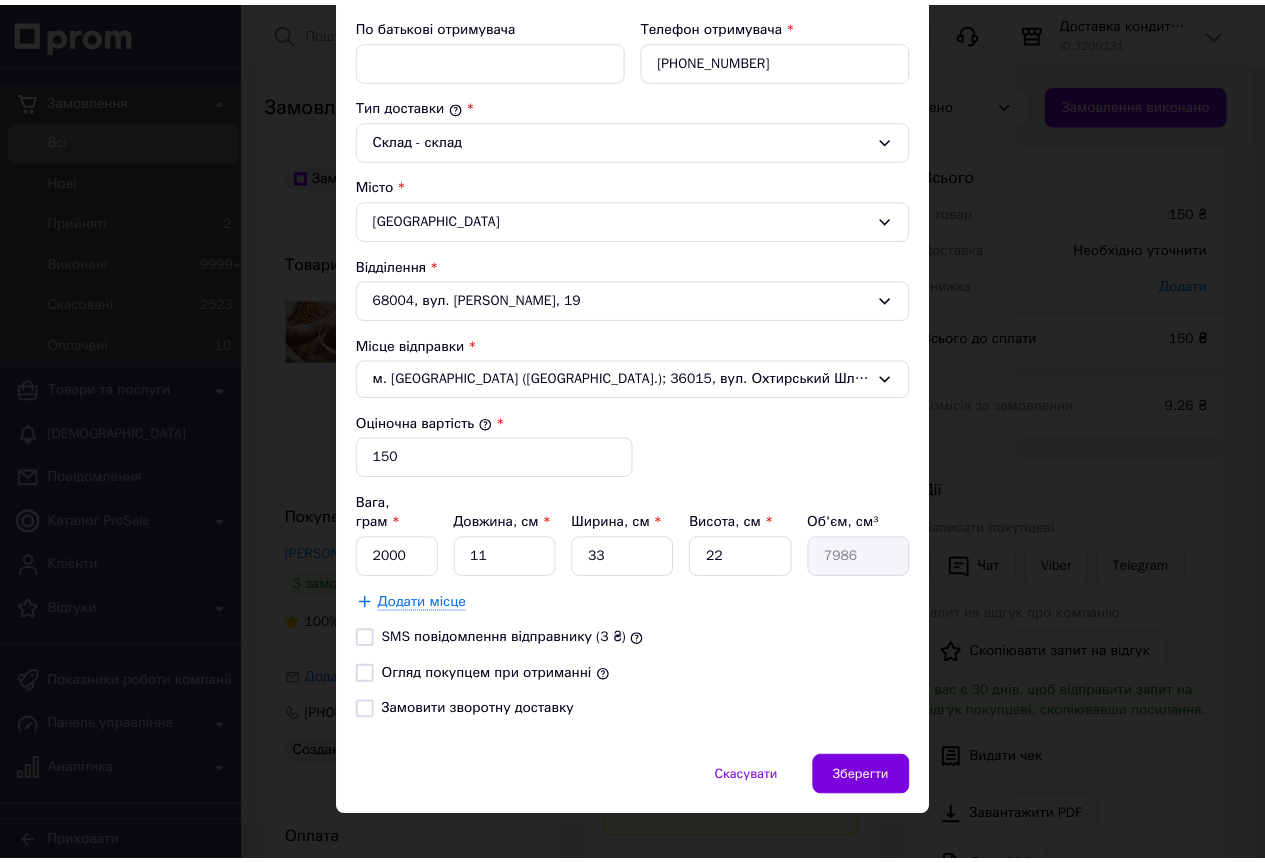 scroll, scrollTop: 460, scrollLeft: 0, axis: vertical 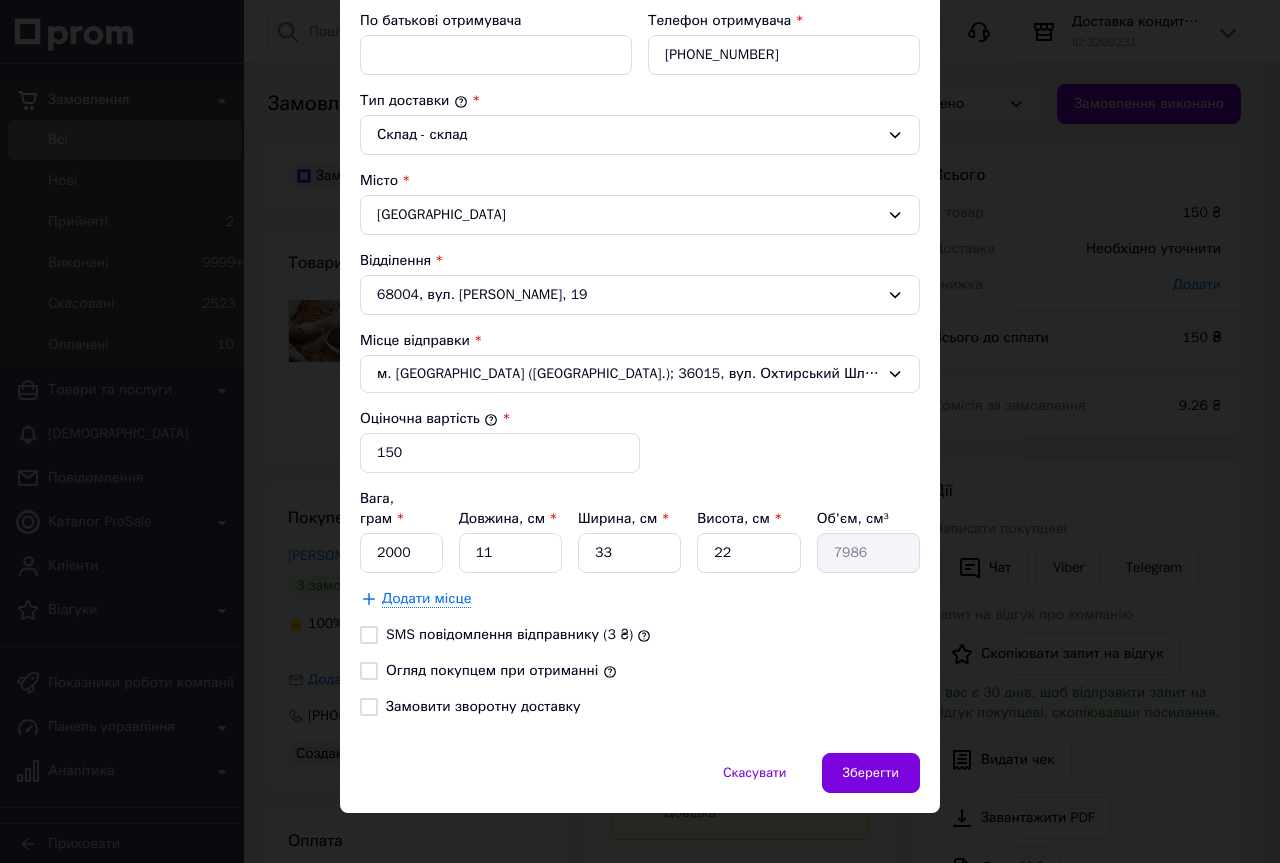 click on "Огляд покупцем при отриманні" at bounding box center [492, 670] 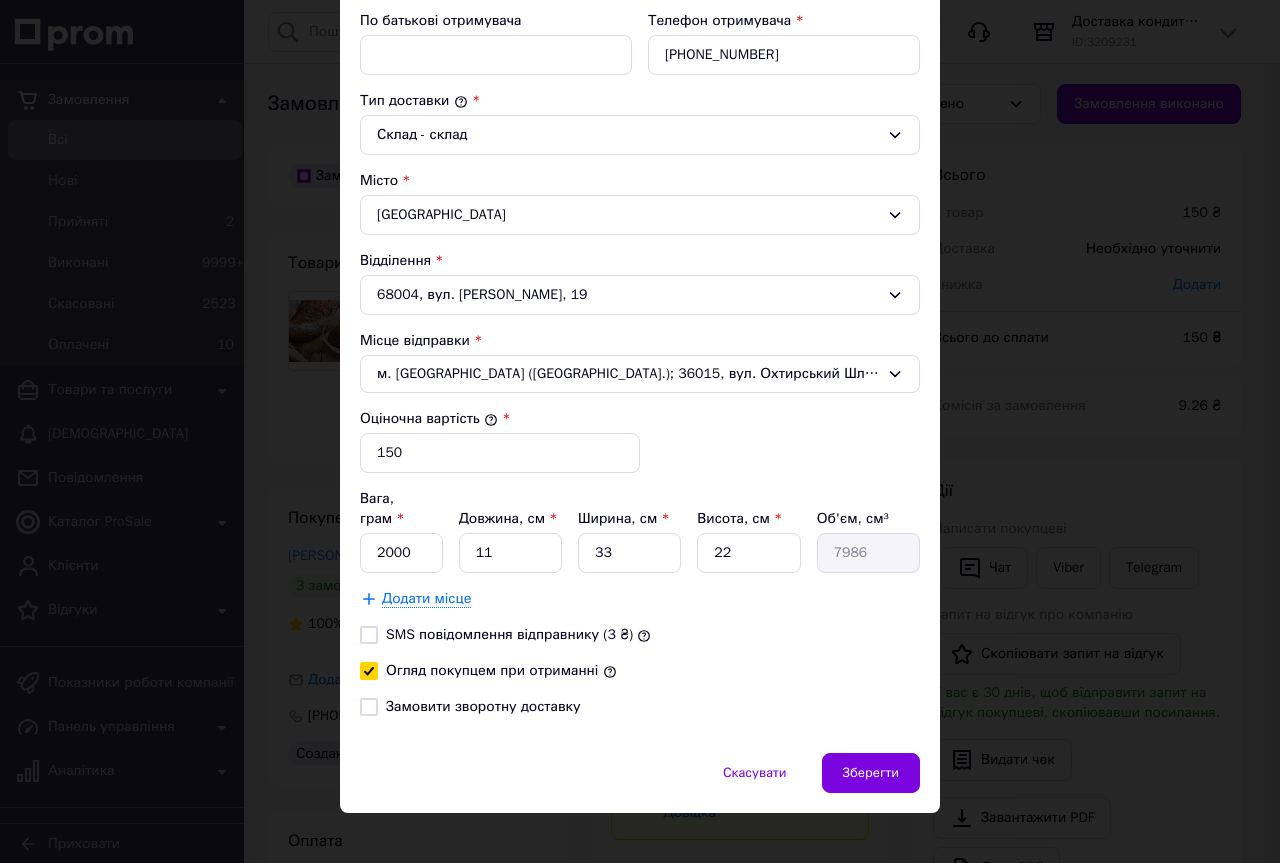 checkbox on "true" 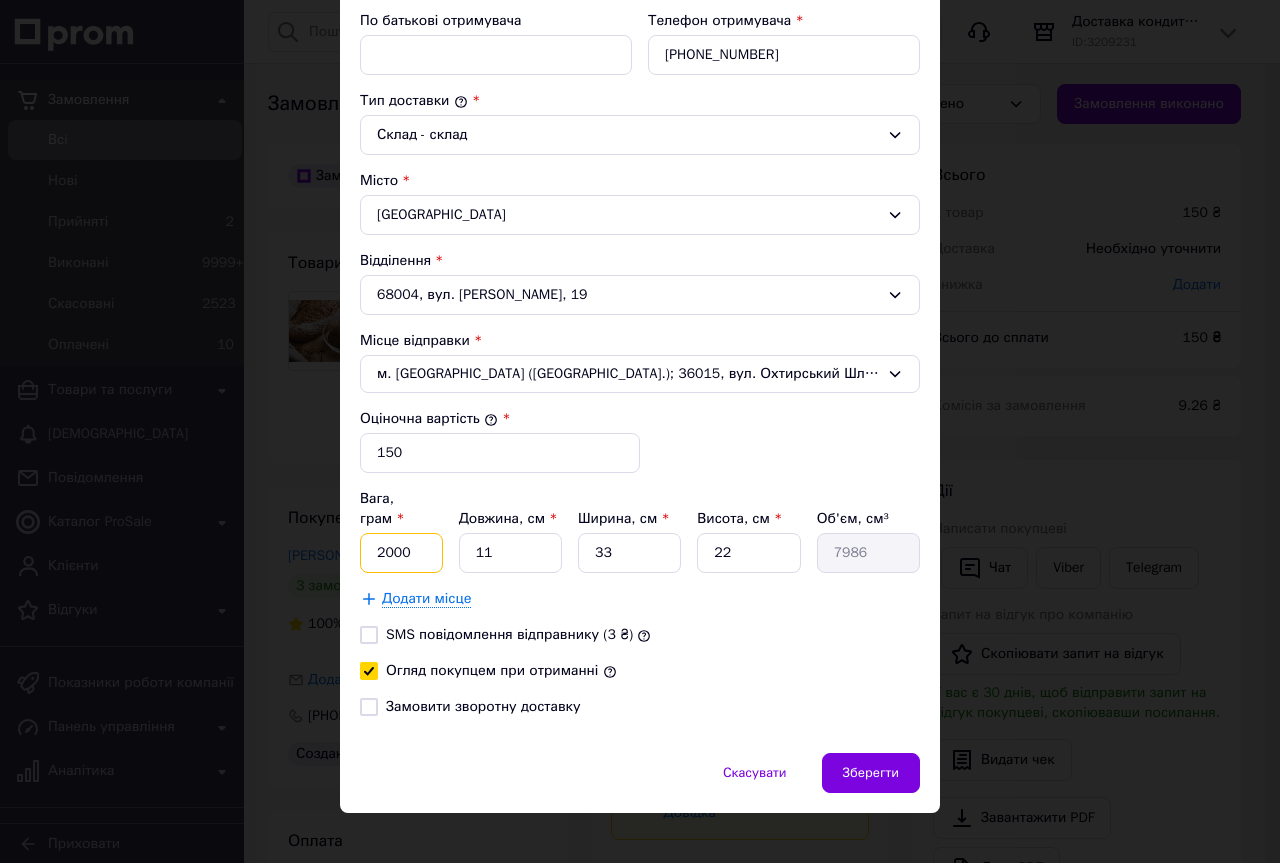 click on "2000" at bounding box center [401, 553] 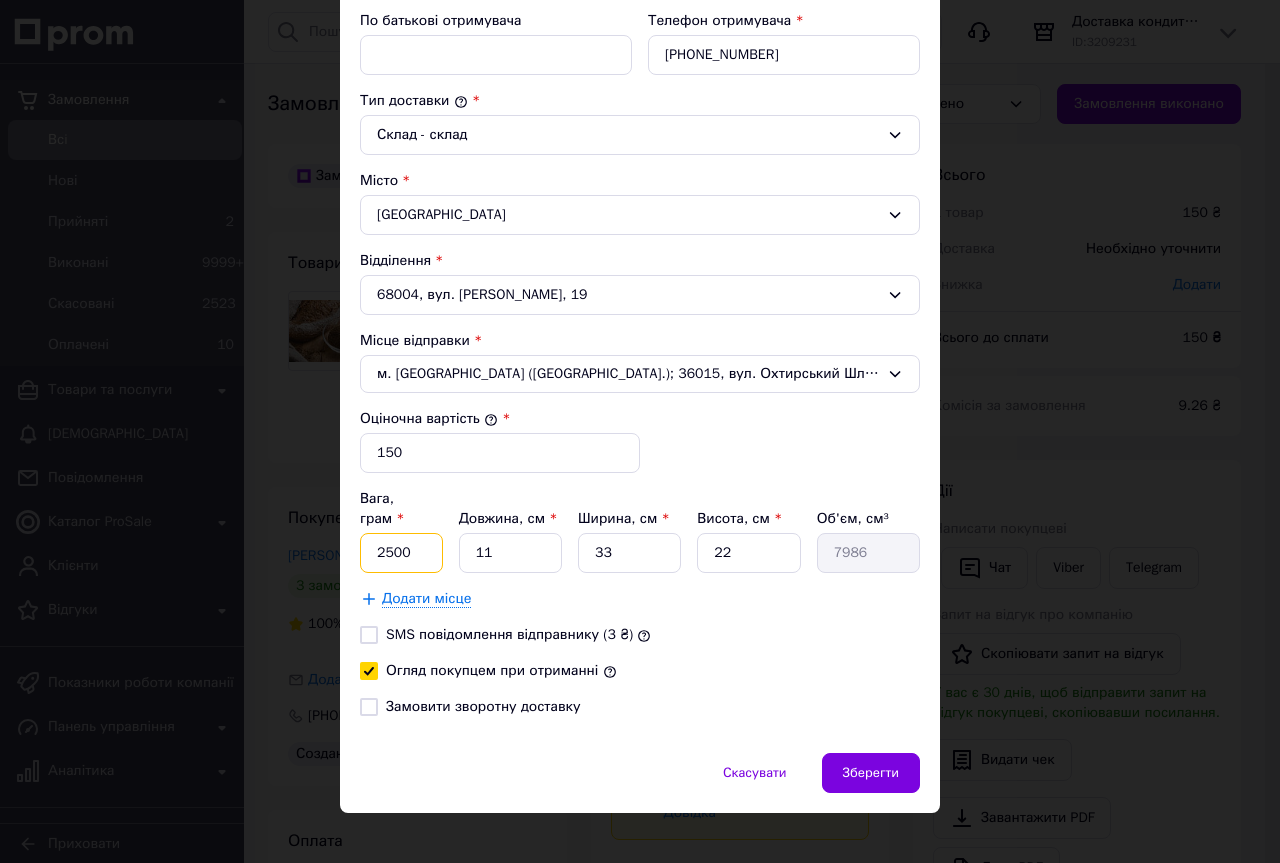 type on "2500" 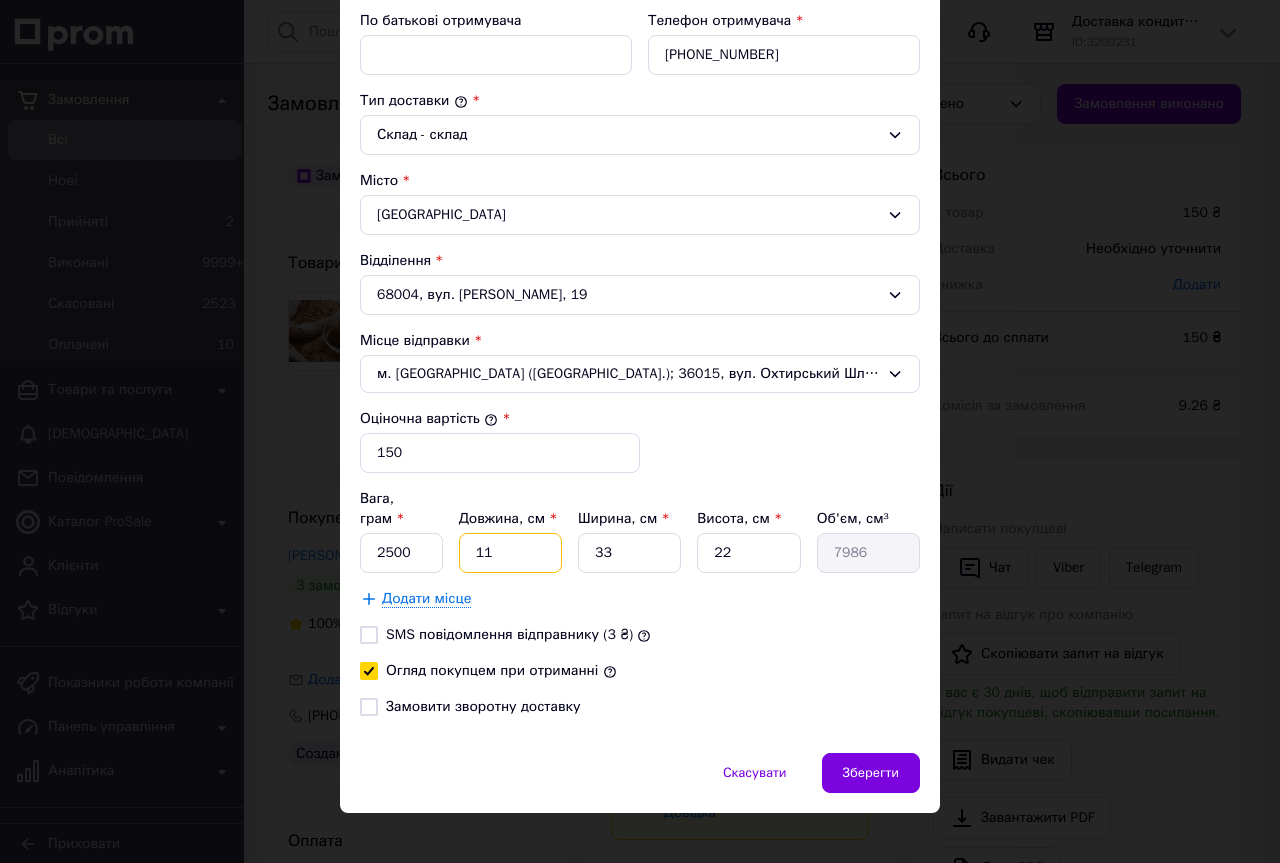 click on "11" at bounding box center (510, 553) 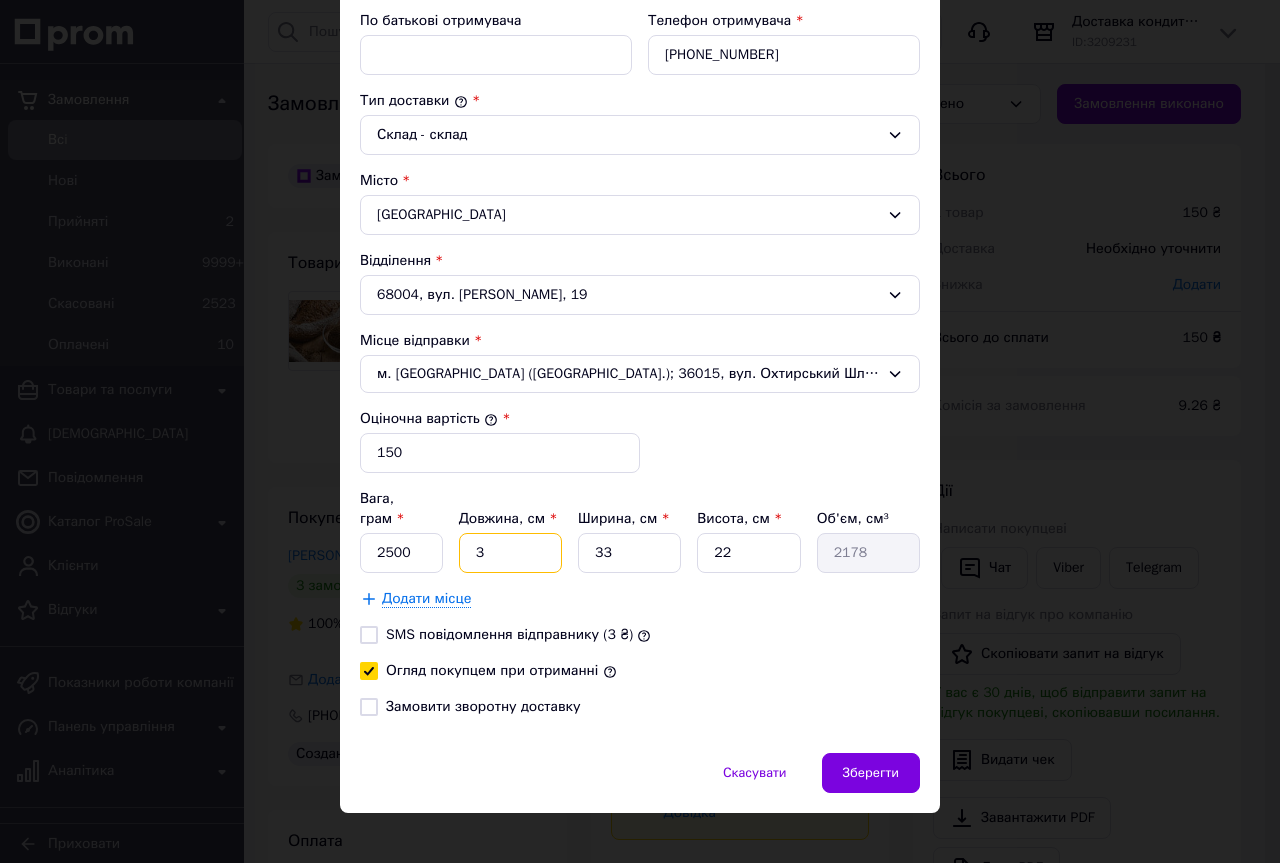 type on "30" 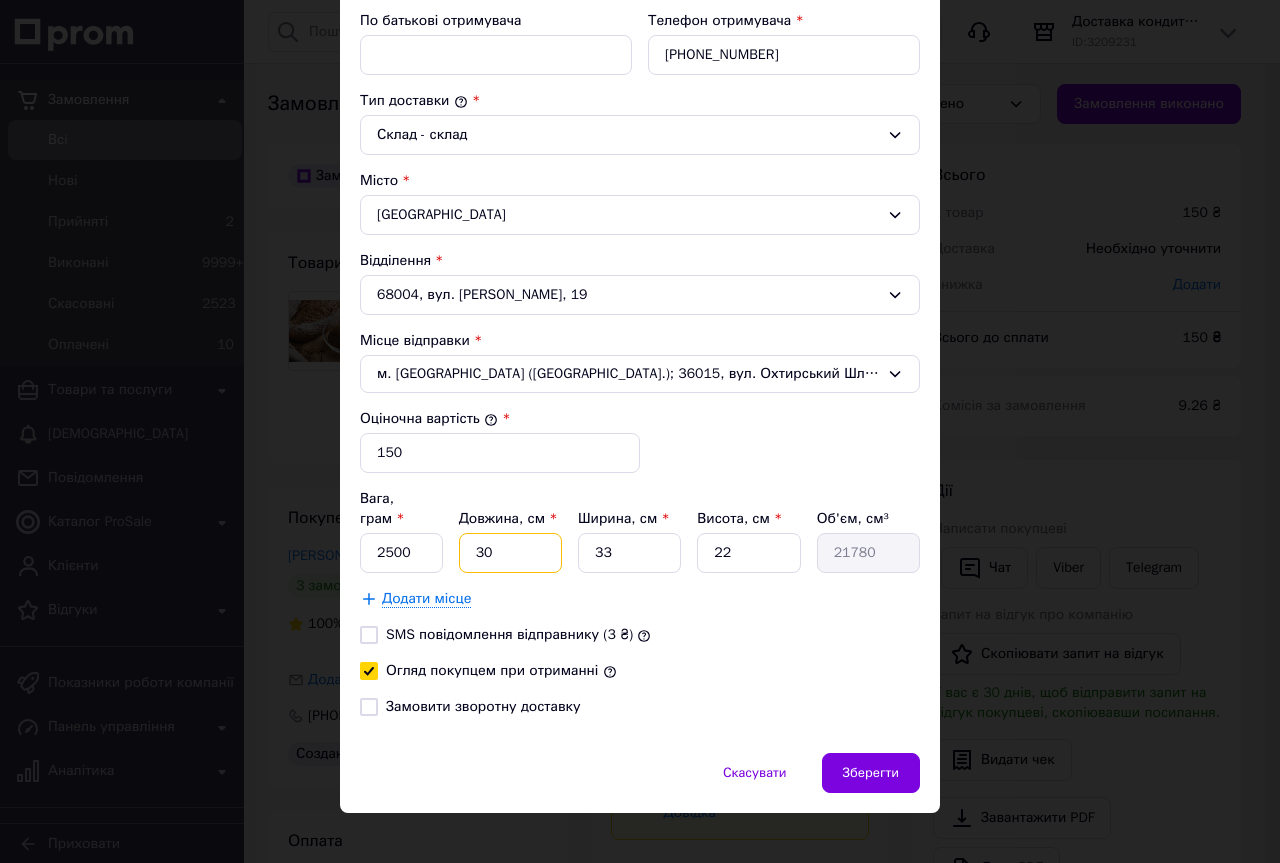 type on "30" 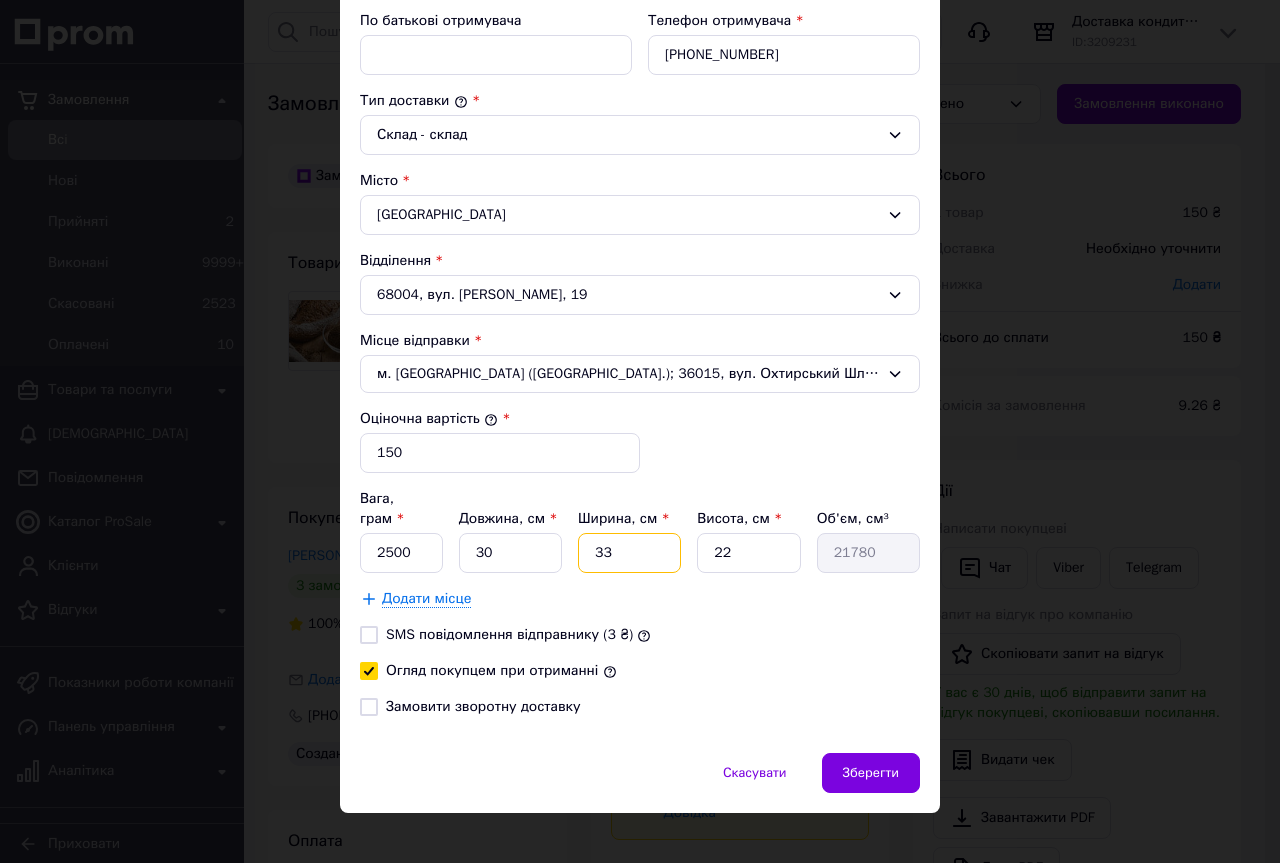 drag, startPoint x: 597, startPoint y: 528, endPoint x: 608, endPoint y: 539, distance: 15.556349 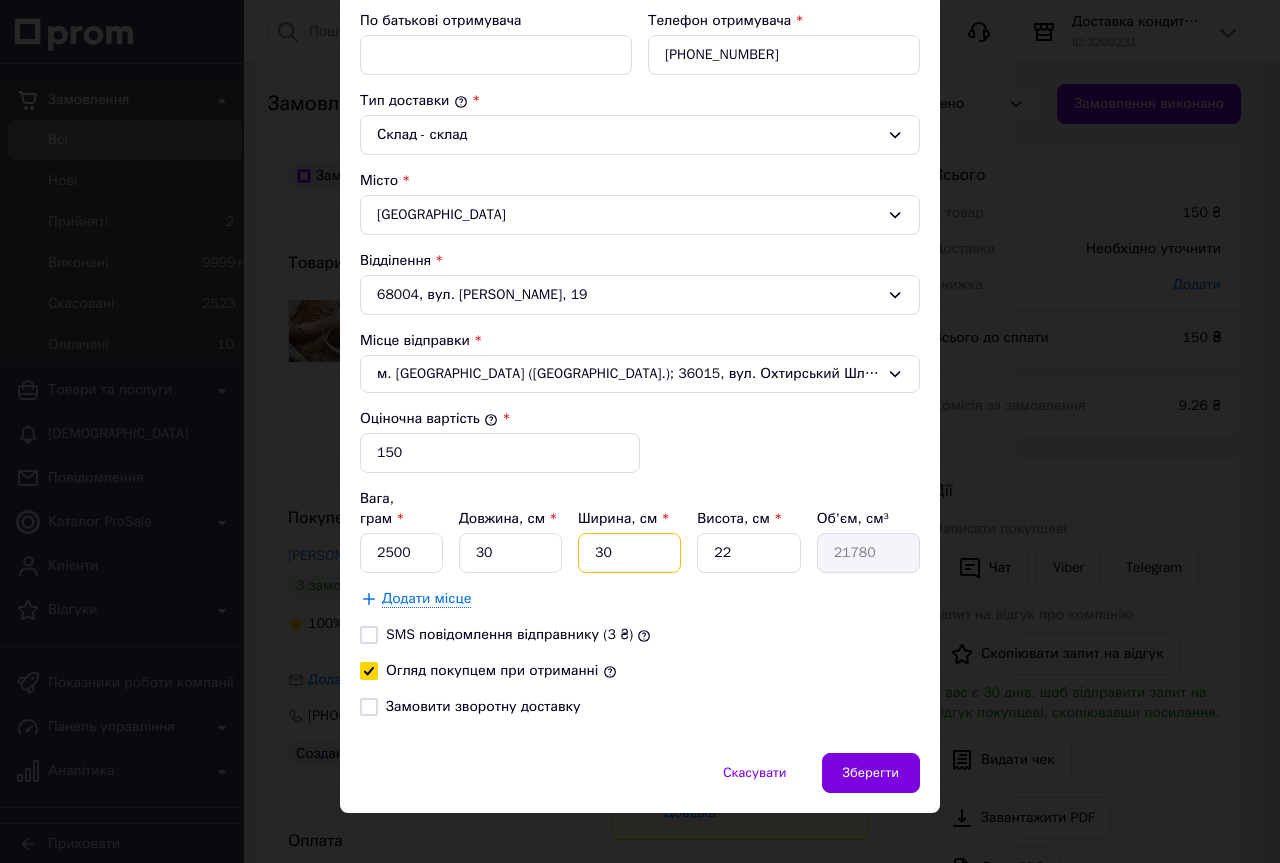 type on "19800" 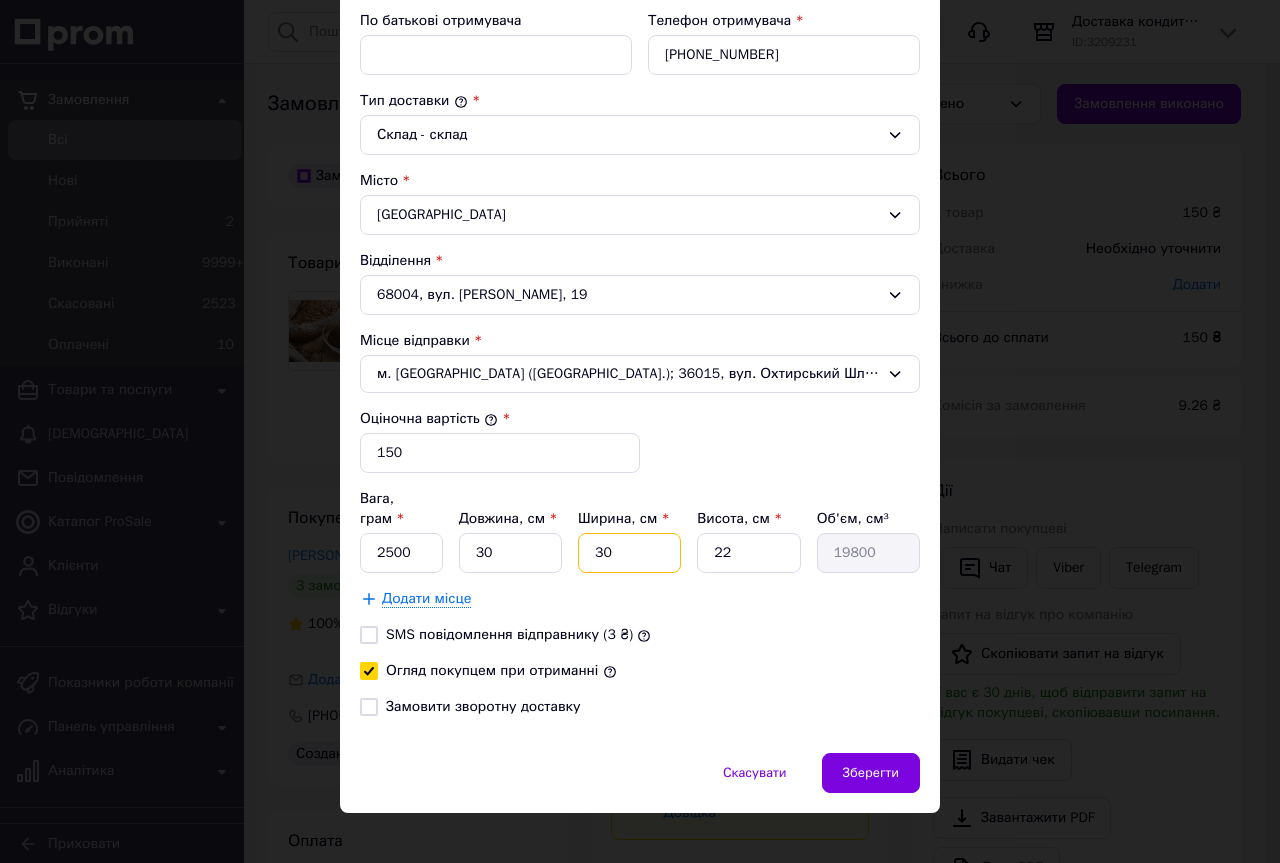 type on "30" 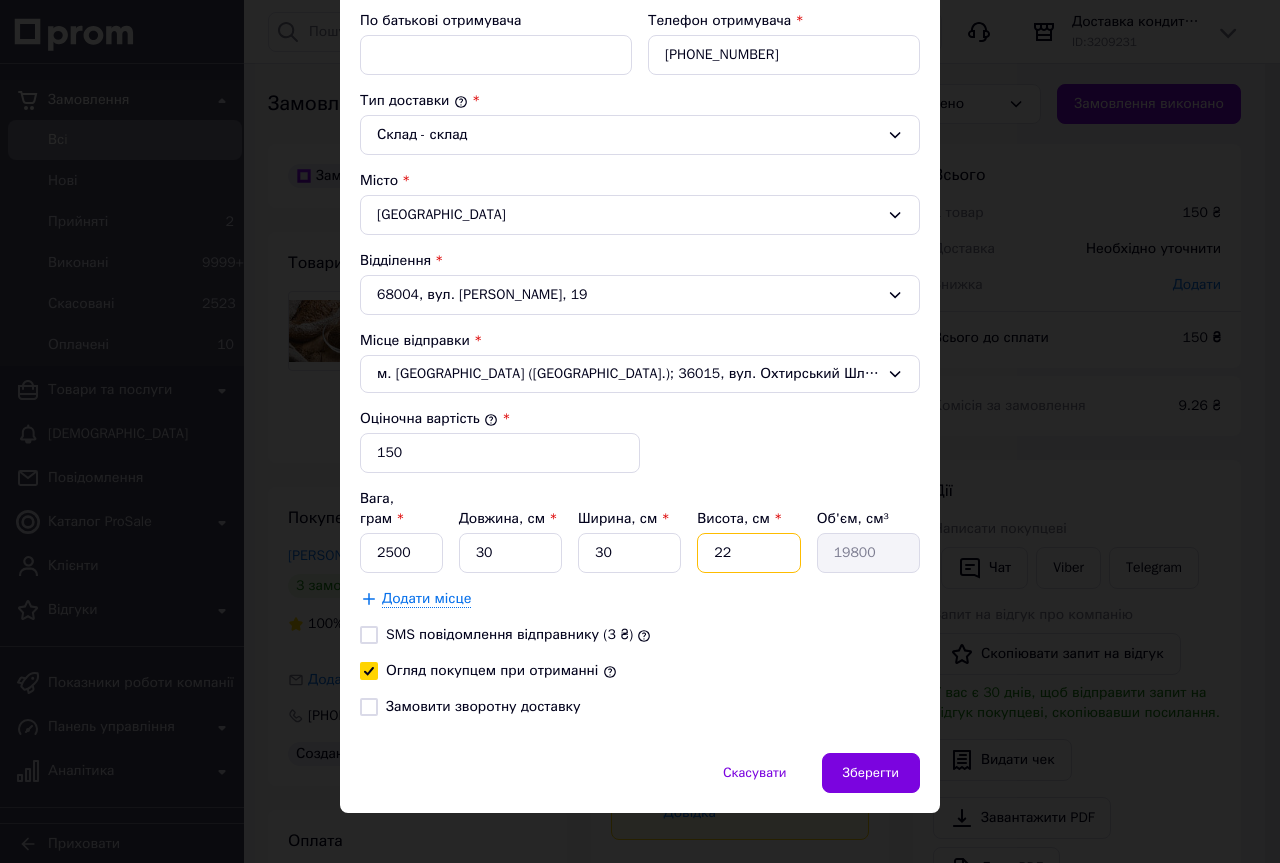 type on "20" 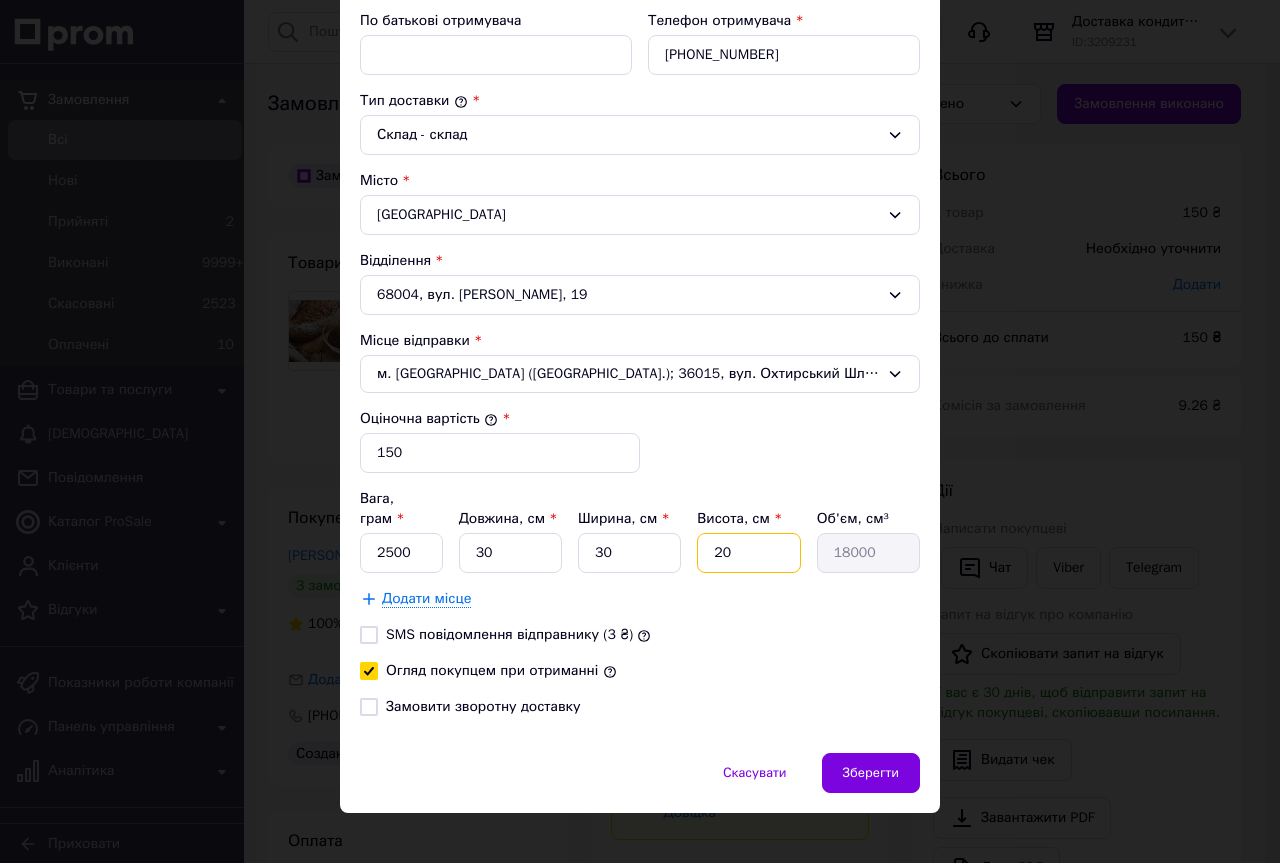 drag, startPoint x: 719, startPoint y: 532, endPoint x: 729, endPoint y: 555, distance: 25.079872 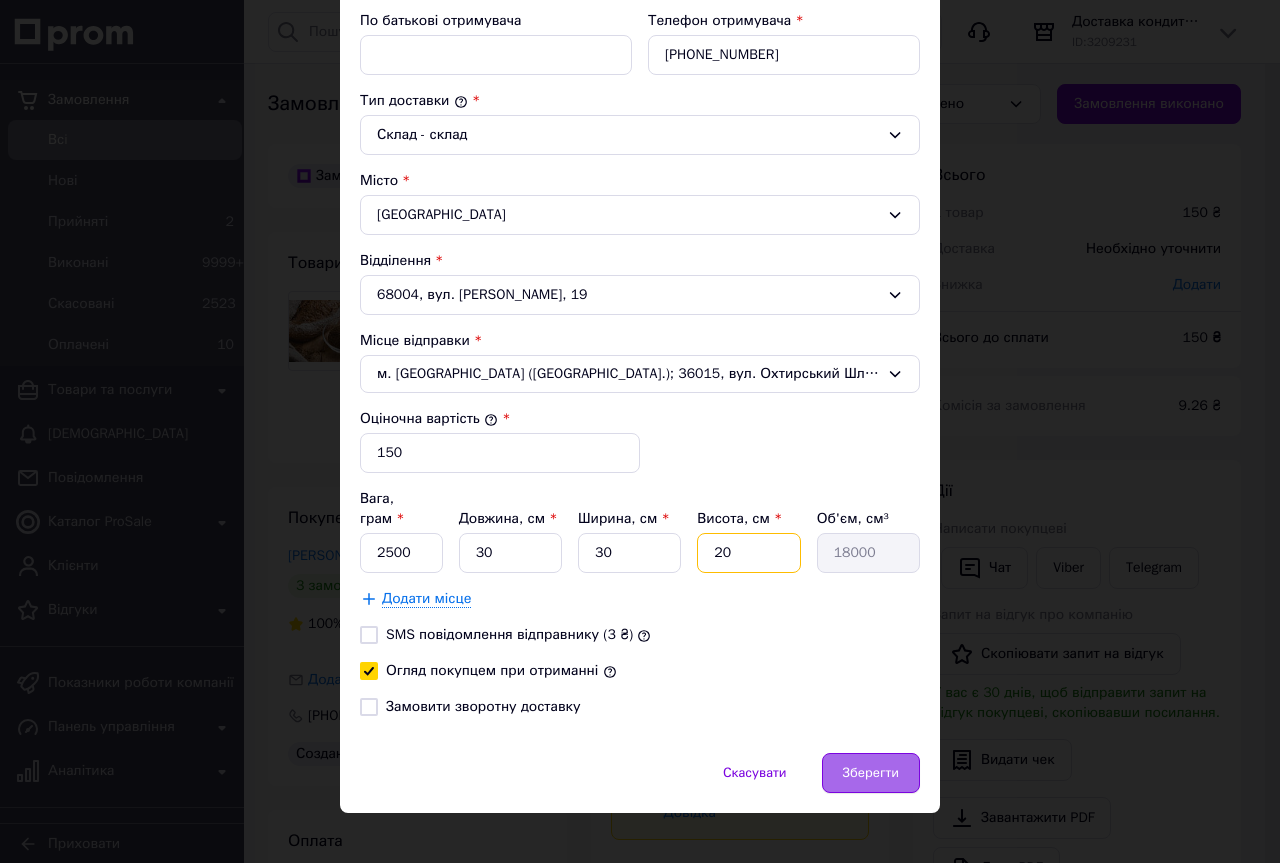 type on "20" 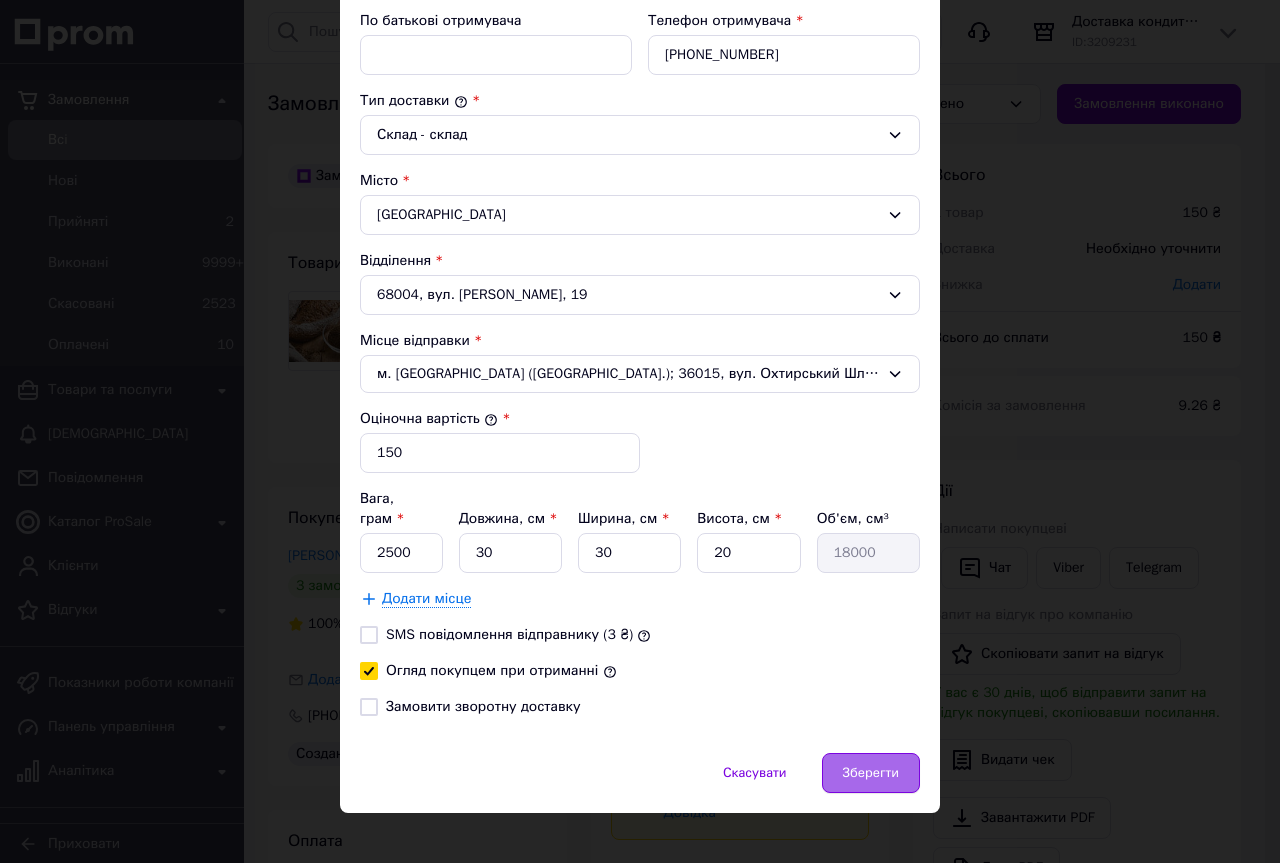 click on "Зберегти" at bounding box center [871, 773] 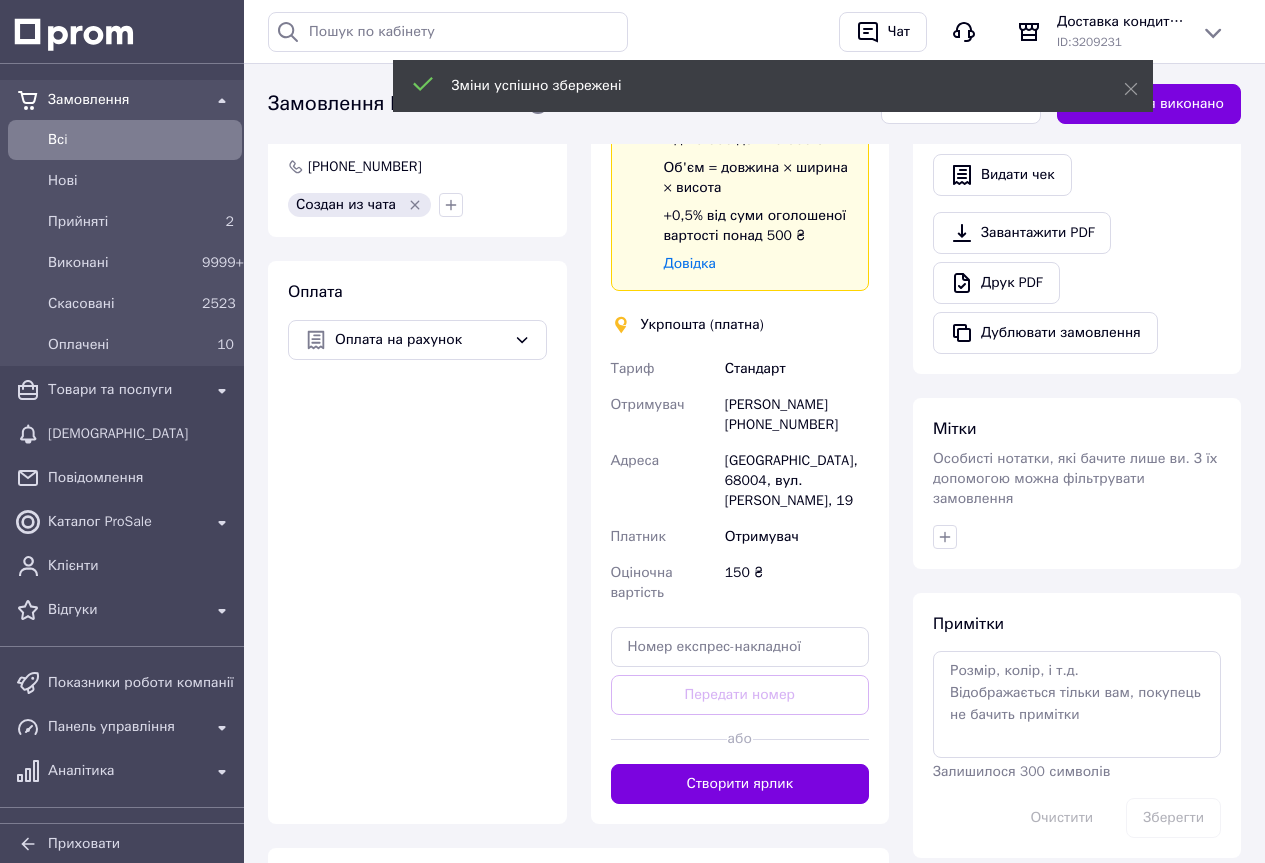 scroll, scrollTop: 700, scrollLeft: 0, axis: vertical 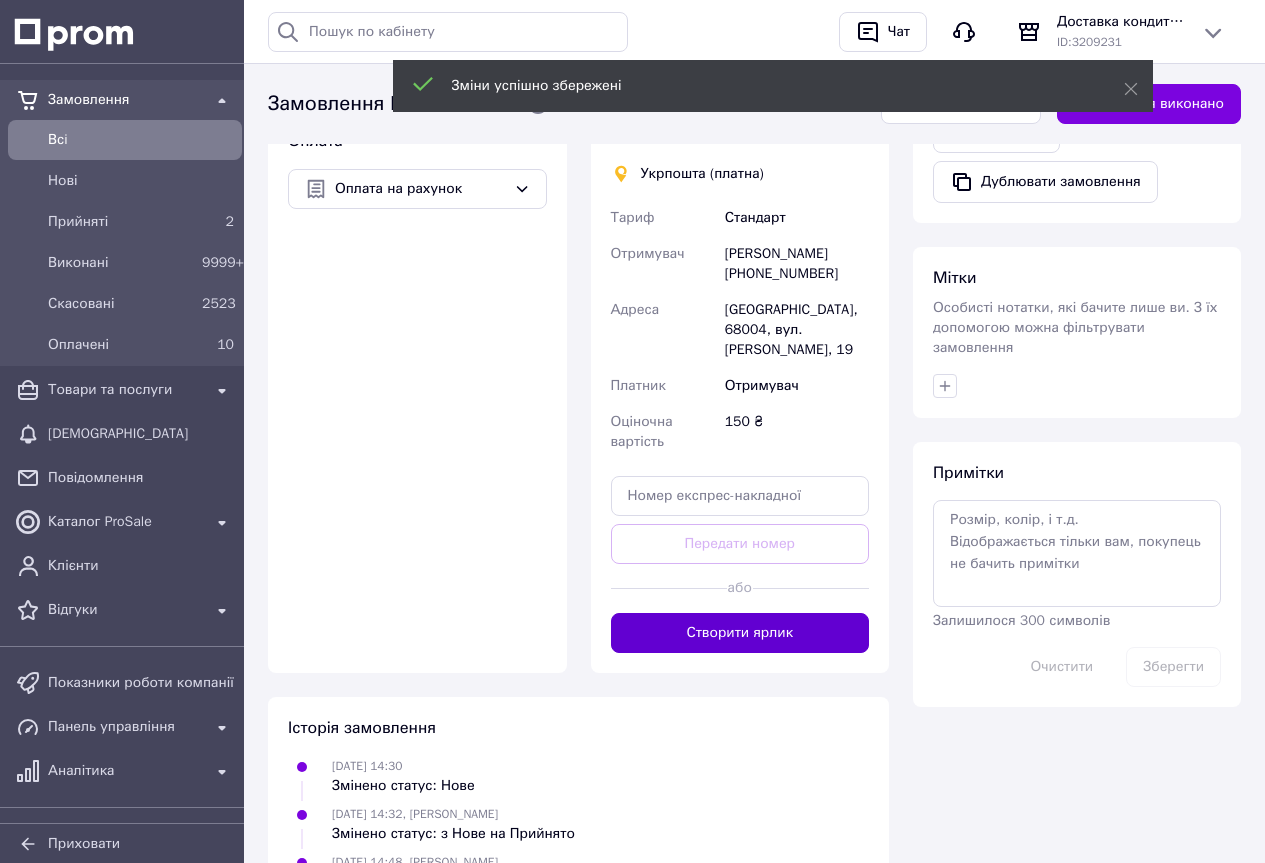 click on "Створити ярлик" at bounding box center (740, 633) 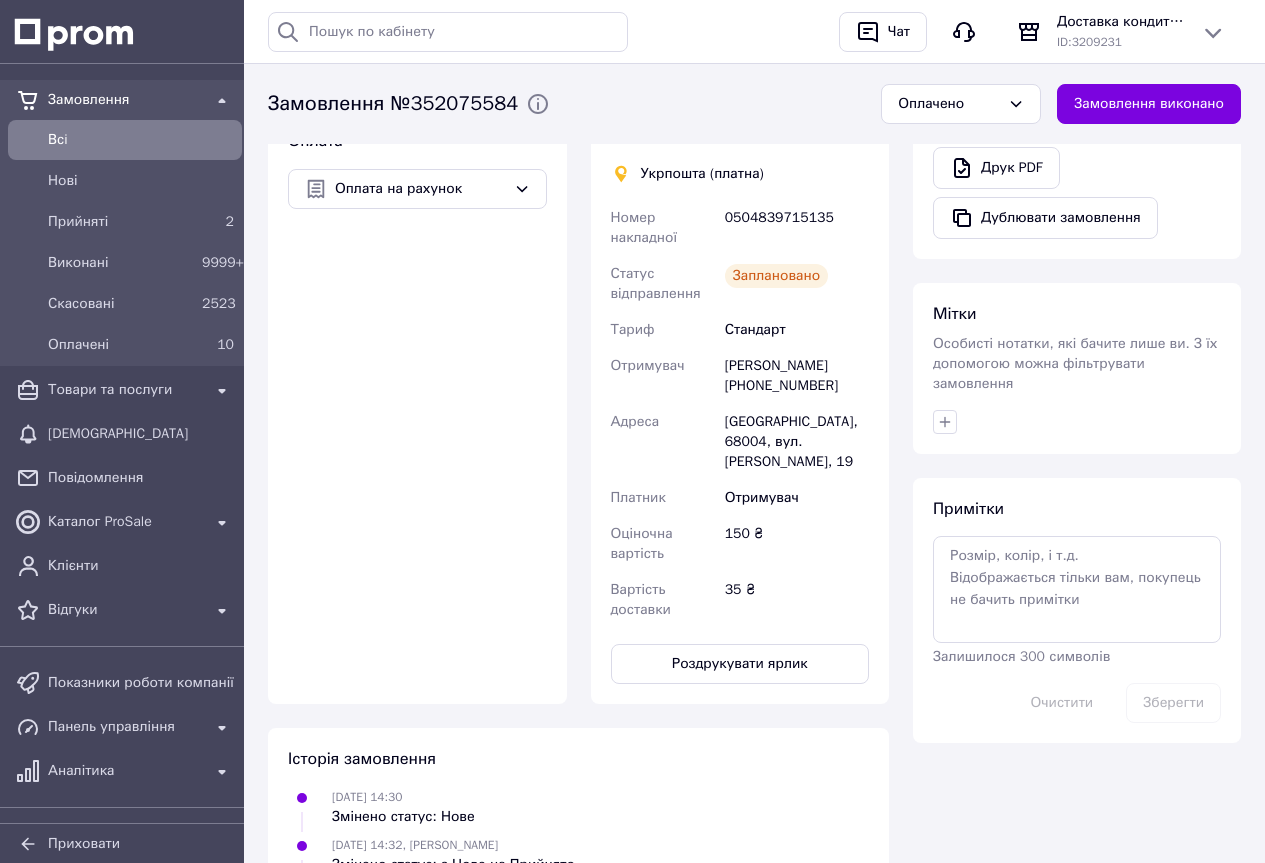 click on "0504839715135" at bounding box center (797, 228) 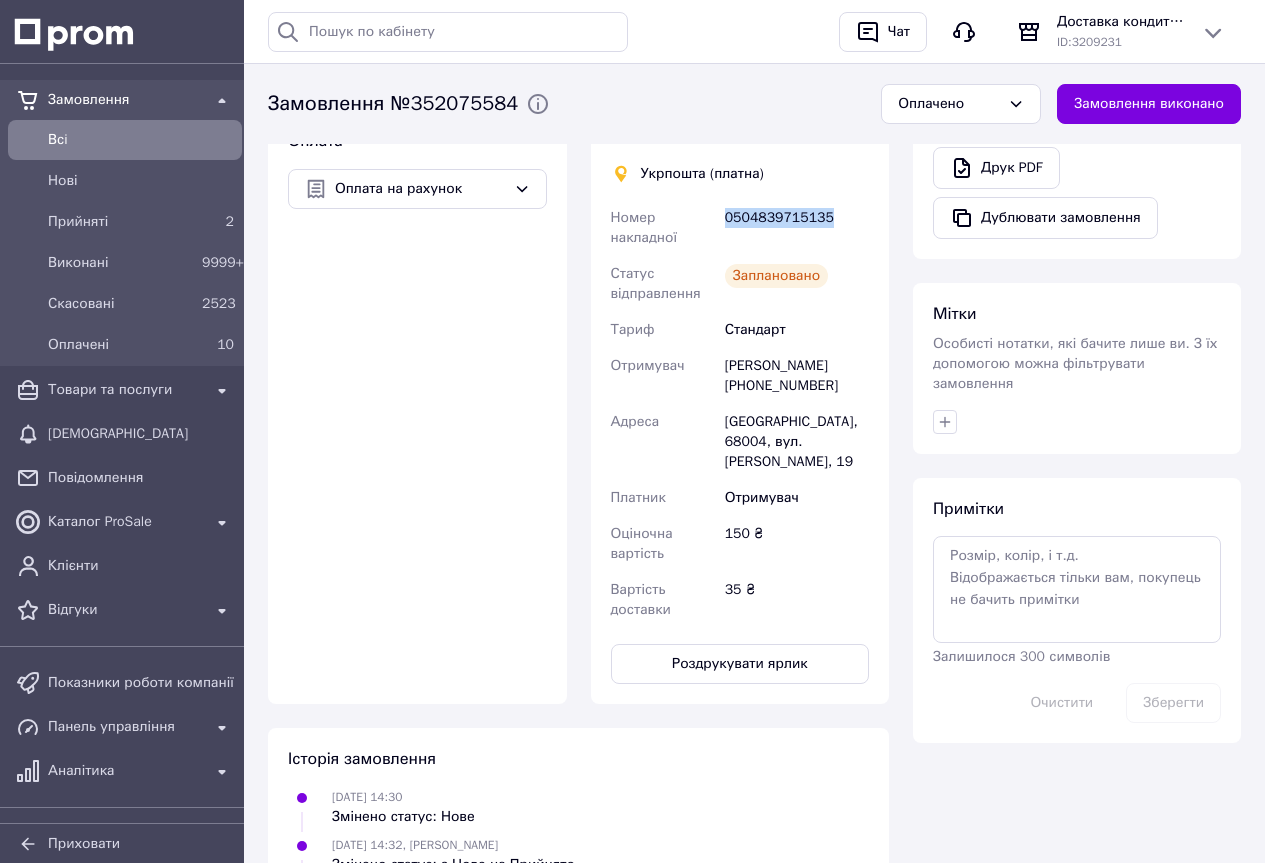click on "0504839715135" at bounding box center [797, 228] 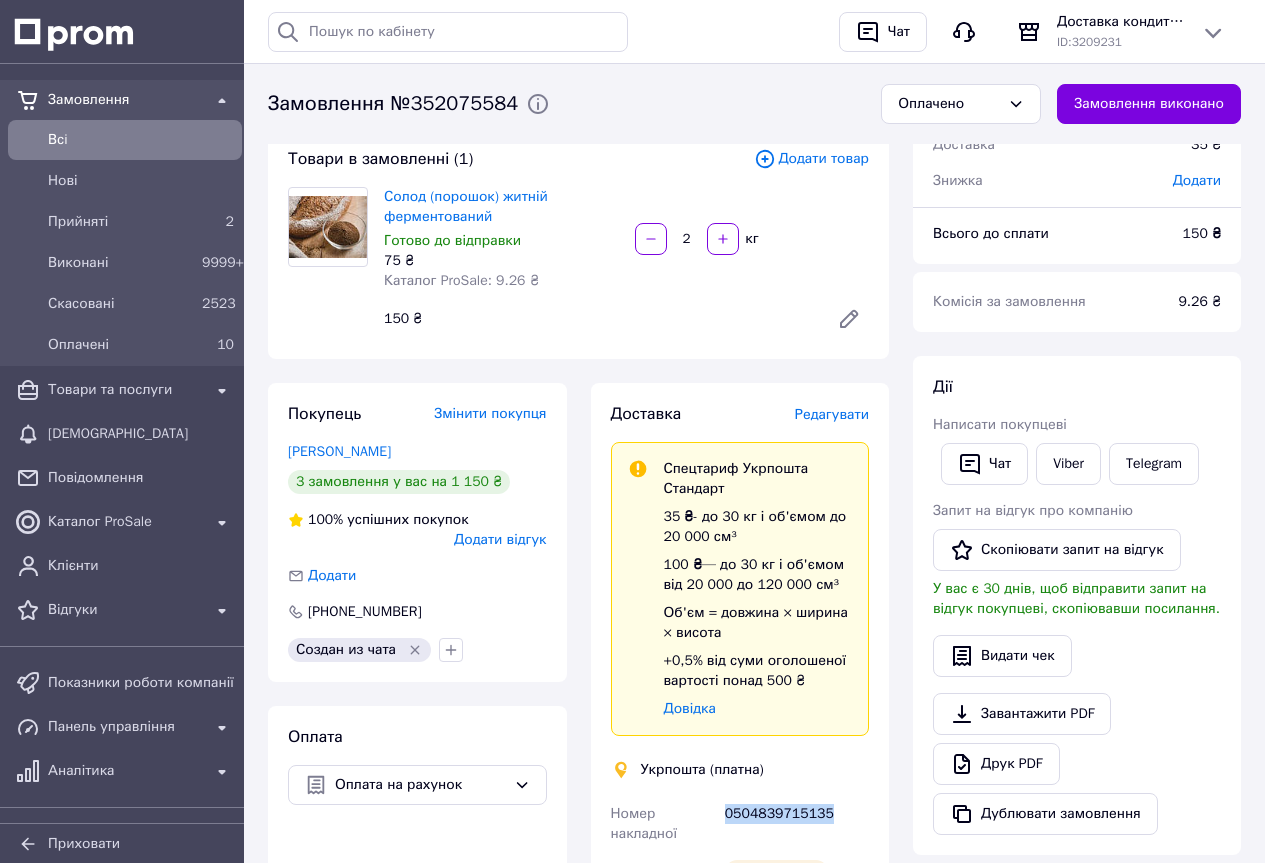 scroll, scrollTop: 100, scrollLeft: 0, axis: vertical 